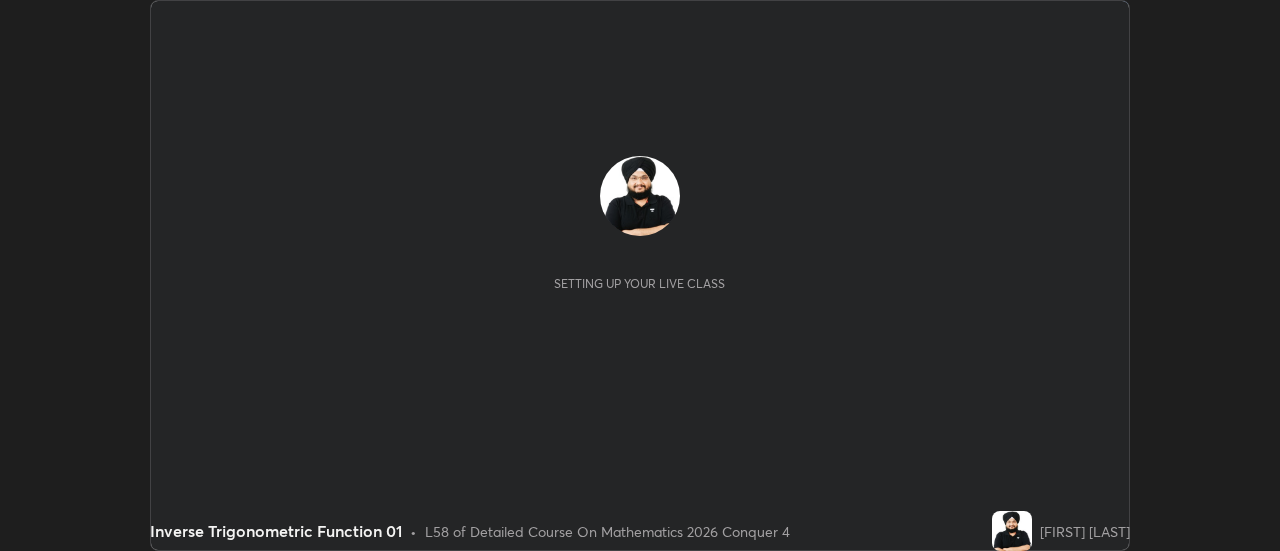 scroll, scrollTop: 0, scrollLeft: 0, axis: both 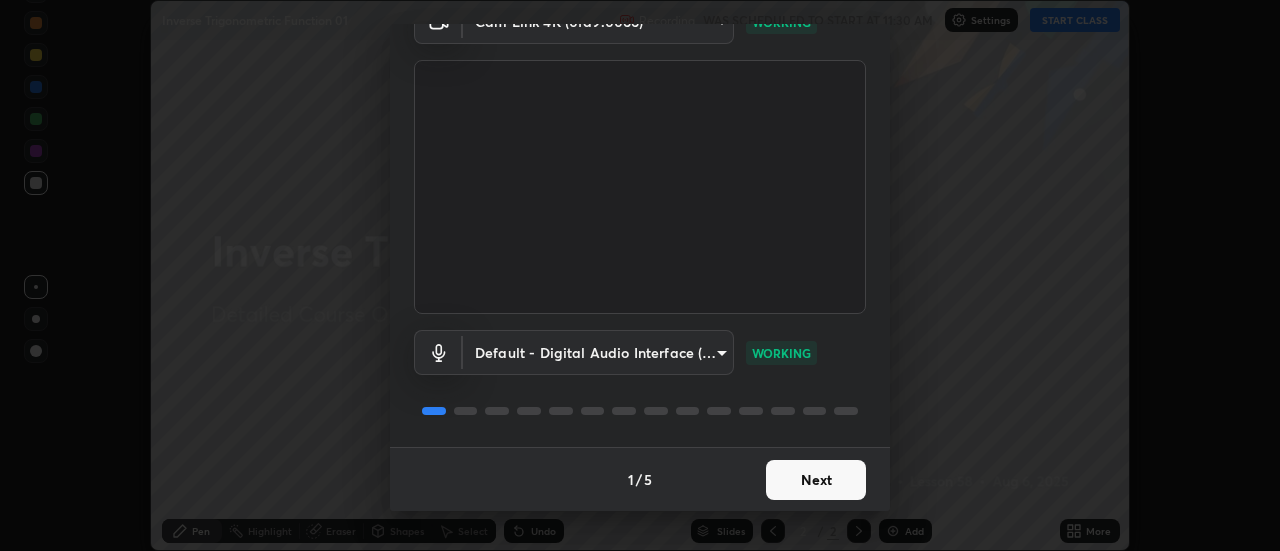 click on "Next" at bounding box center [816, 480] 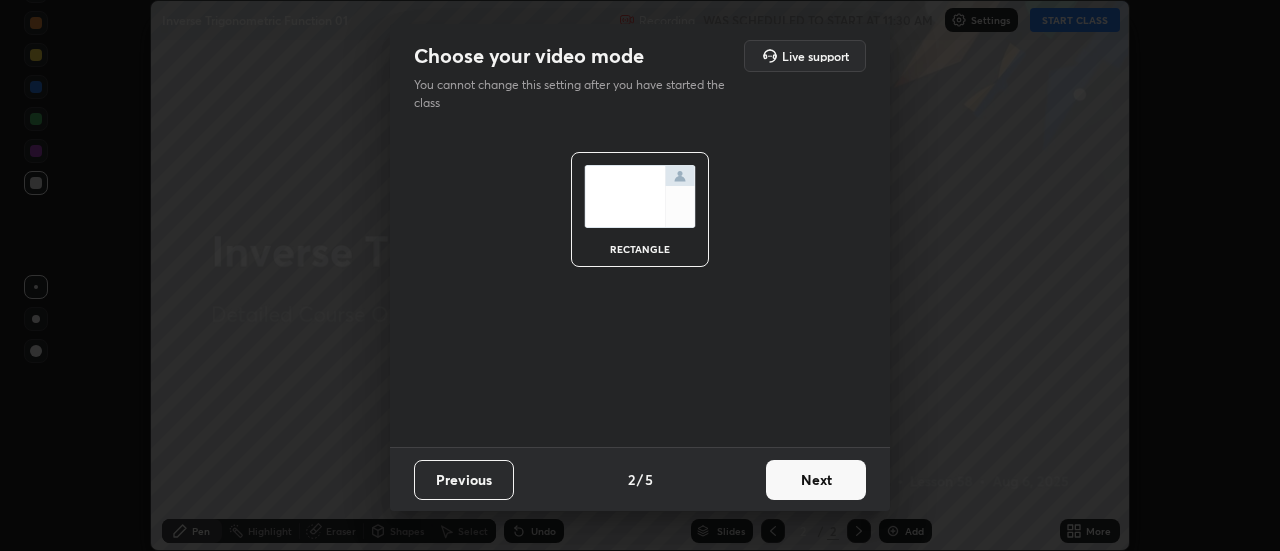 scroll, scrollTop: 0, scrollLeft: 0, axis: both 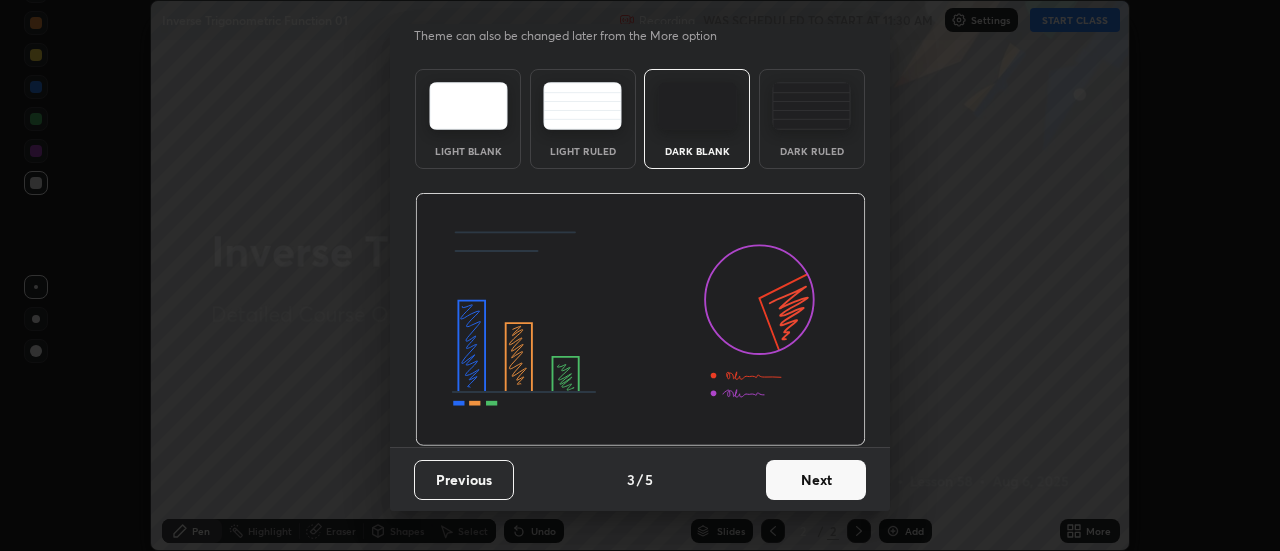 click on "Next" at bounding box center [816, 480] 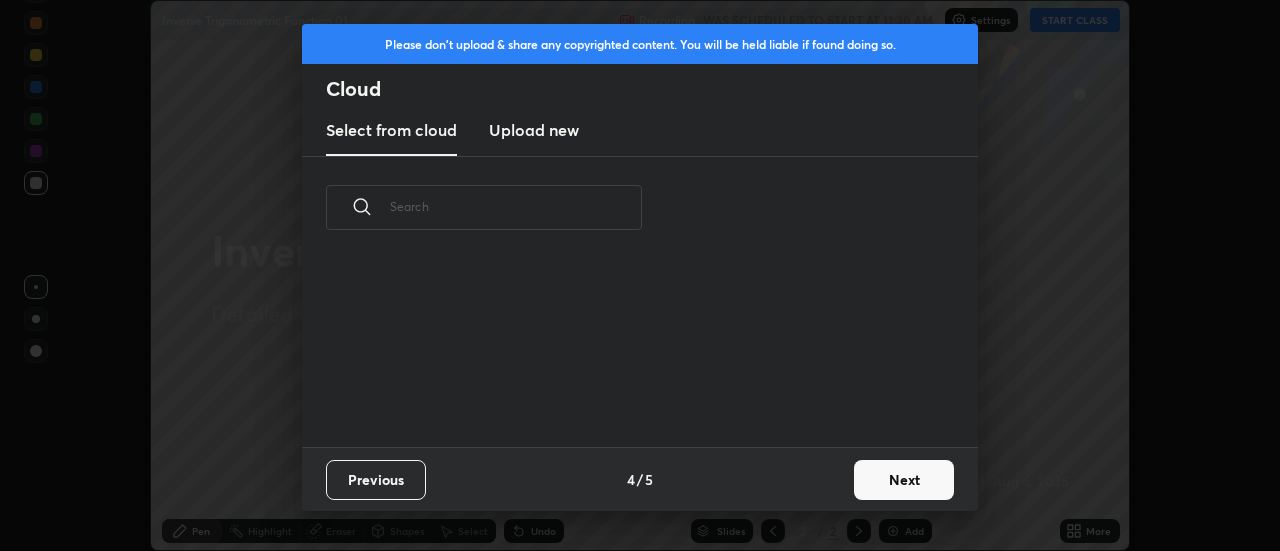 click on "Next" at bounding box center [904, 480] 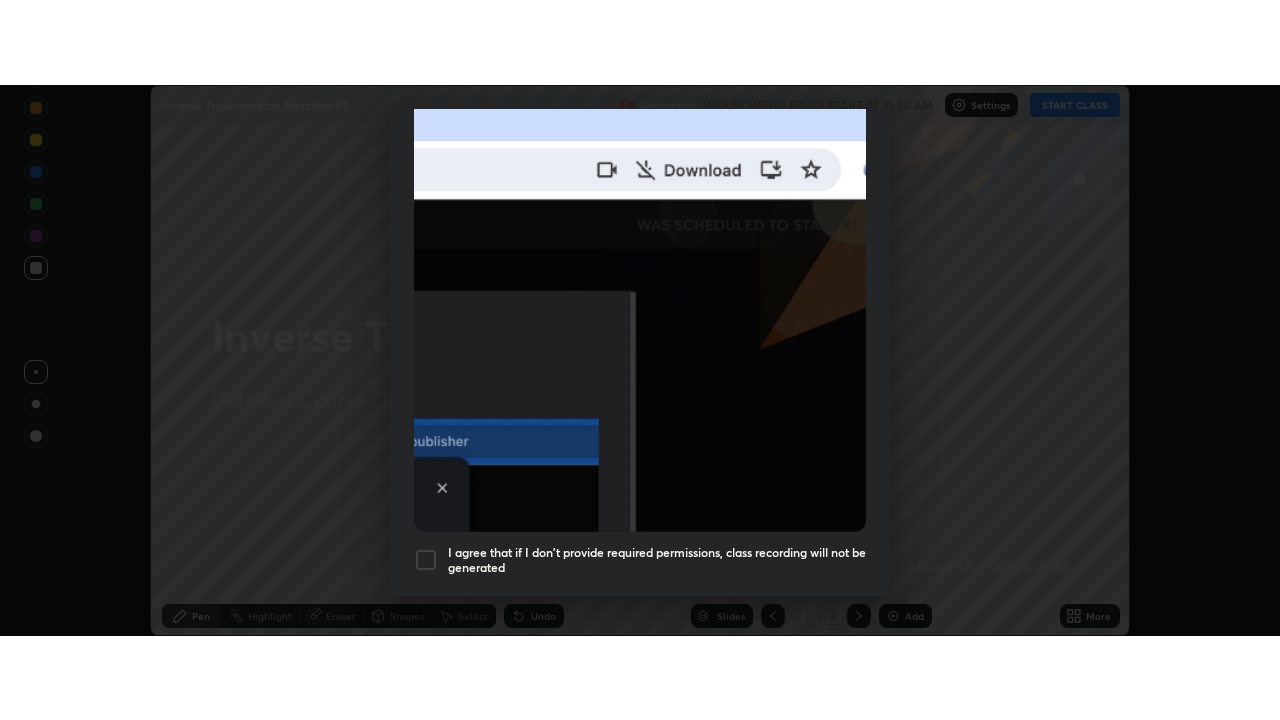 scroll, scrollTop: 513, scrollLeft: 0, axis: vertical 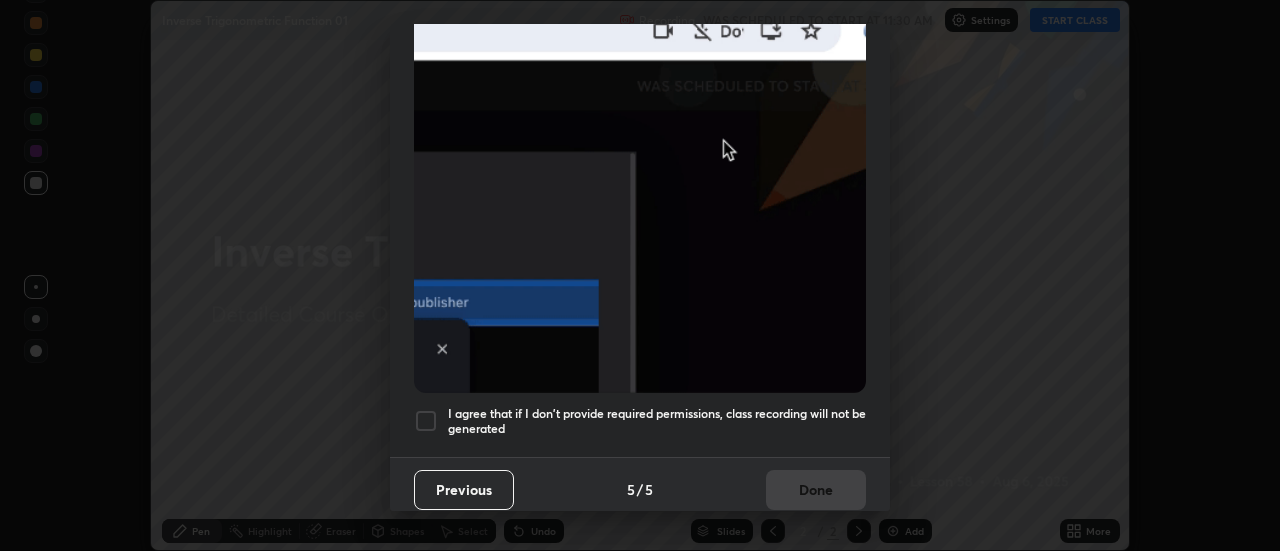 click on "I agree that if I don't provide required permissions, class recording will not be generated" at bounding box center [657, 421] 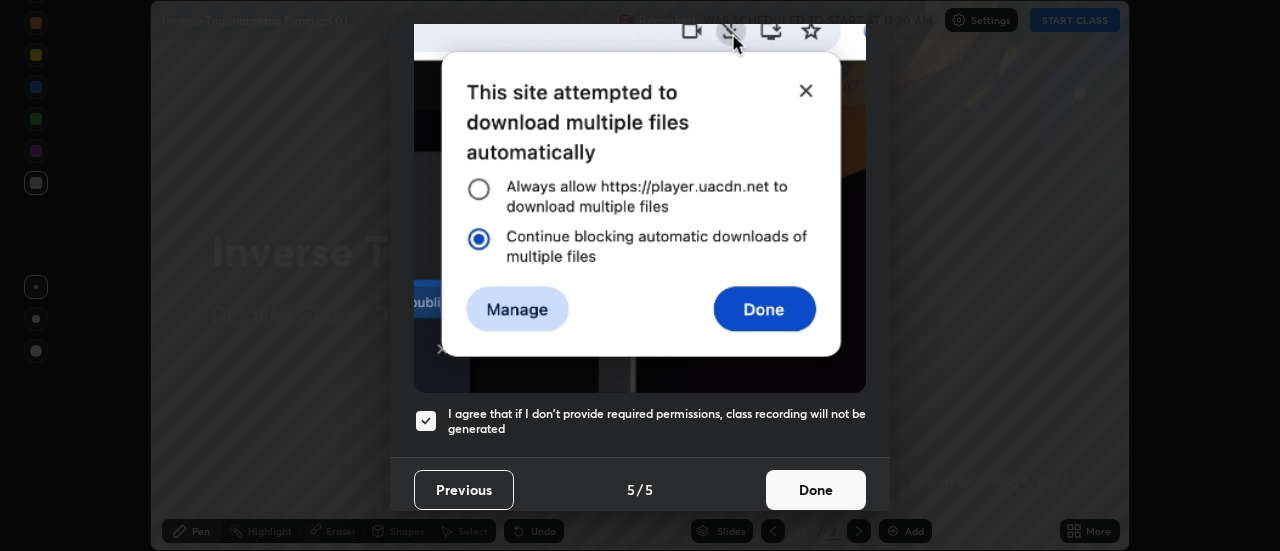 click on "Done" at bounding box center (816, 490) 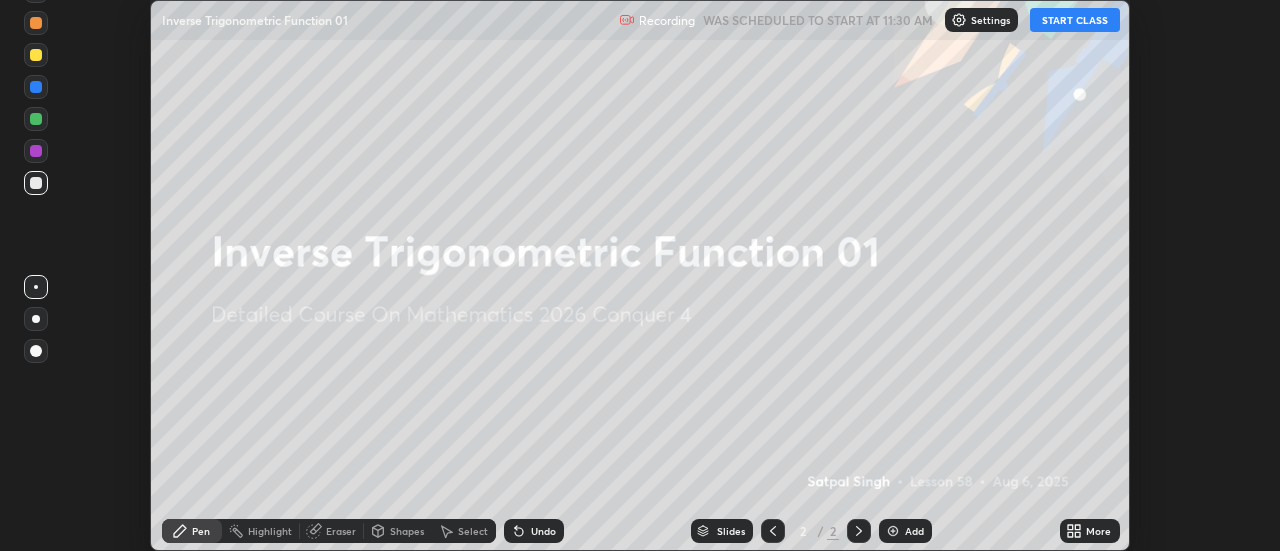 click on "START CLASS" at bounding box center [1075, 20] 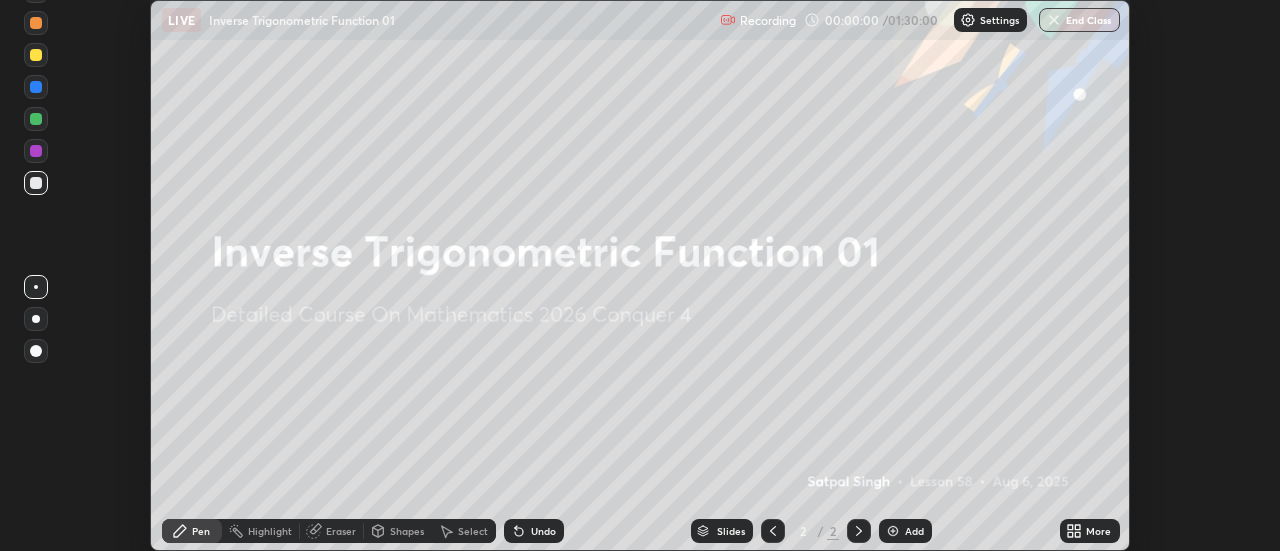 click 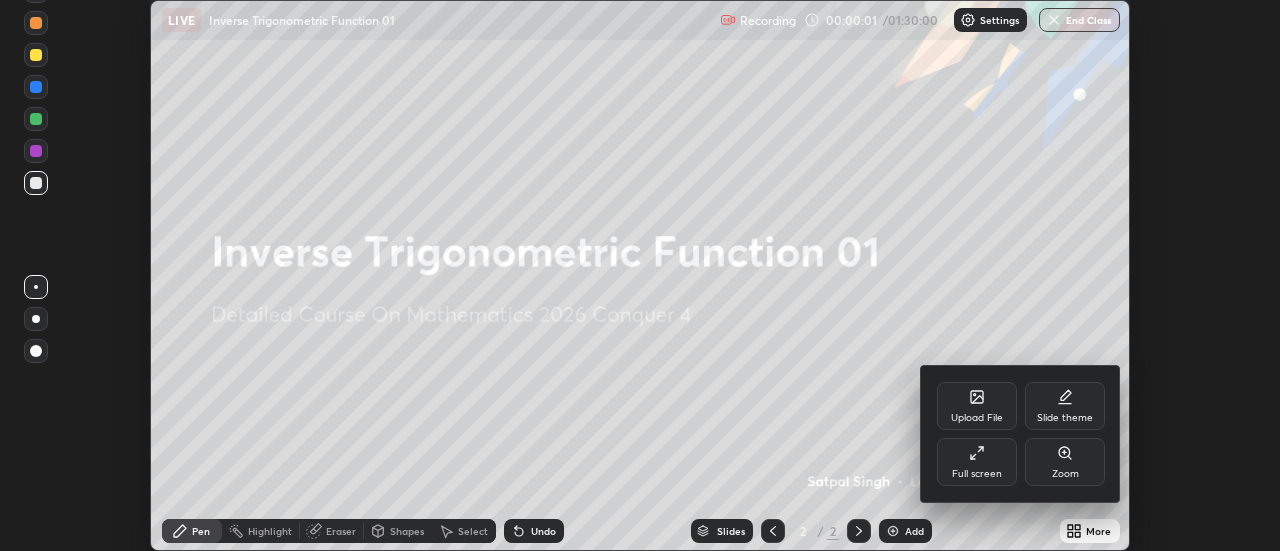 click on "Full screen" at bounding box center [977, 462] 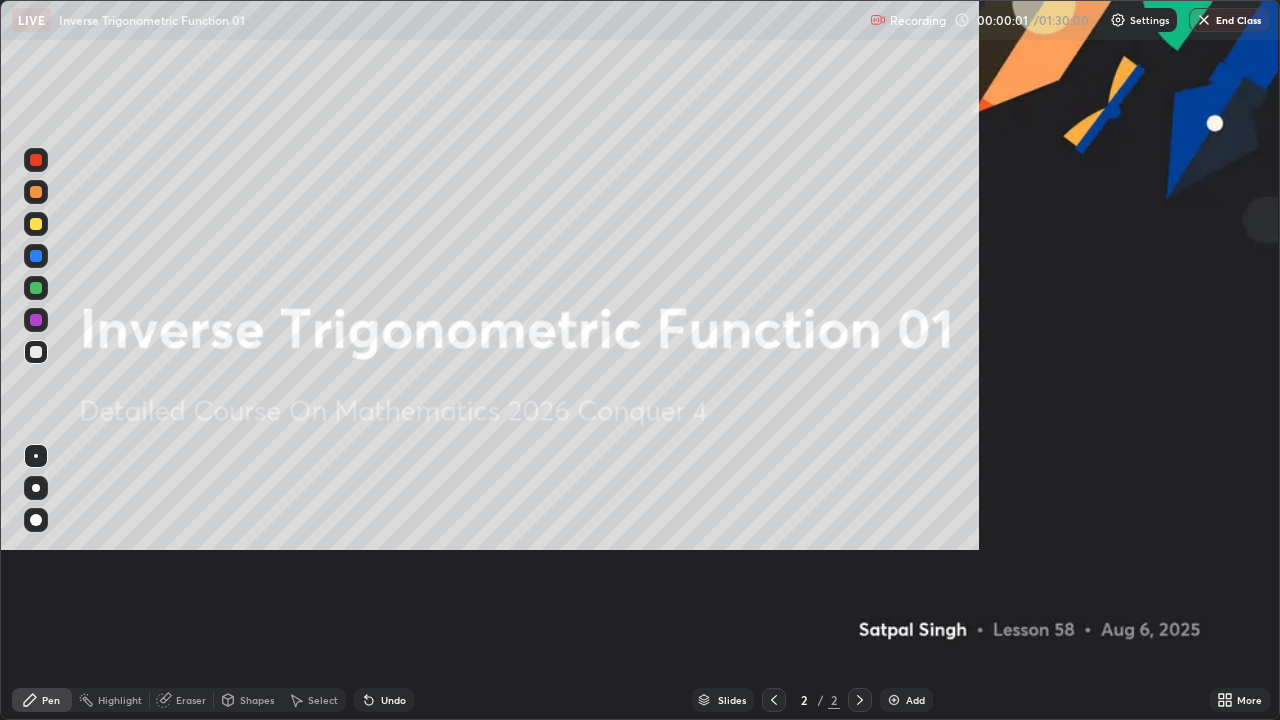 scroll, scrollTop: 99280, scrollLeft: 98720, axis: both 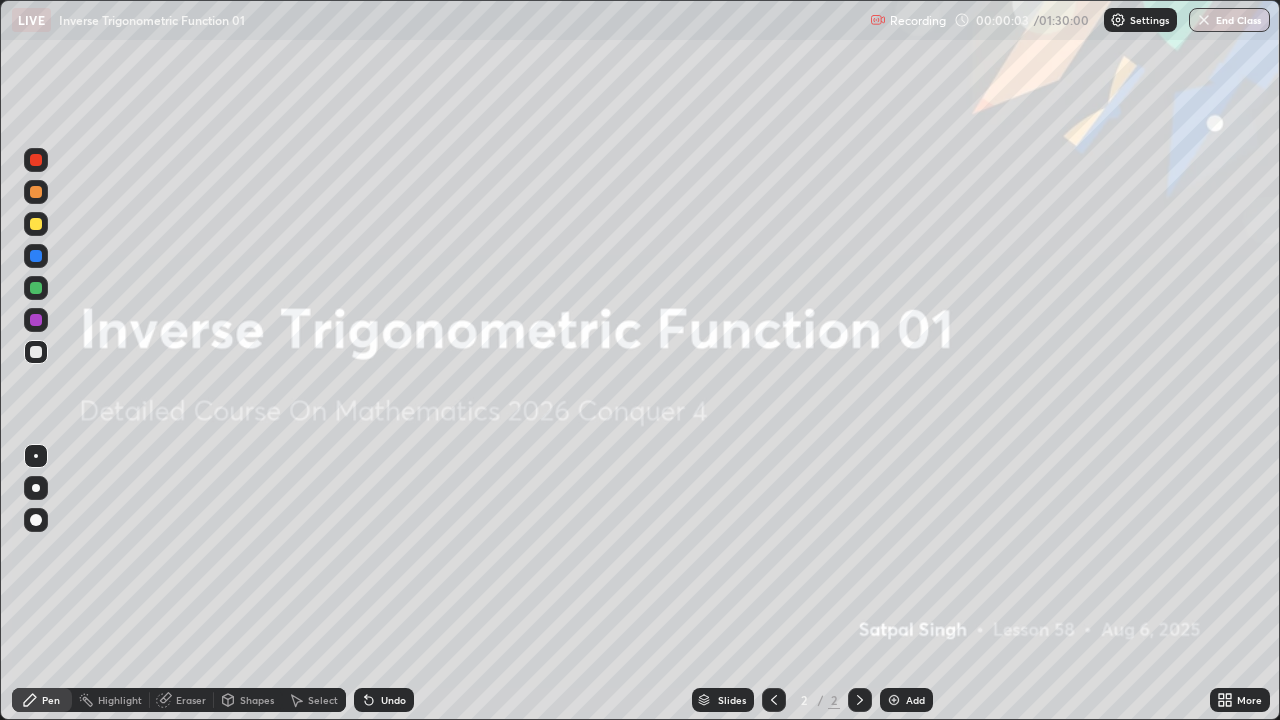 click at bounding box center [894, 700] 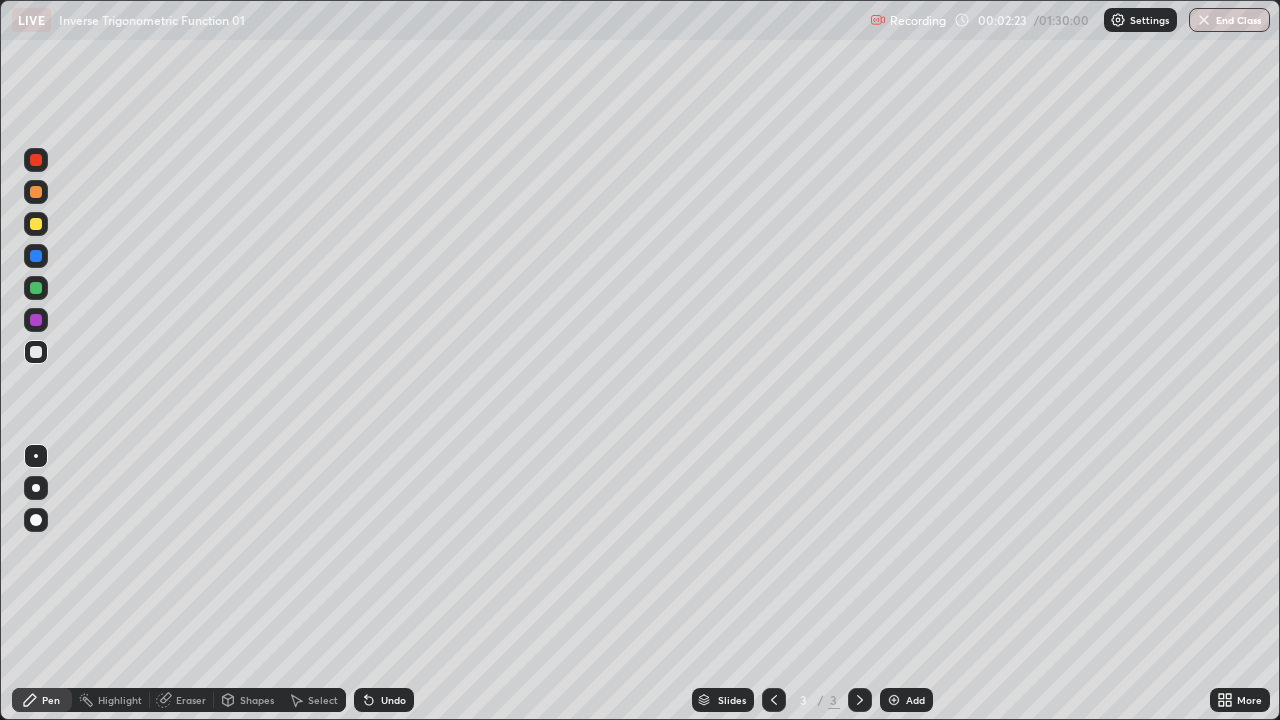 click at bounding box center [36, 224] 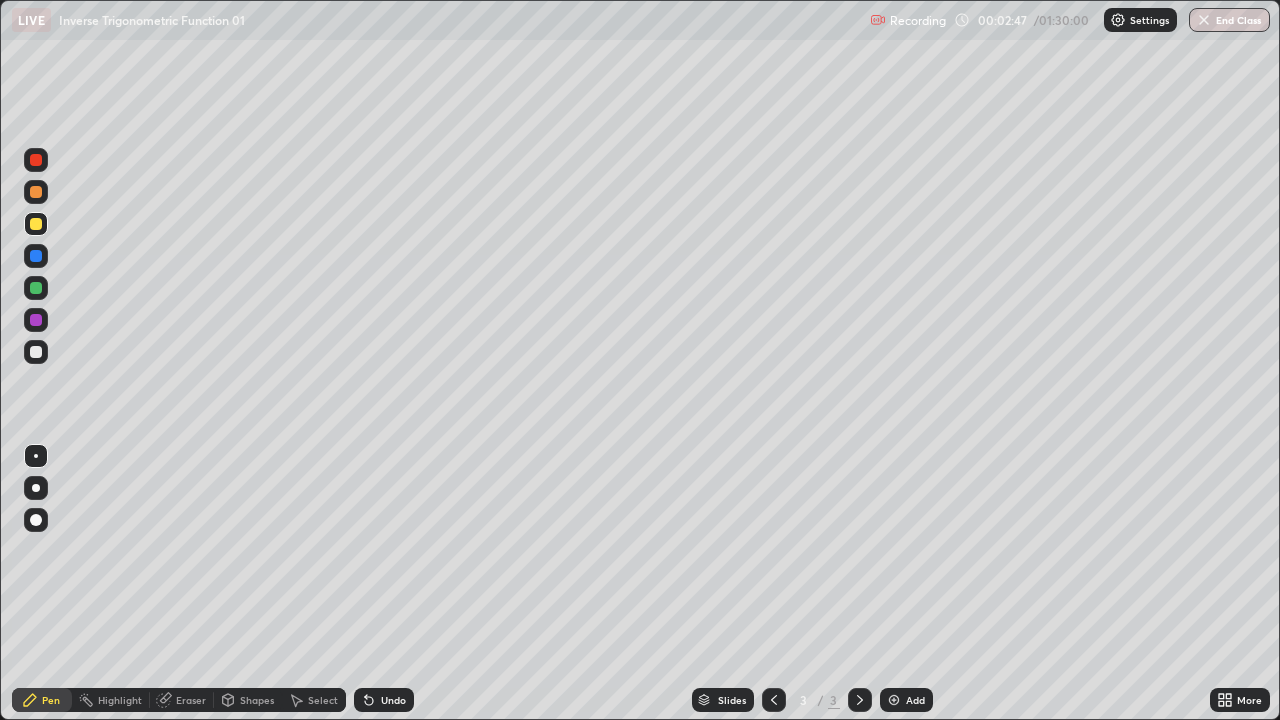 click at bounding box center (36, 352) 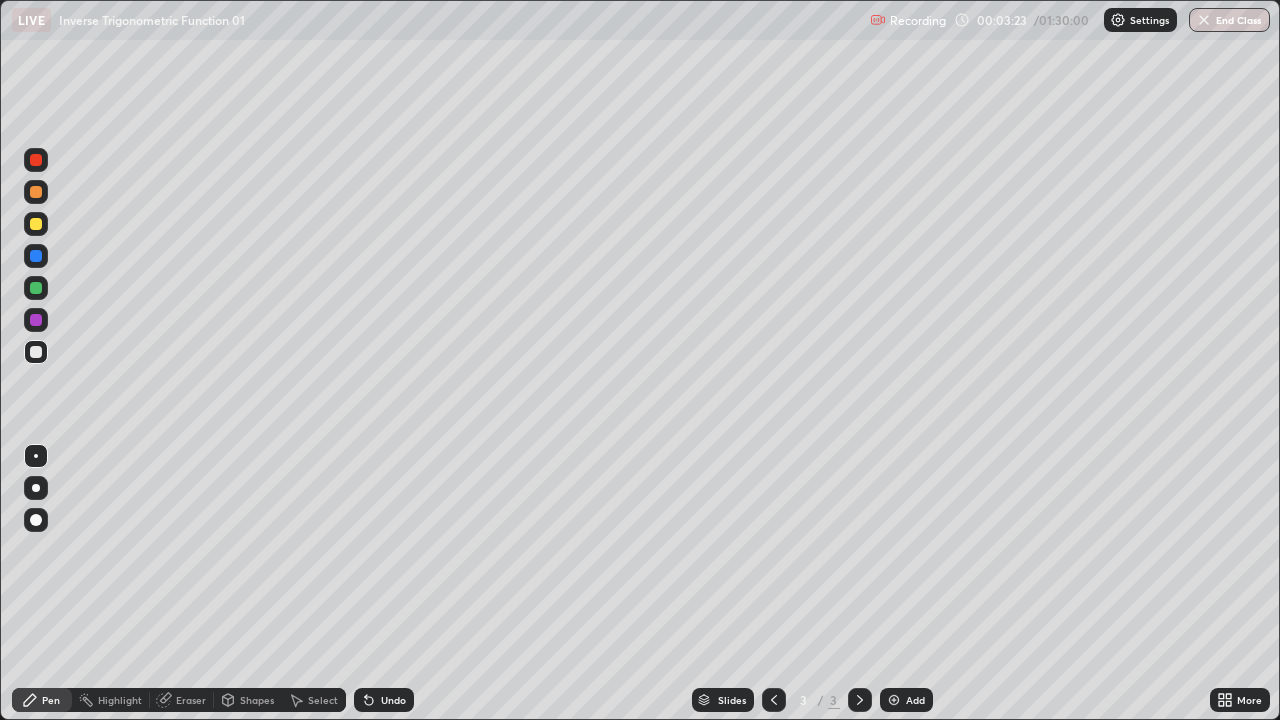 click on "Undo" at bounding box center [384, 700] 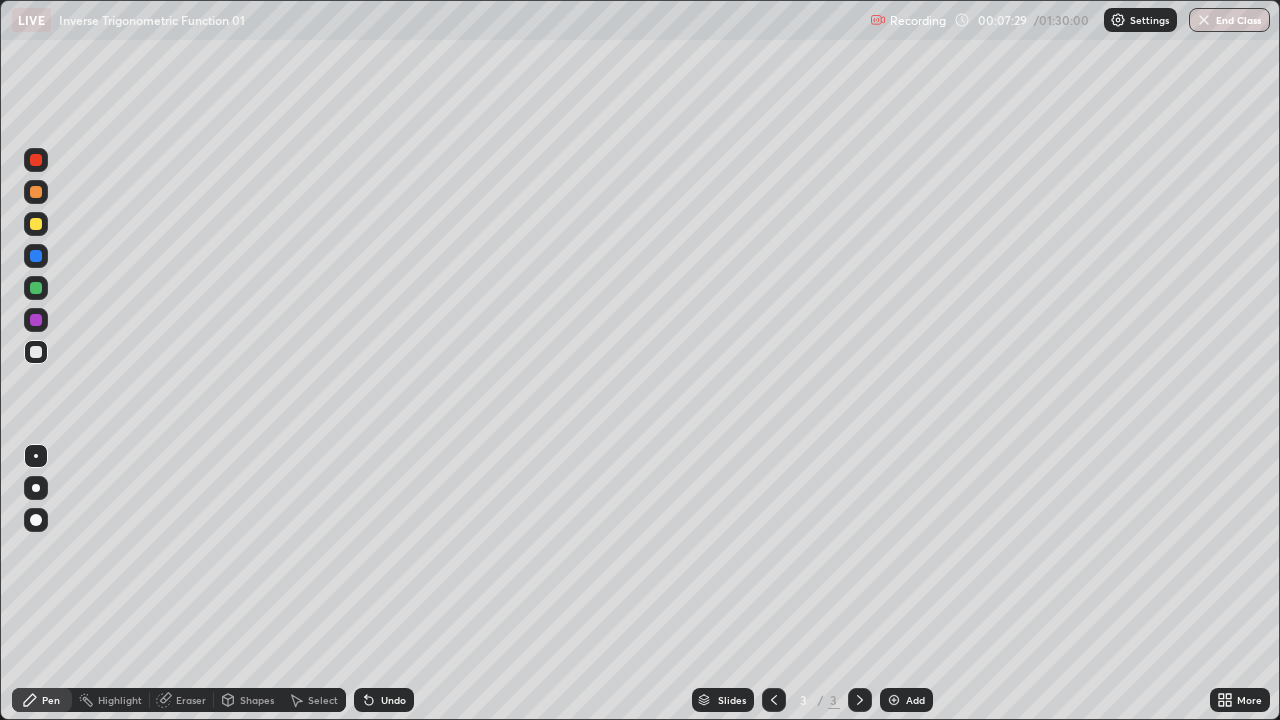 click at bounding box center [894, 700] 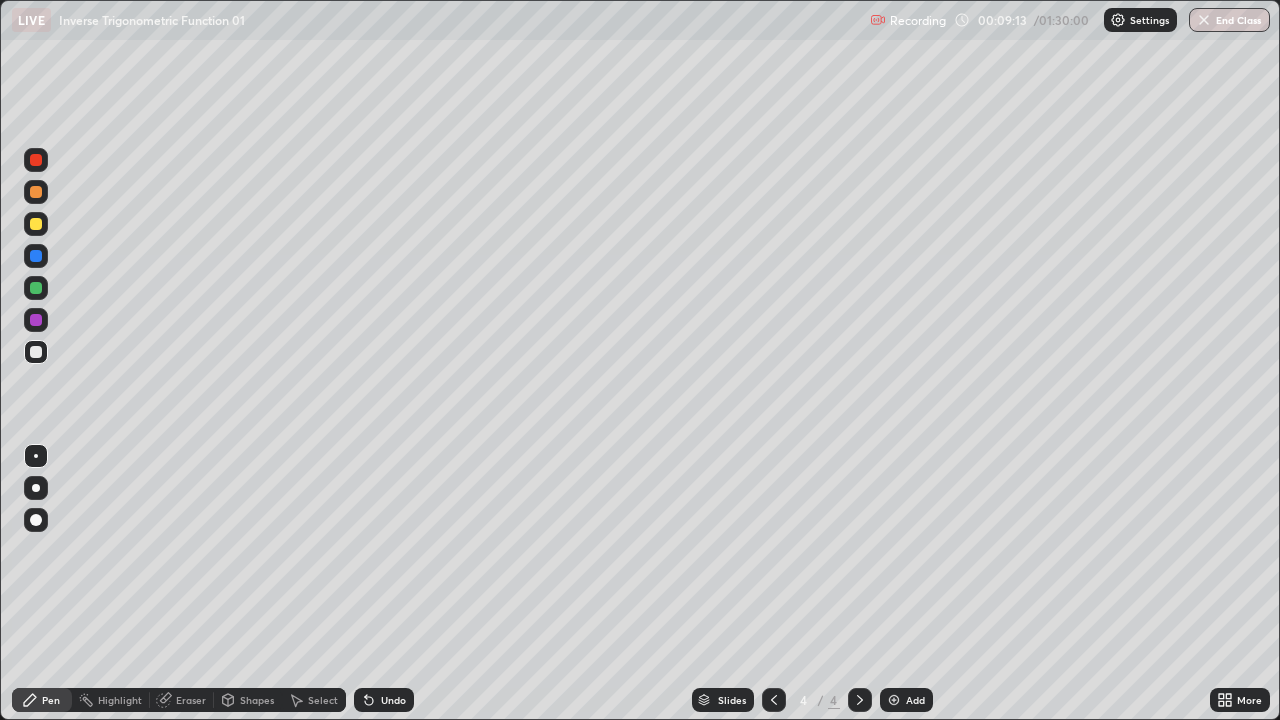 click on "Undo" at bounding box center (393, 700) 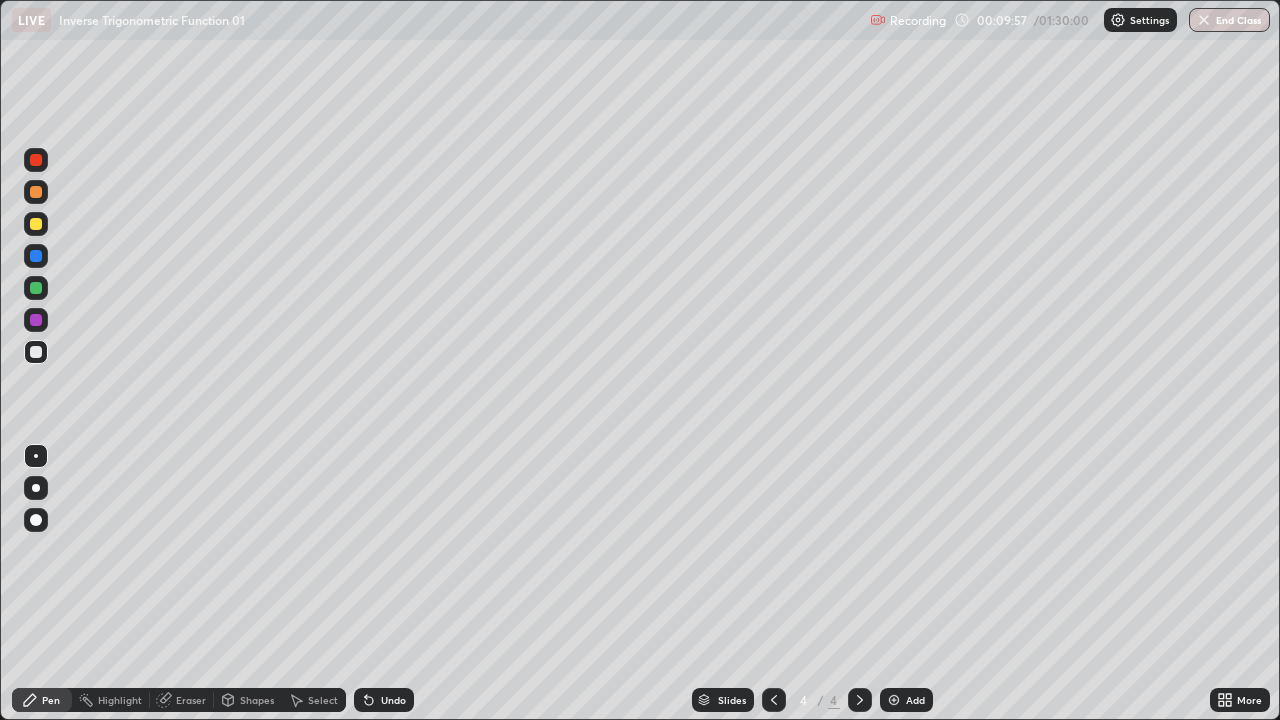 click on "Undo" at bounding box center (393, 700) 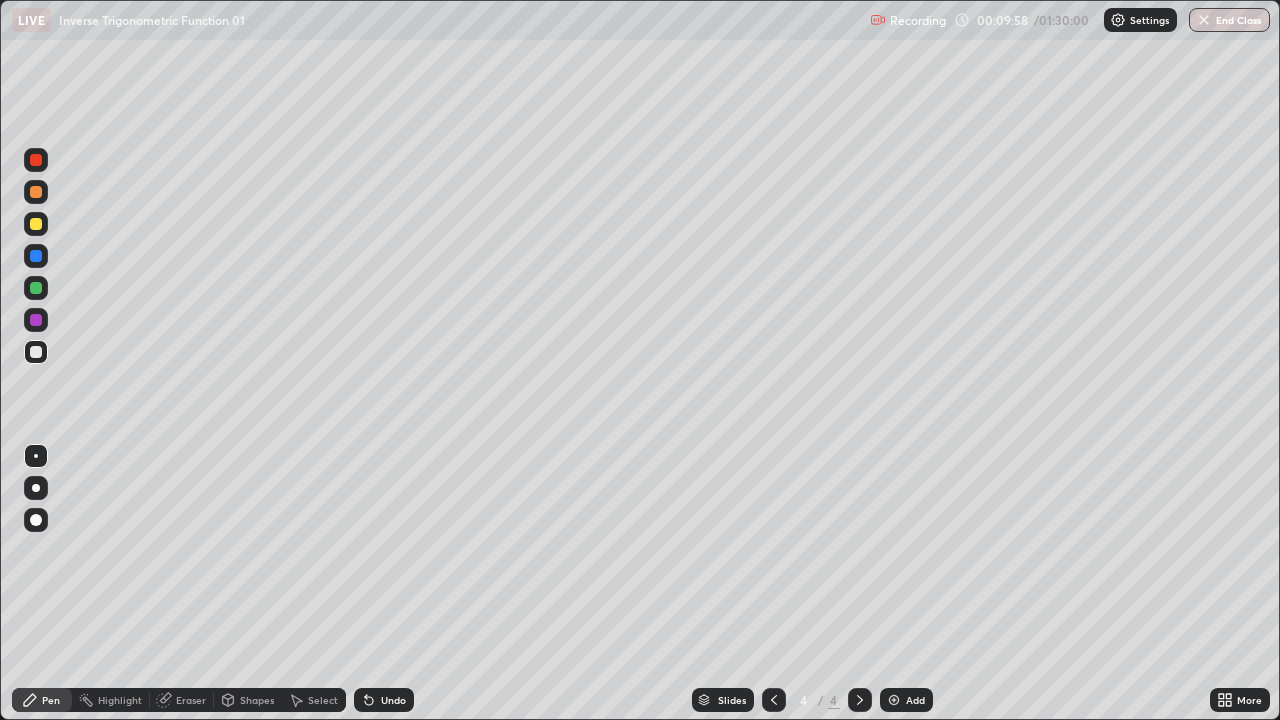 click on "Undo" at bounding box center (393, 700) 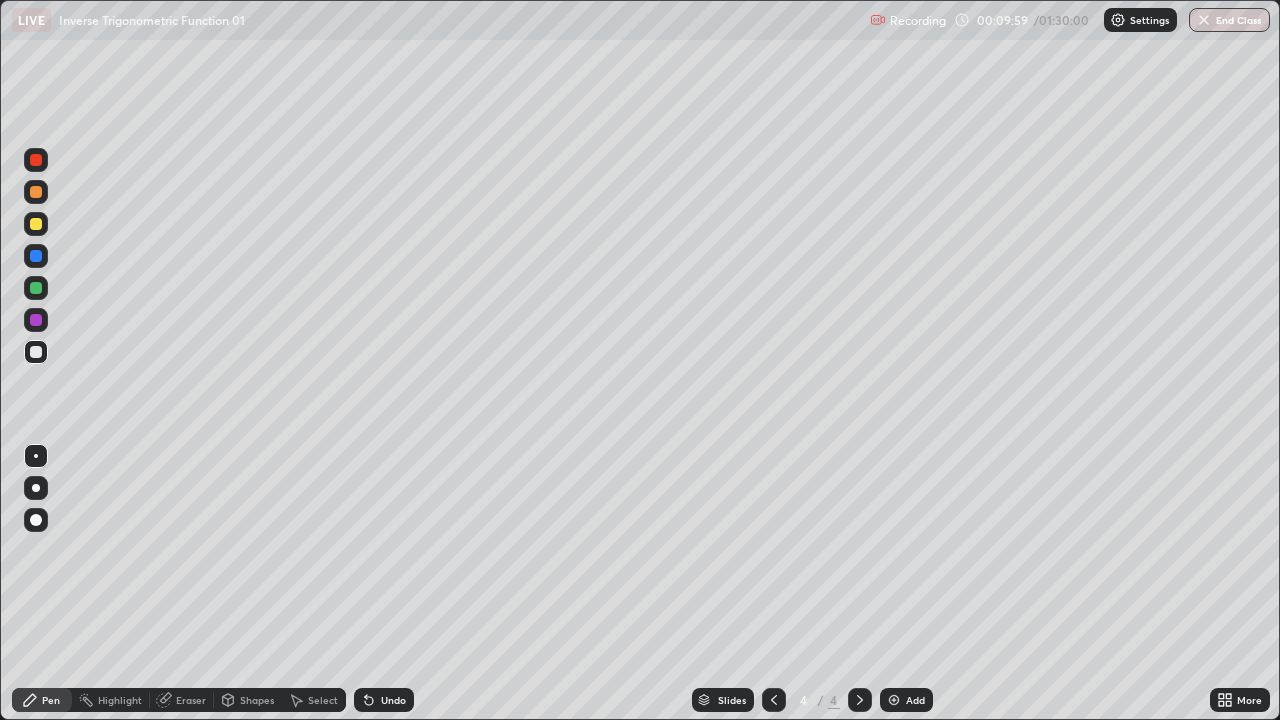 click on "Undo" at bounding box center [384, 700] 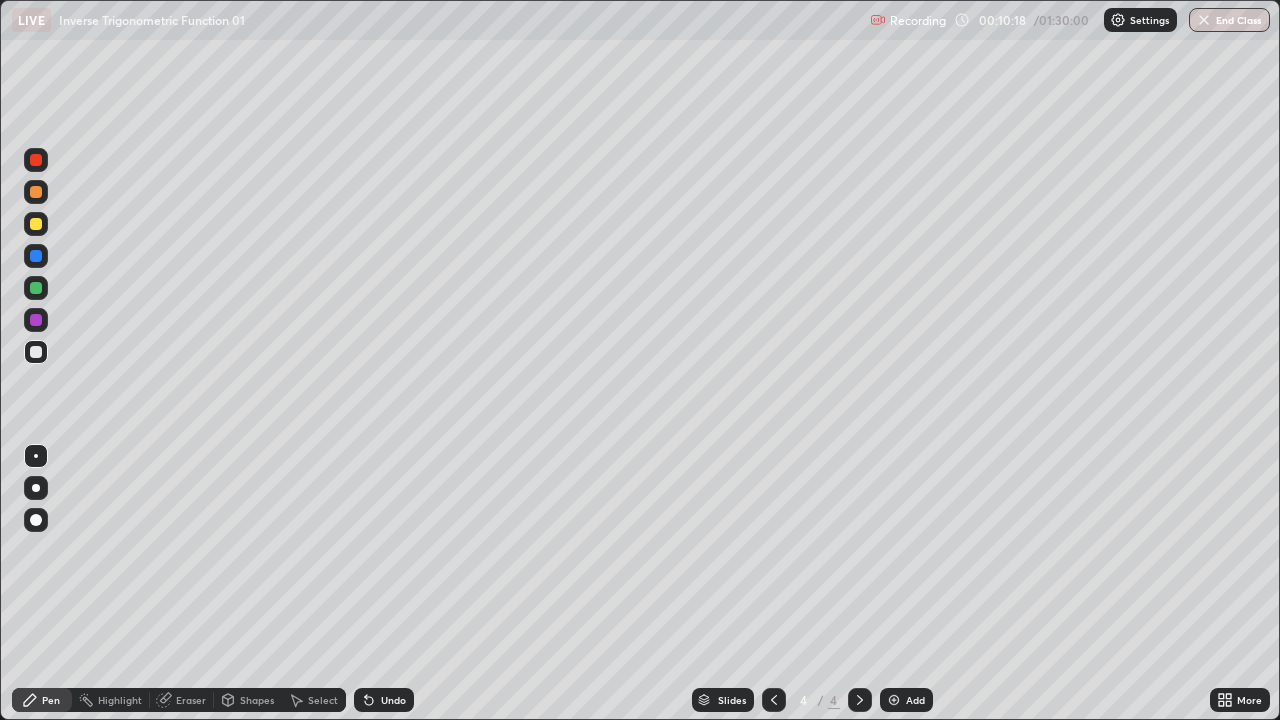 click on "Undo" at bounding box center [384, 700] 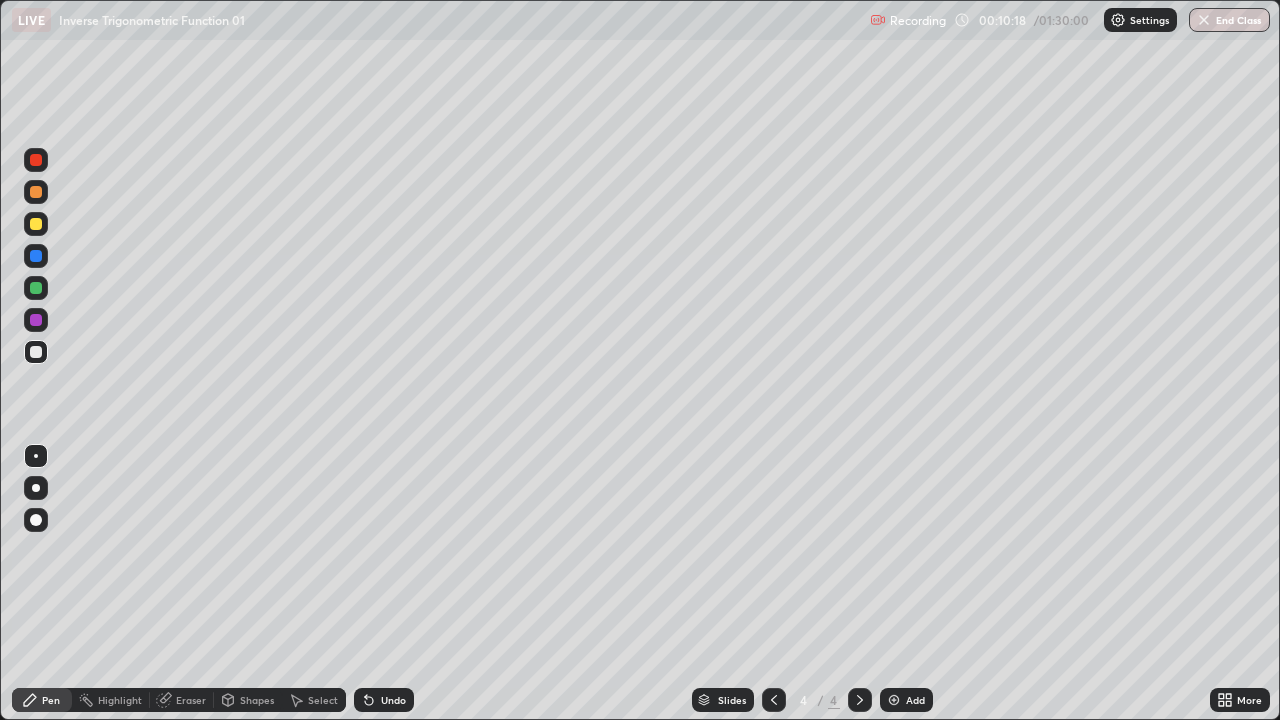 click on "Undo" at bounding box center [384, 700] 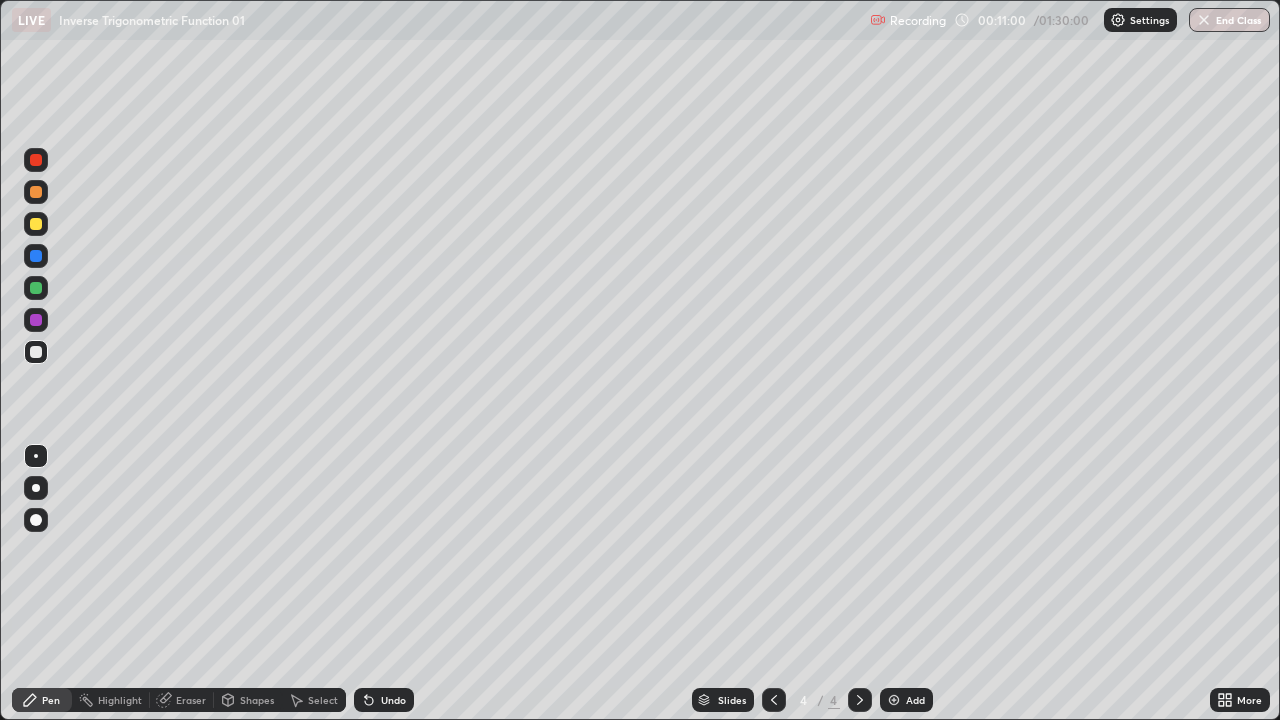 click on "Select" at bounding box center (323, 700) 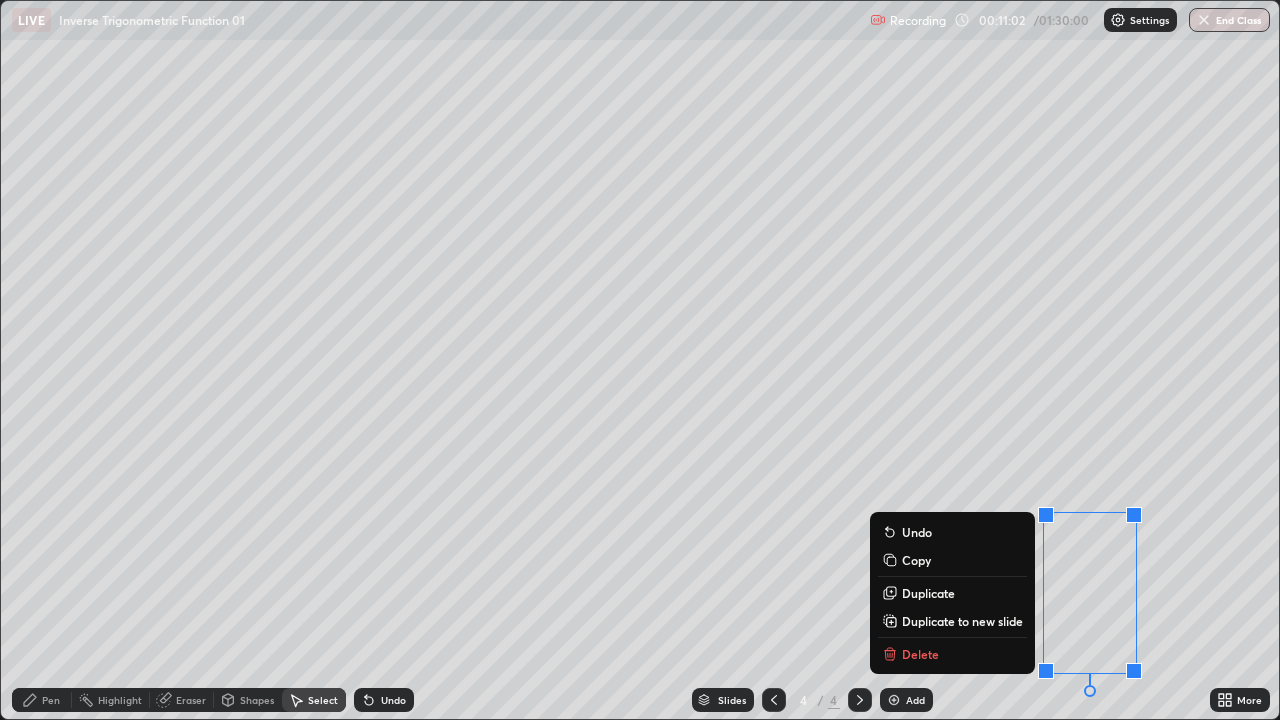 click on "Delete" at bounding box center [920, 654] 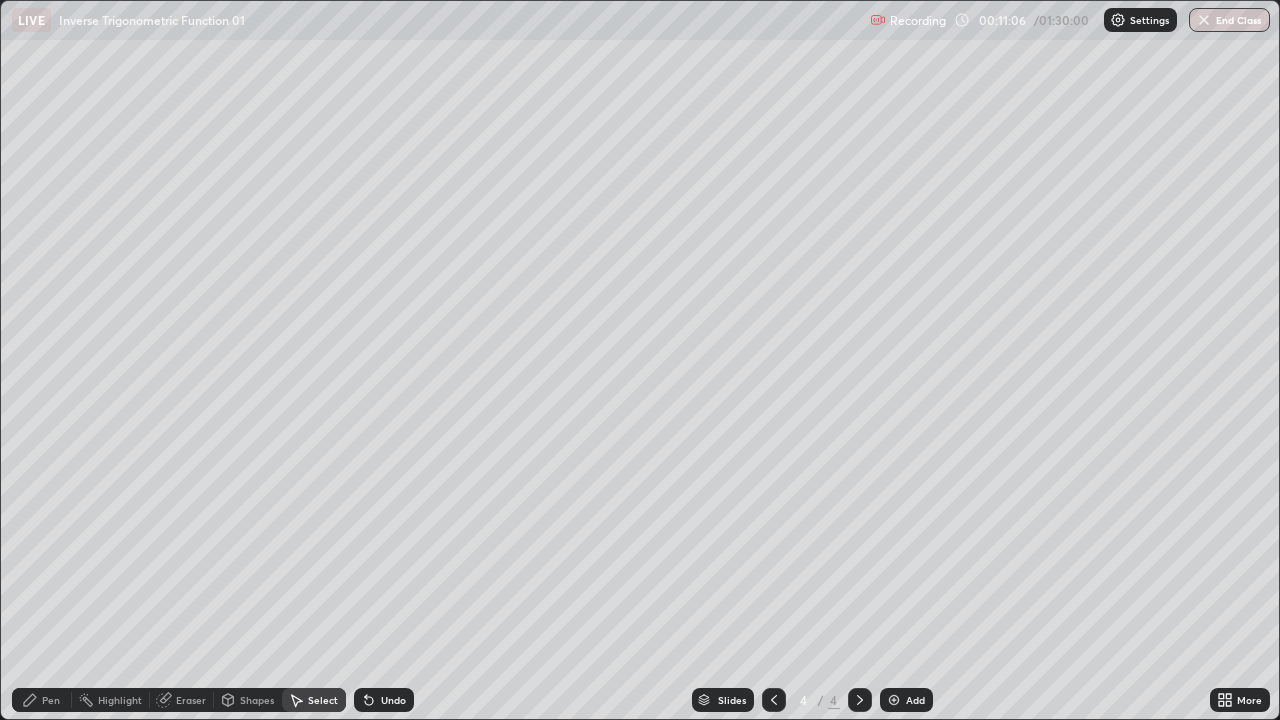click on "Shapes" at bounding box center [248, 700] 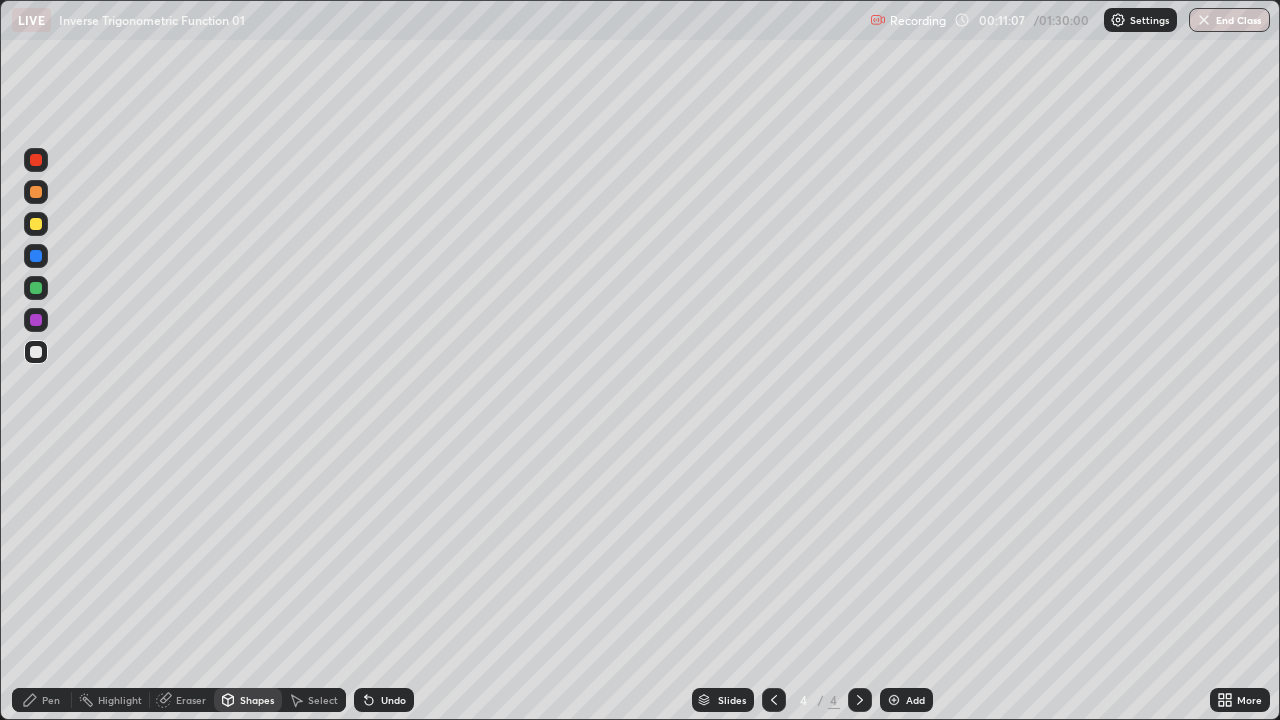 click on "Eraser" at bounding box center [191, 700] 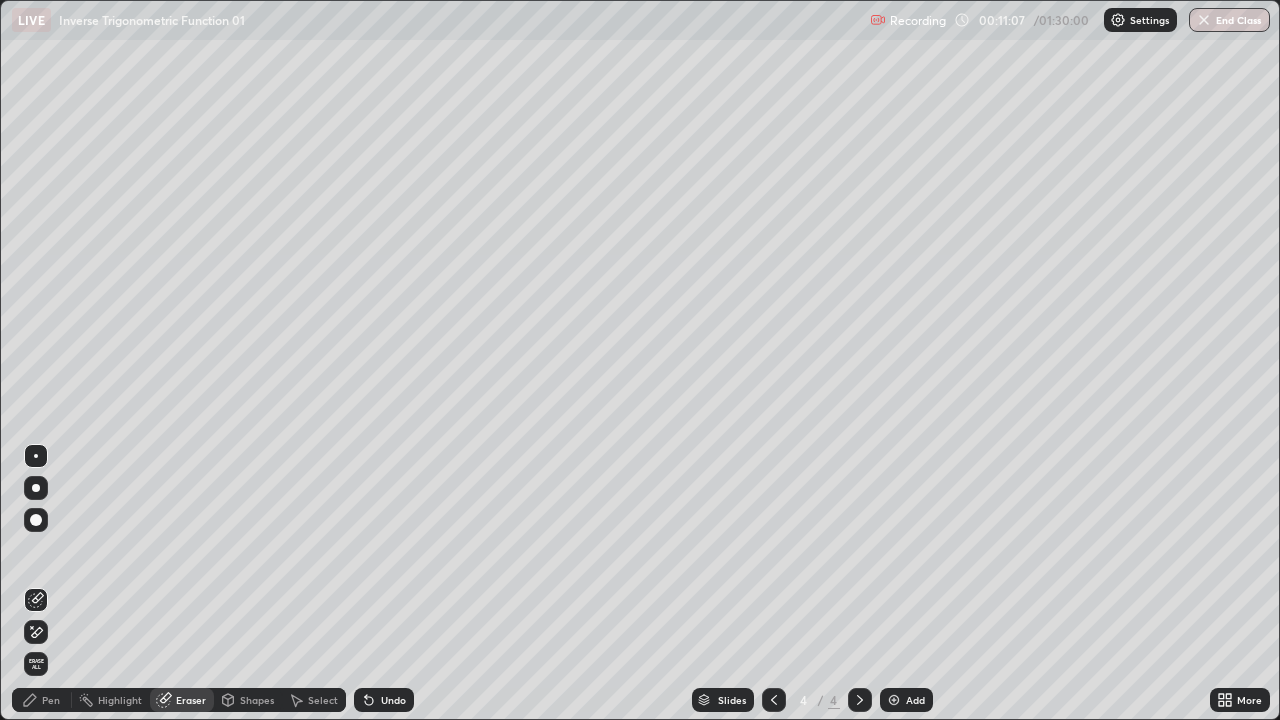 click on "Eraser" at bounding box center (191, 700) 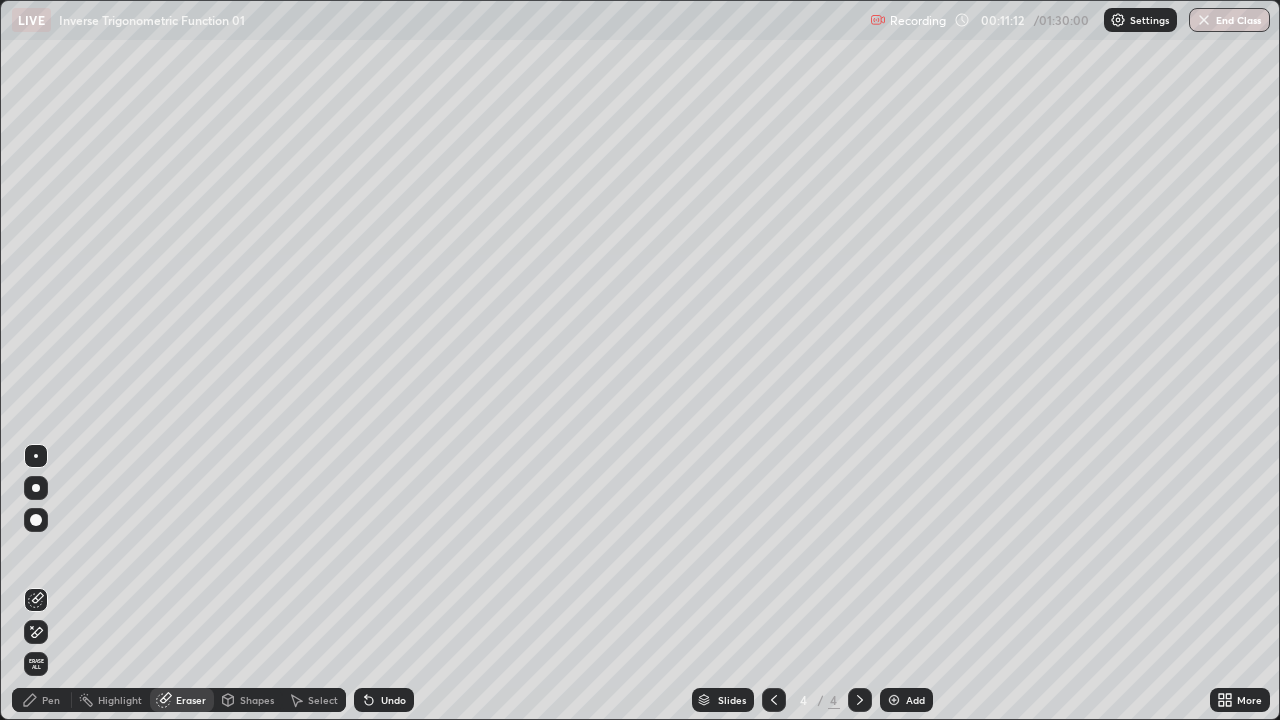 click on "Pen" at bounding box center [42, 700] 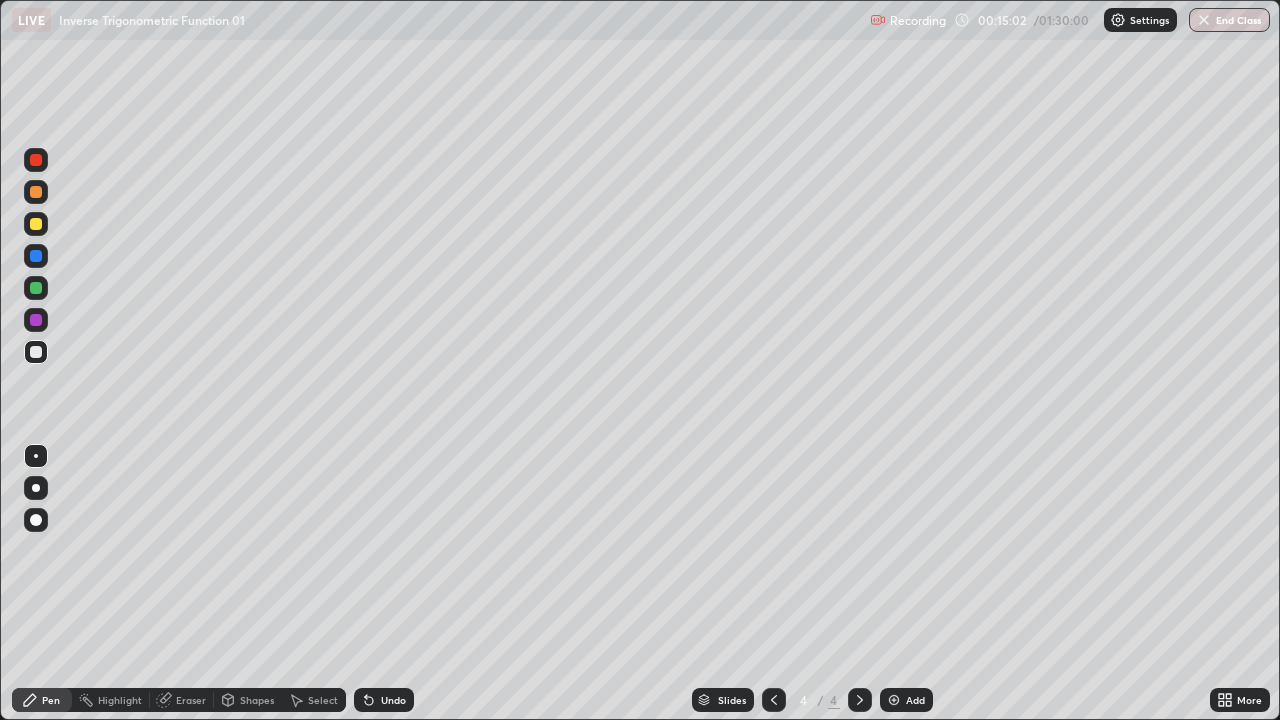click 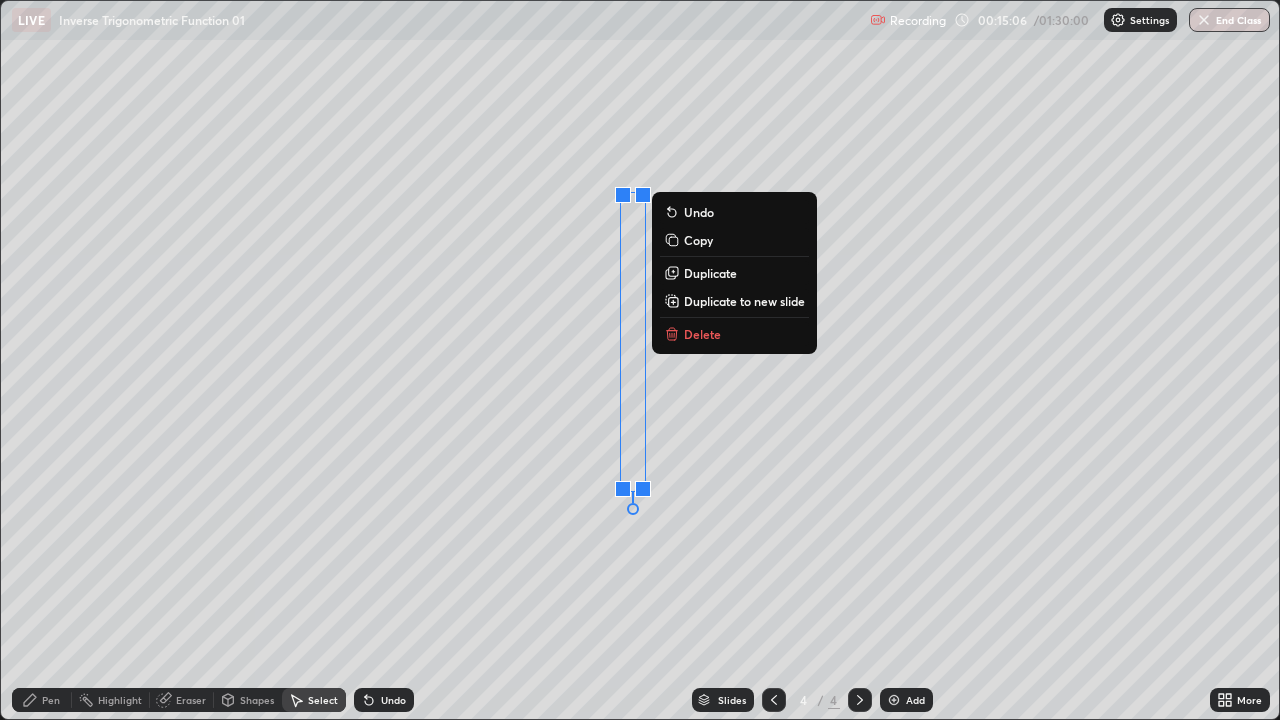 click on "0 ° Undo Copy Duplicate Duplicate to new slide Delete" at bounding box center [640, 360] 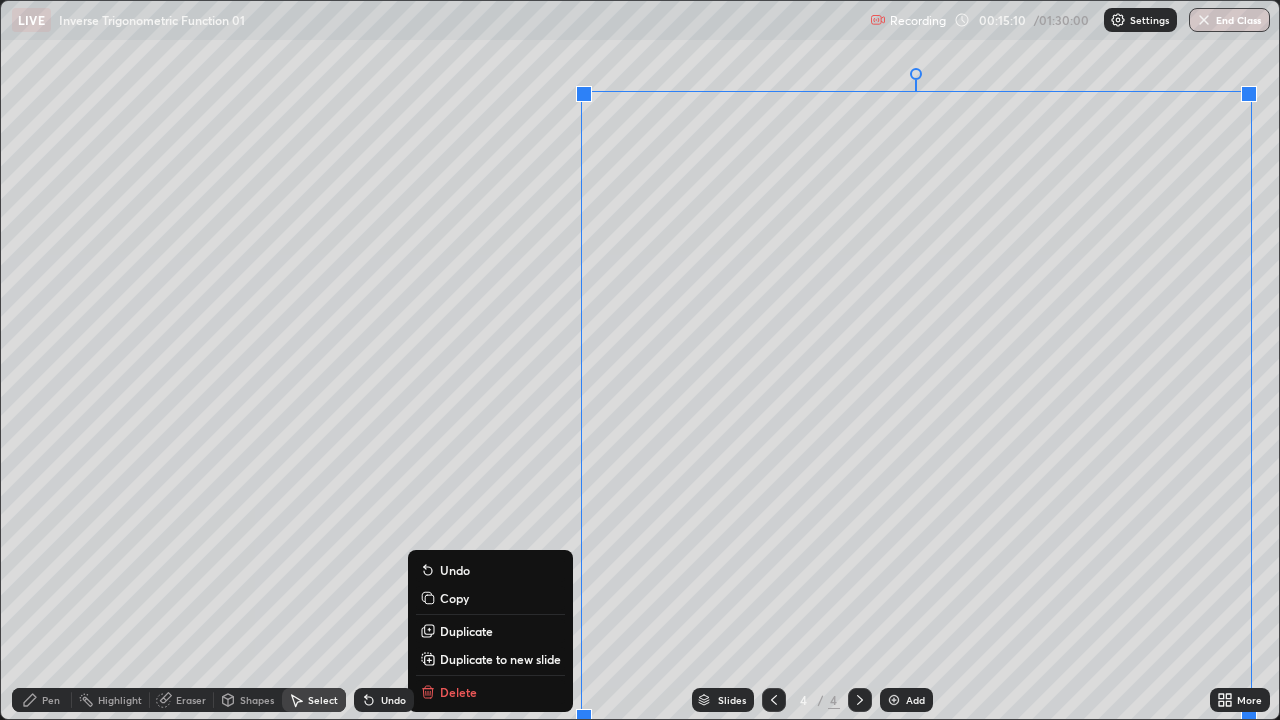 click on "Duplicate to new slide" at bounding box center [500, 659] 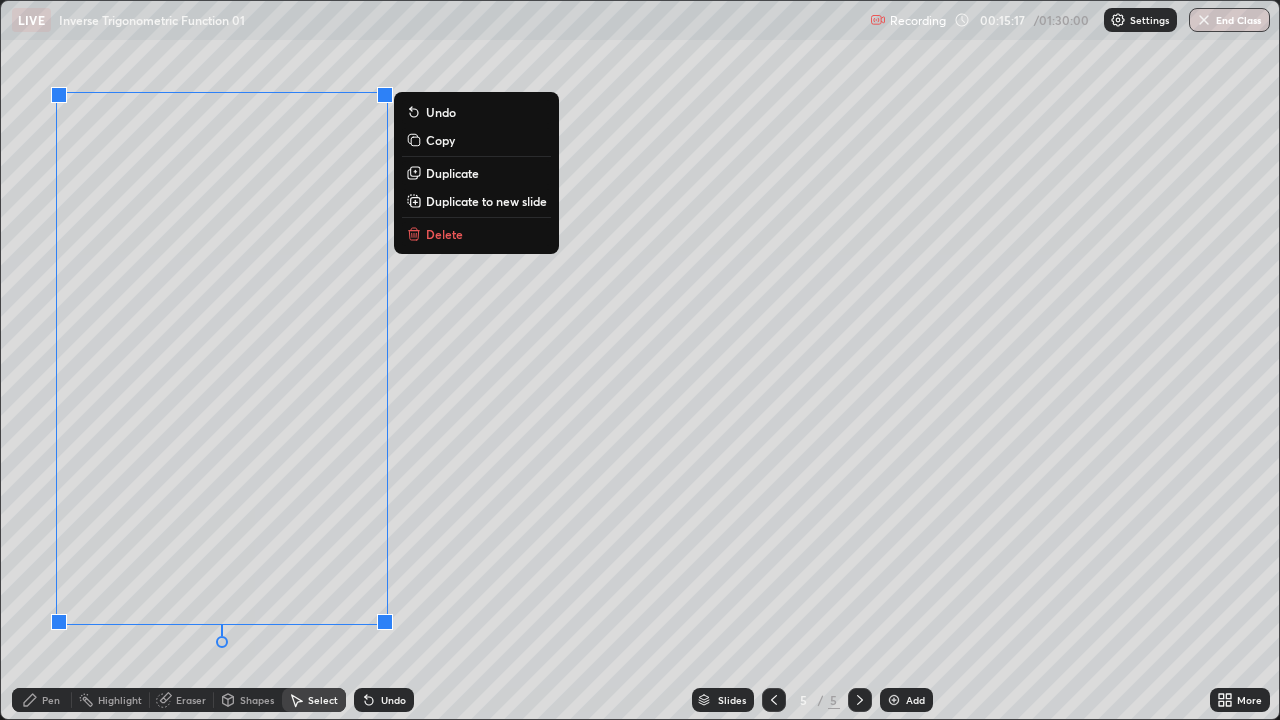 click on "Pen" at bounding box center (42, 700) 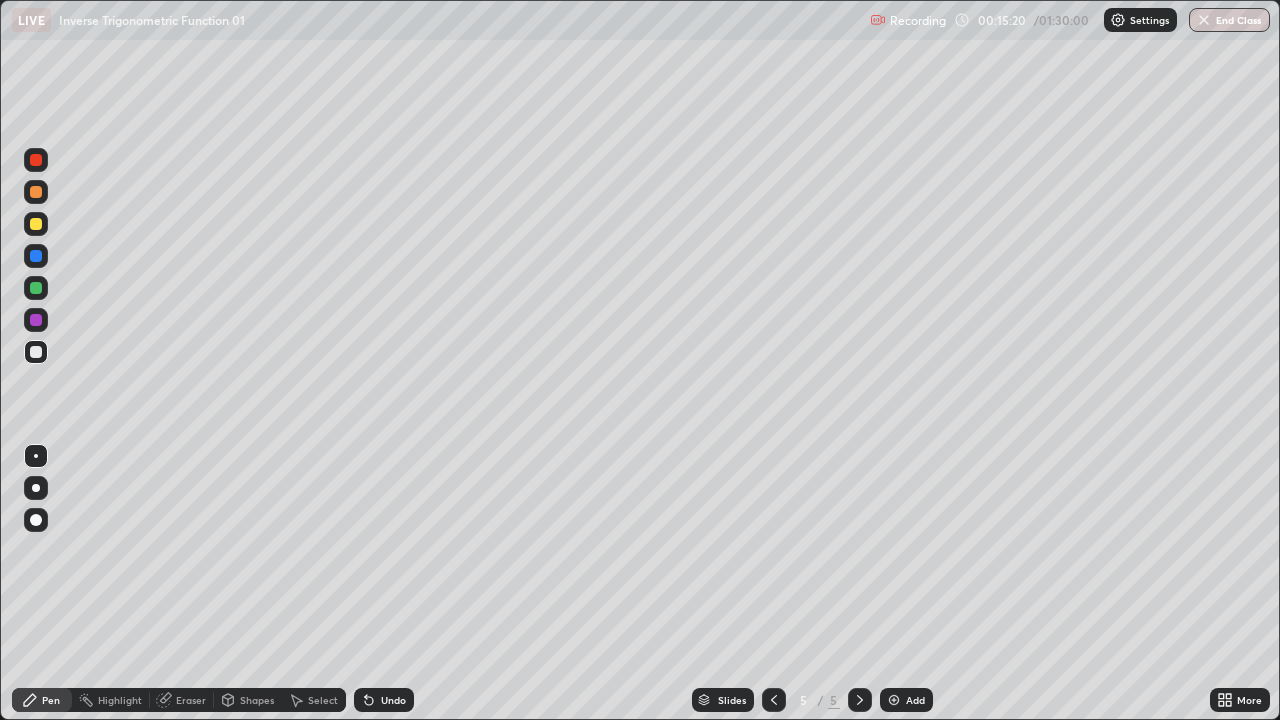 click on "Eraser" at bounding box center [191, 700] 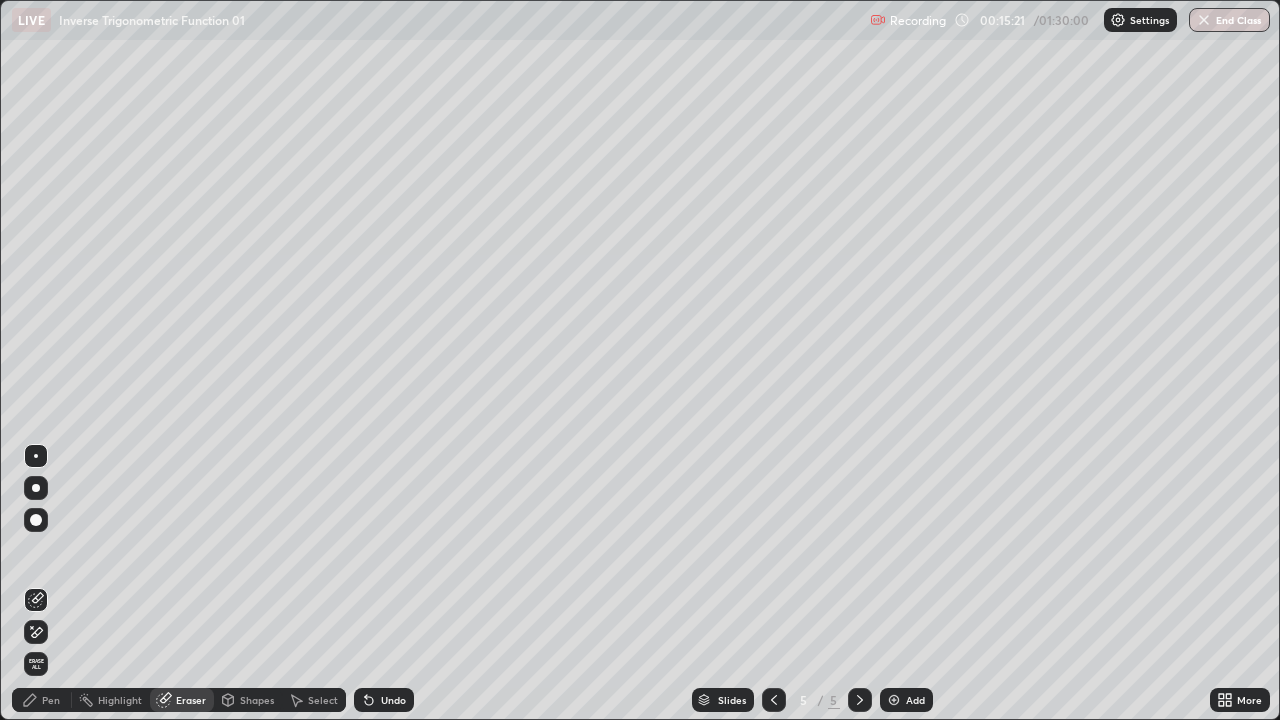 click at bounding box center [36, 632] 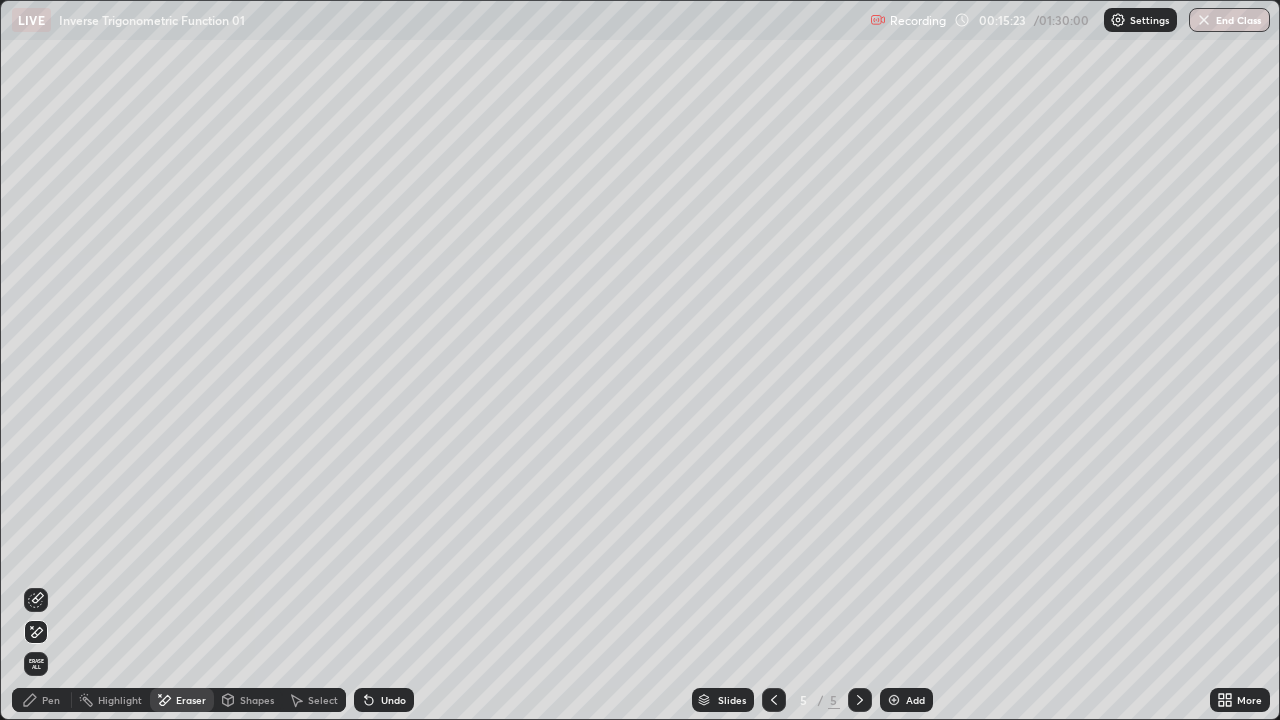 click on "Pen" at bounding box center (42, 700) 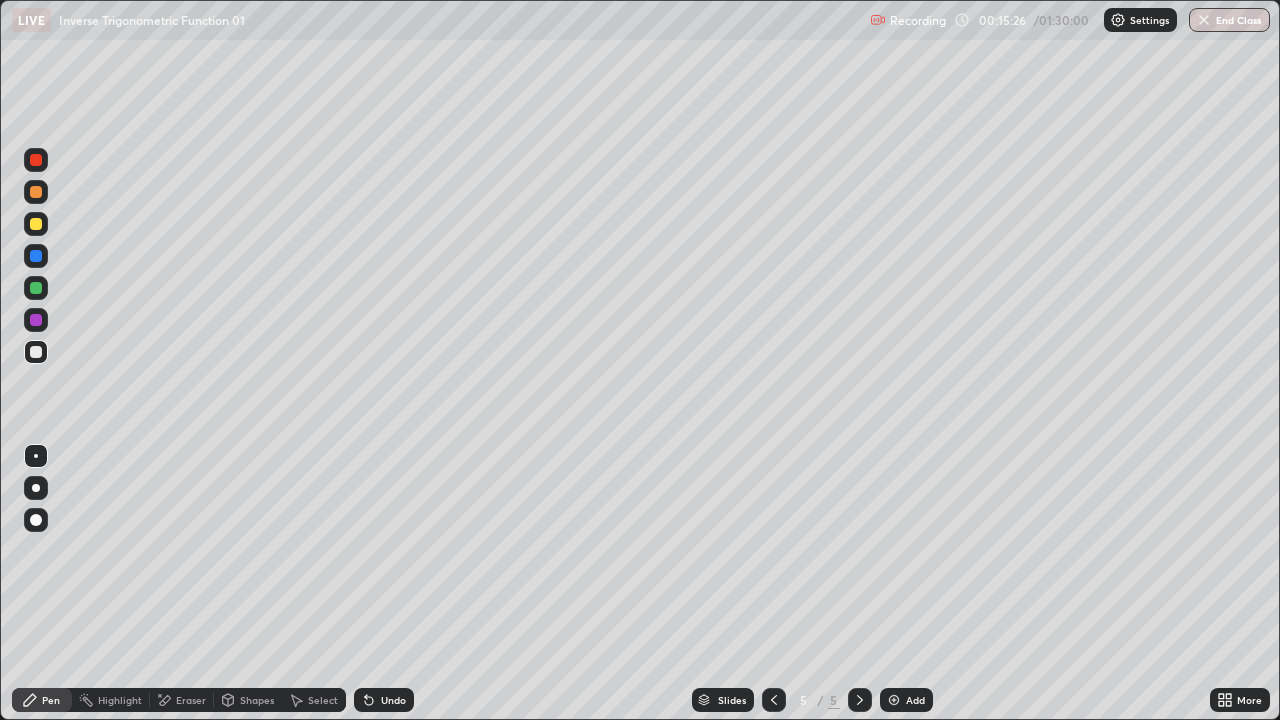 click 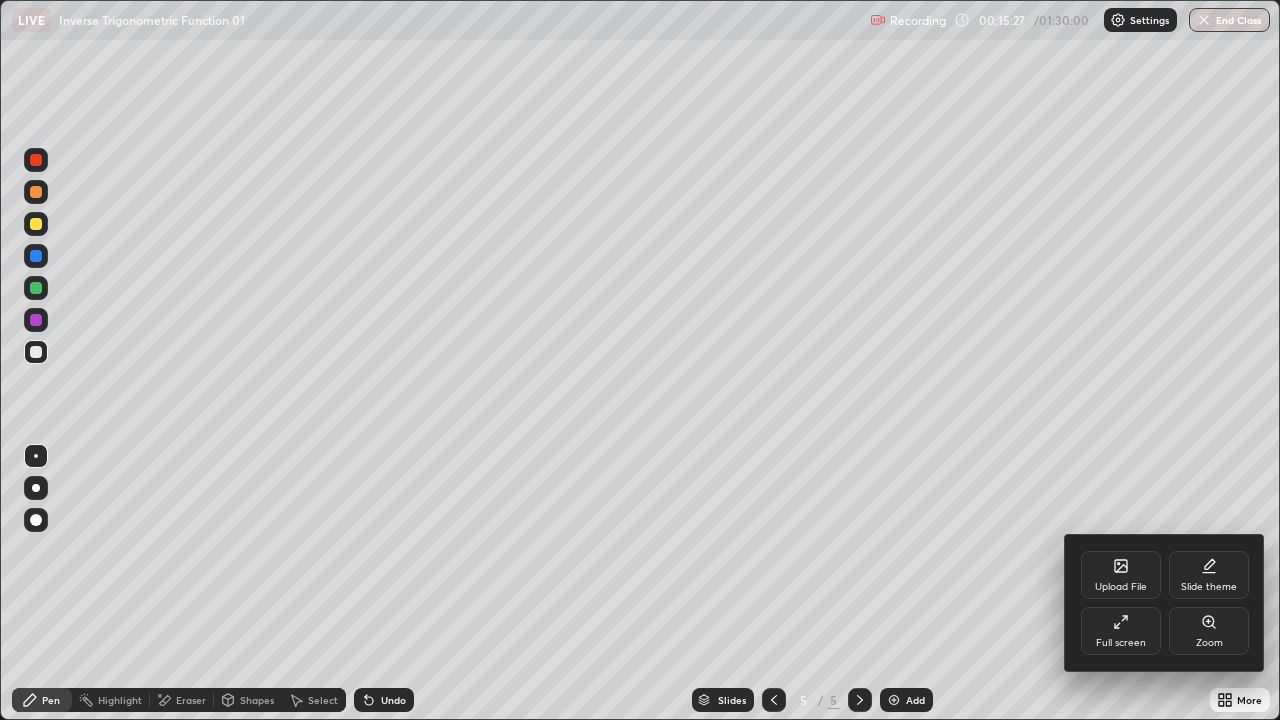 click on "Full screen" at bounding box center (1121, 631) 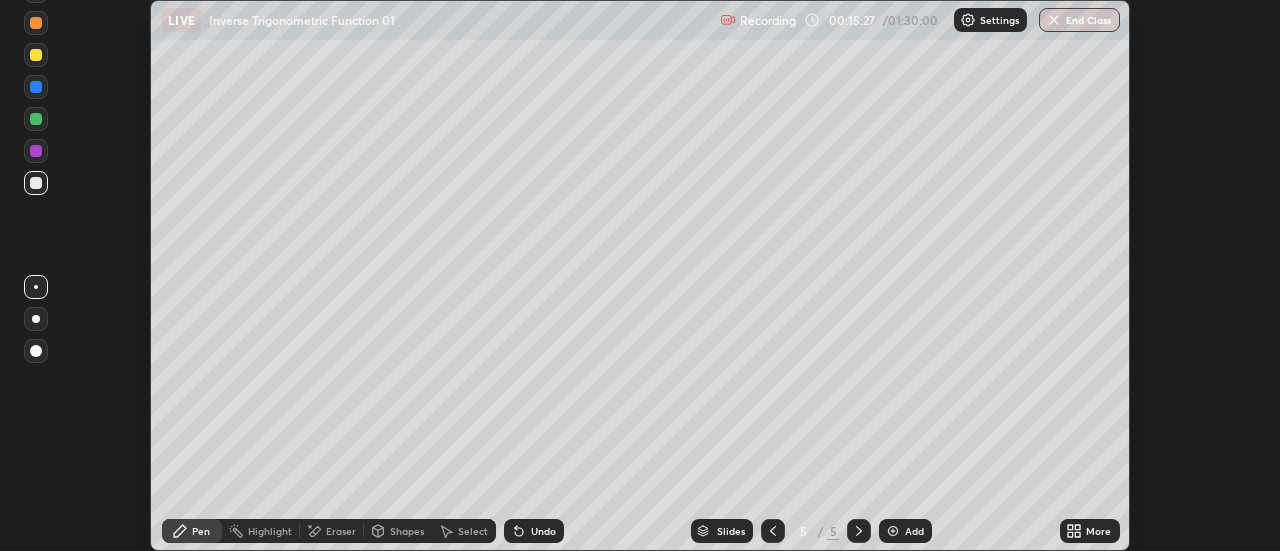 scroll, scrollTop: 551, scrollLeft: 1280, axis: both 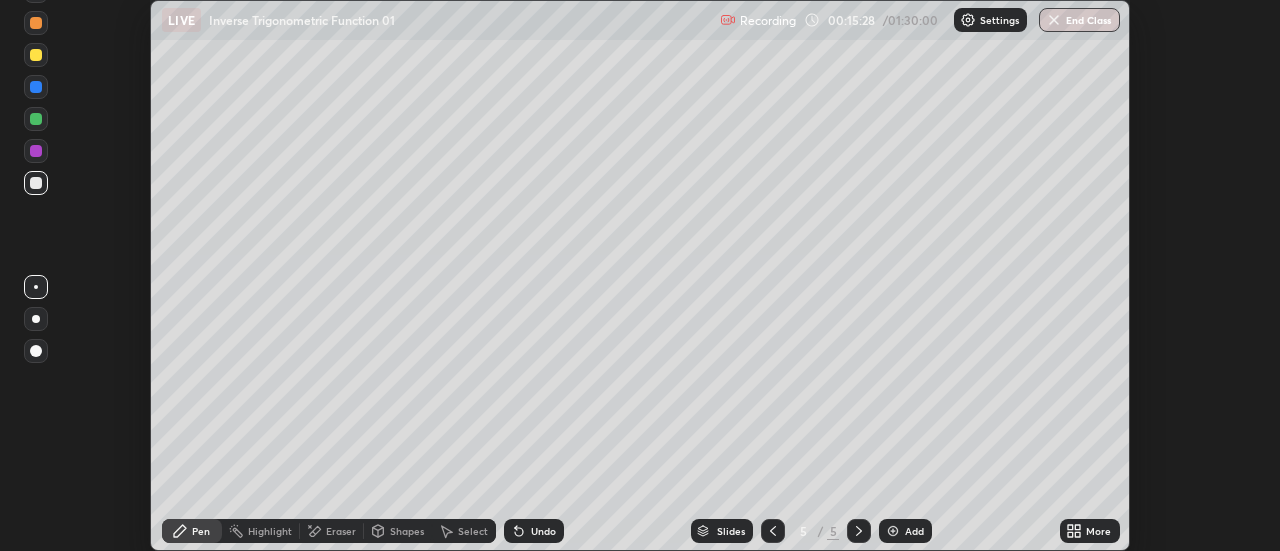 click 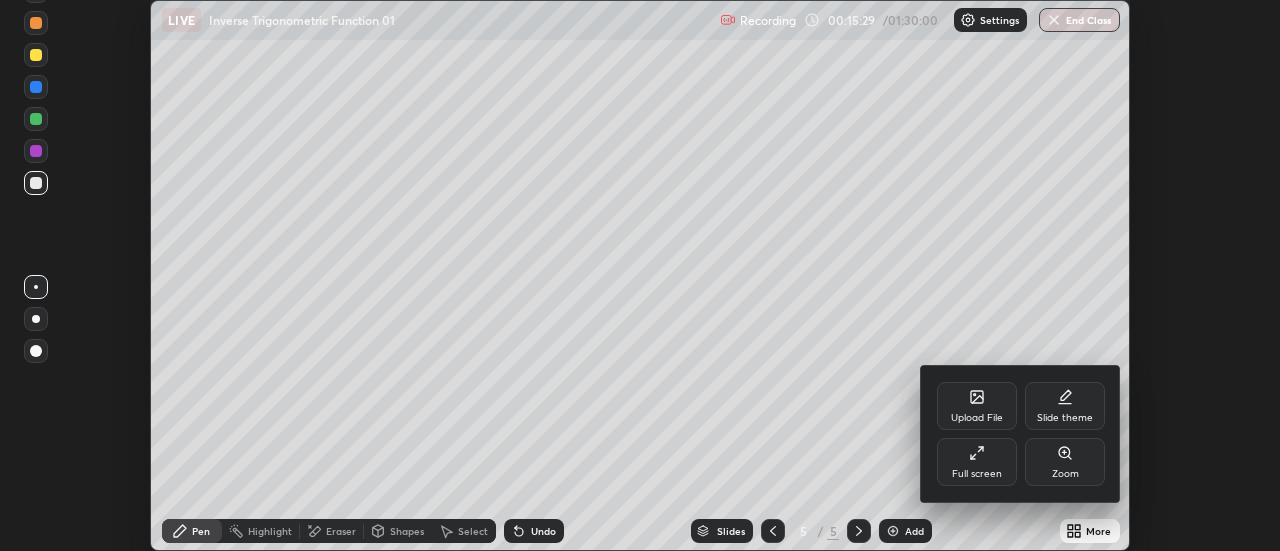 click on "Full screen" at bounding box center [977, 474] 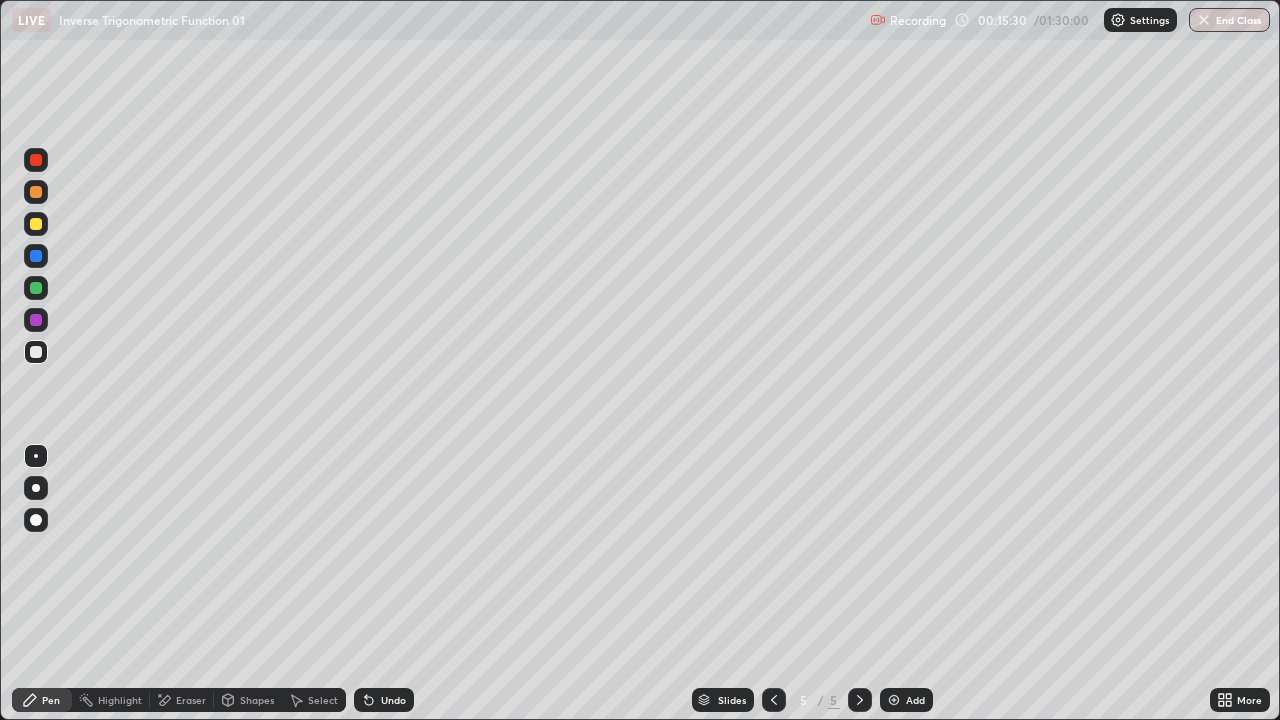 scroll, scrollTop: 99280, scrollLeft: 98720, axis: both 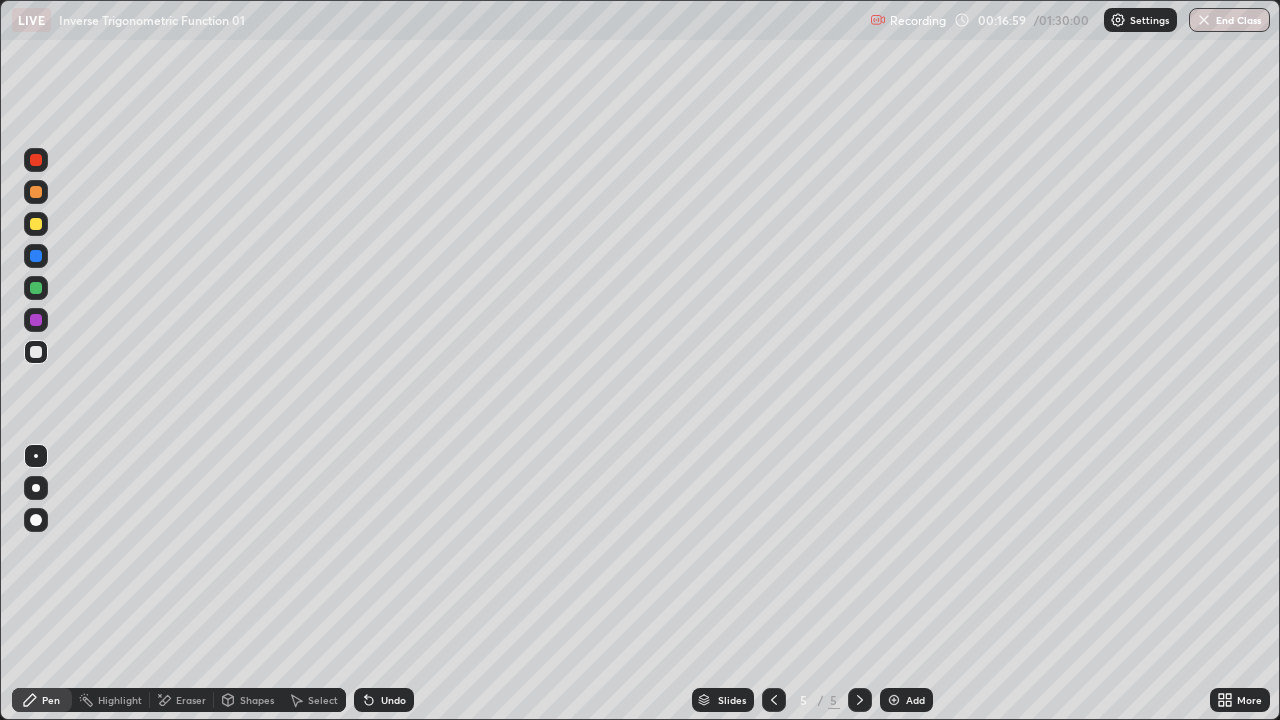click on "Eraser" at bounding box center (191, 700) 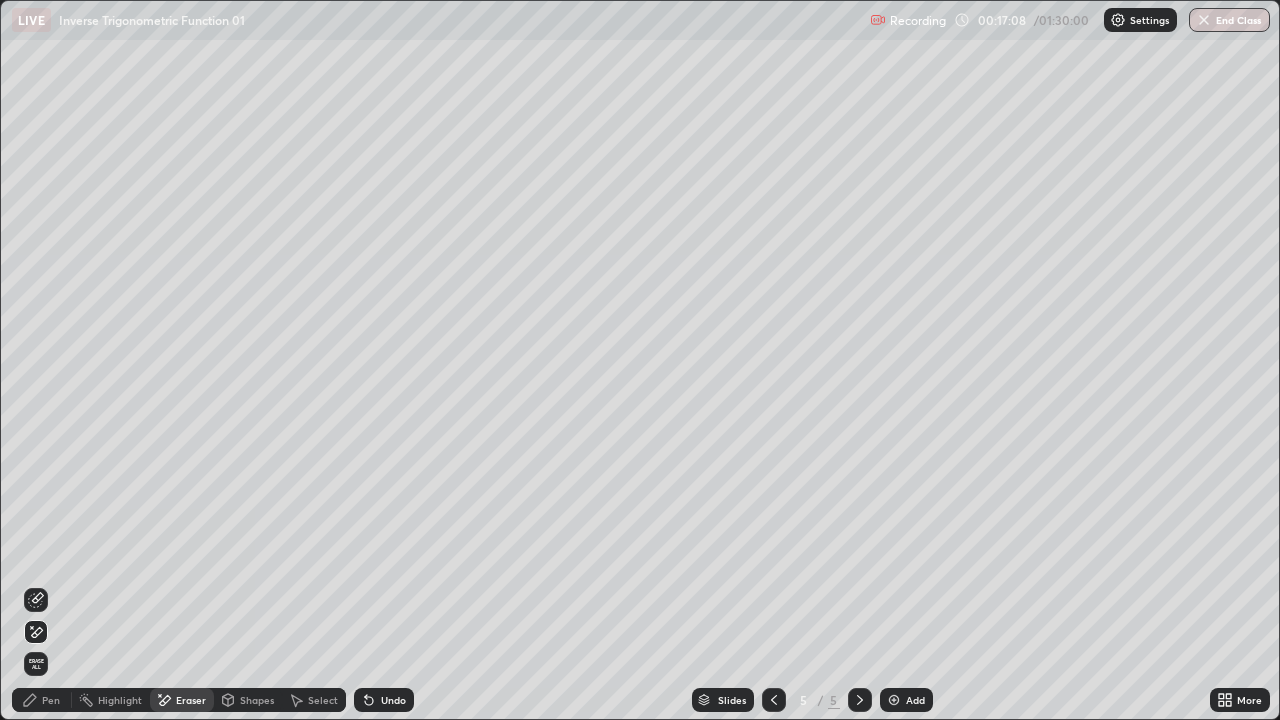 click on "Select" at bounding box center (323, 700) 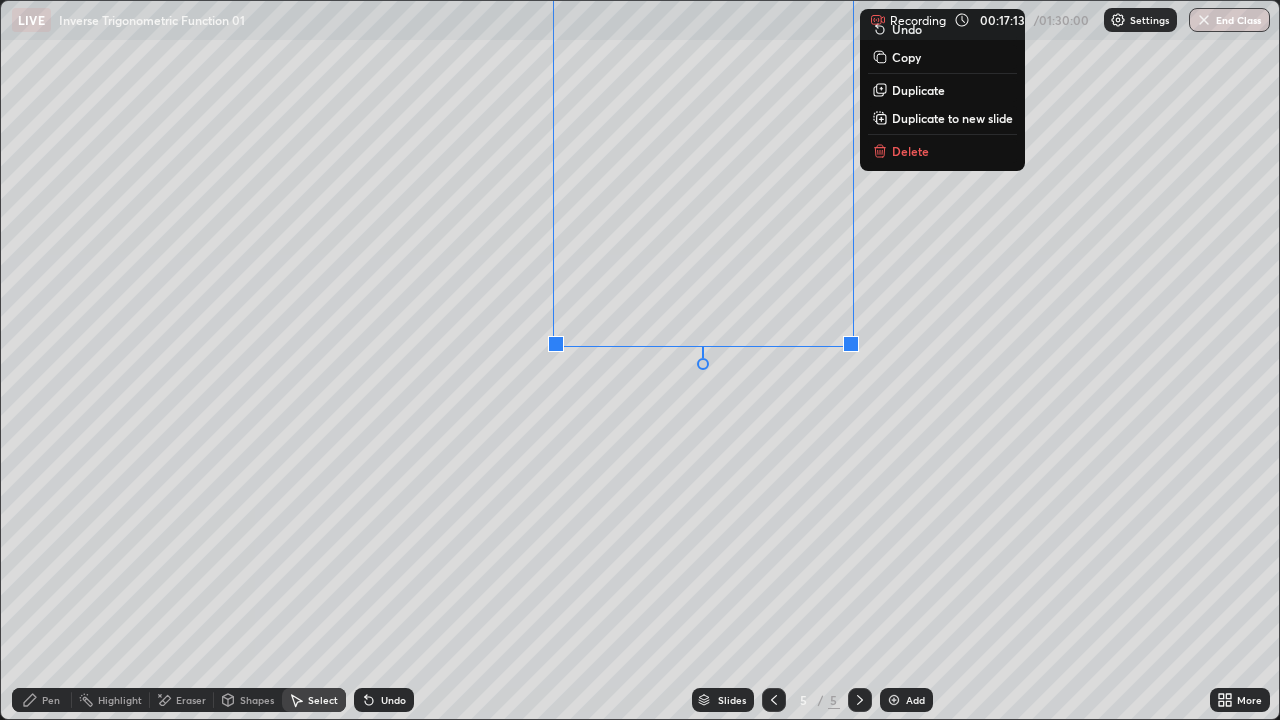 click on "0 ° Undo Copy Duplicate Duplicate to new slide Delete" at bounding box center (640, 360) 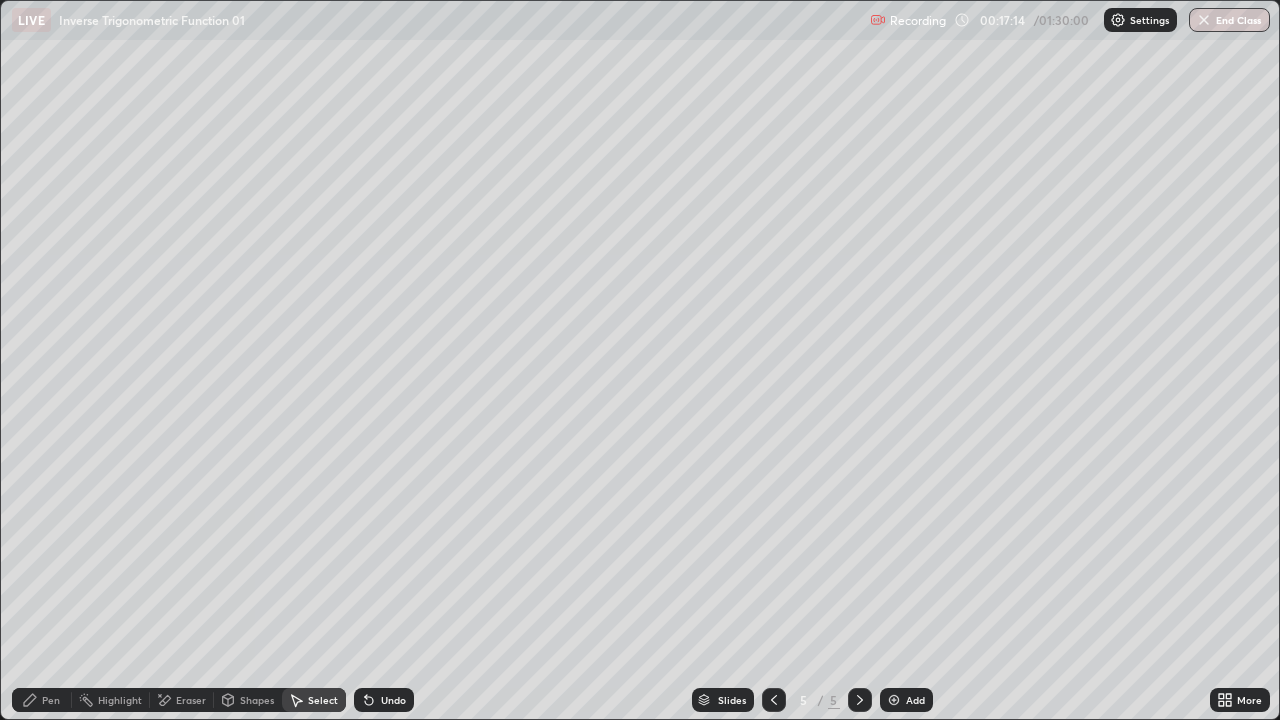 click on "Eraser" at bounding box center [191, 700] 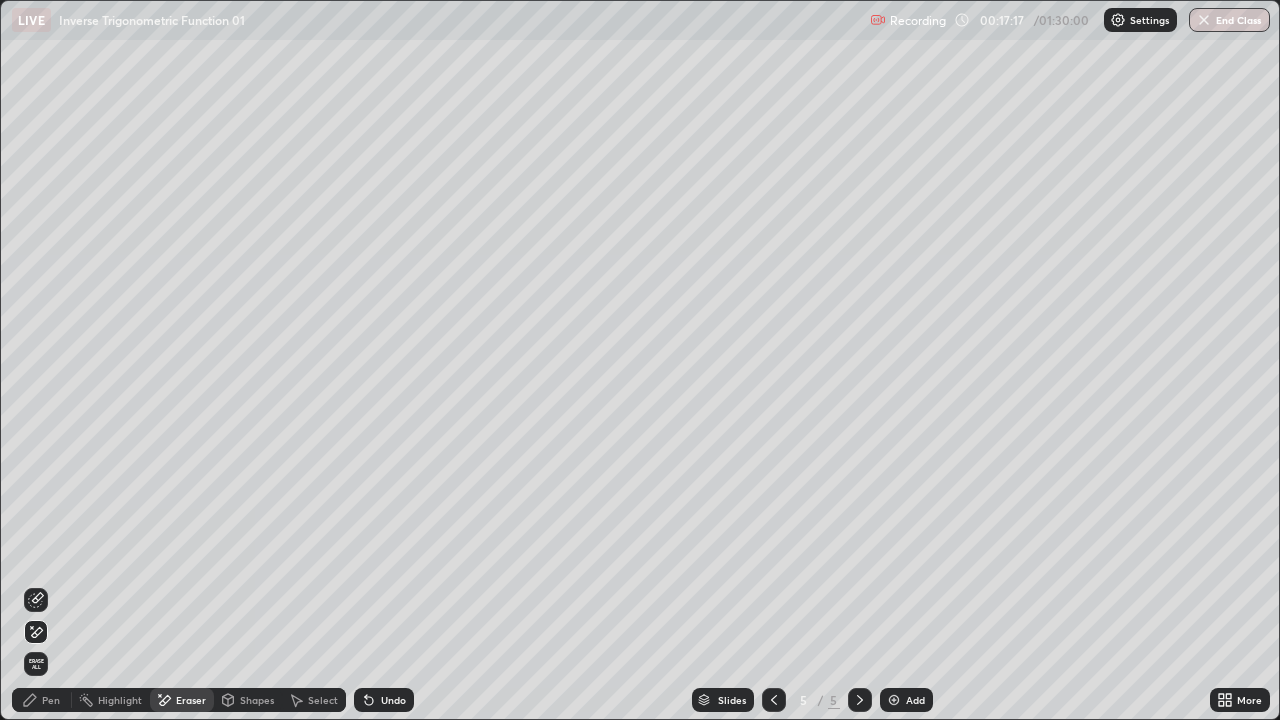 click 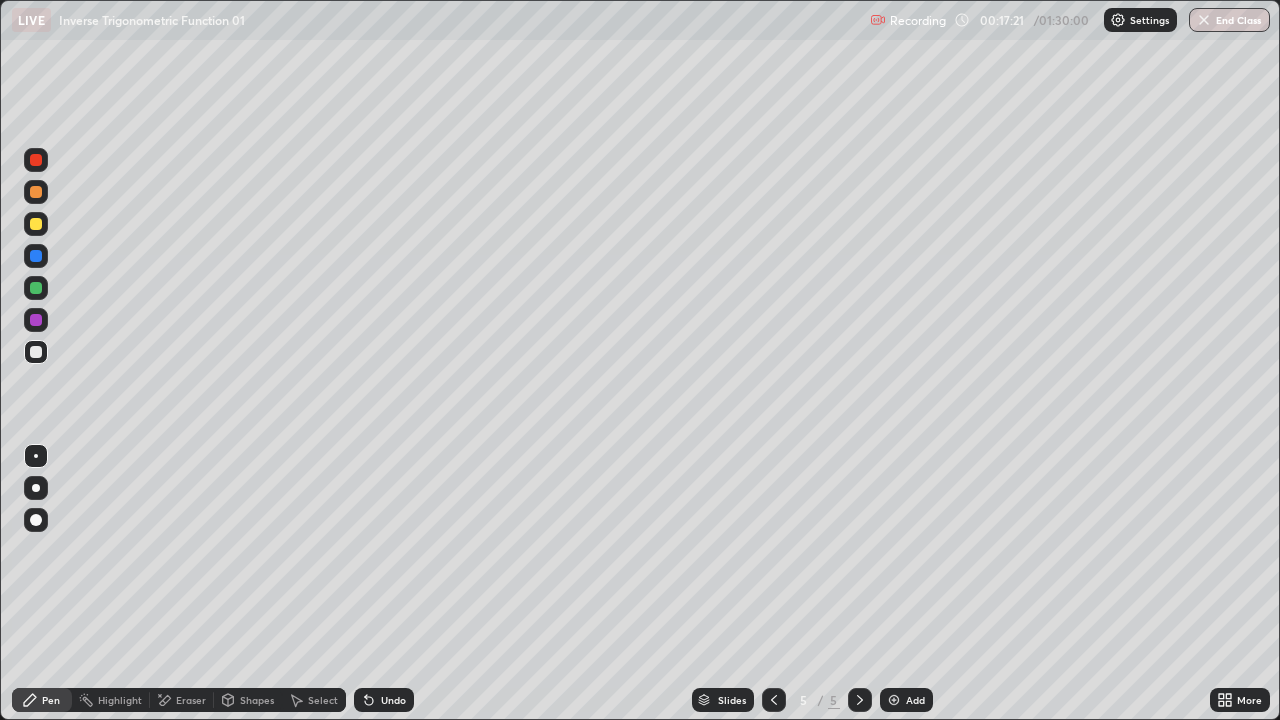 click 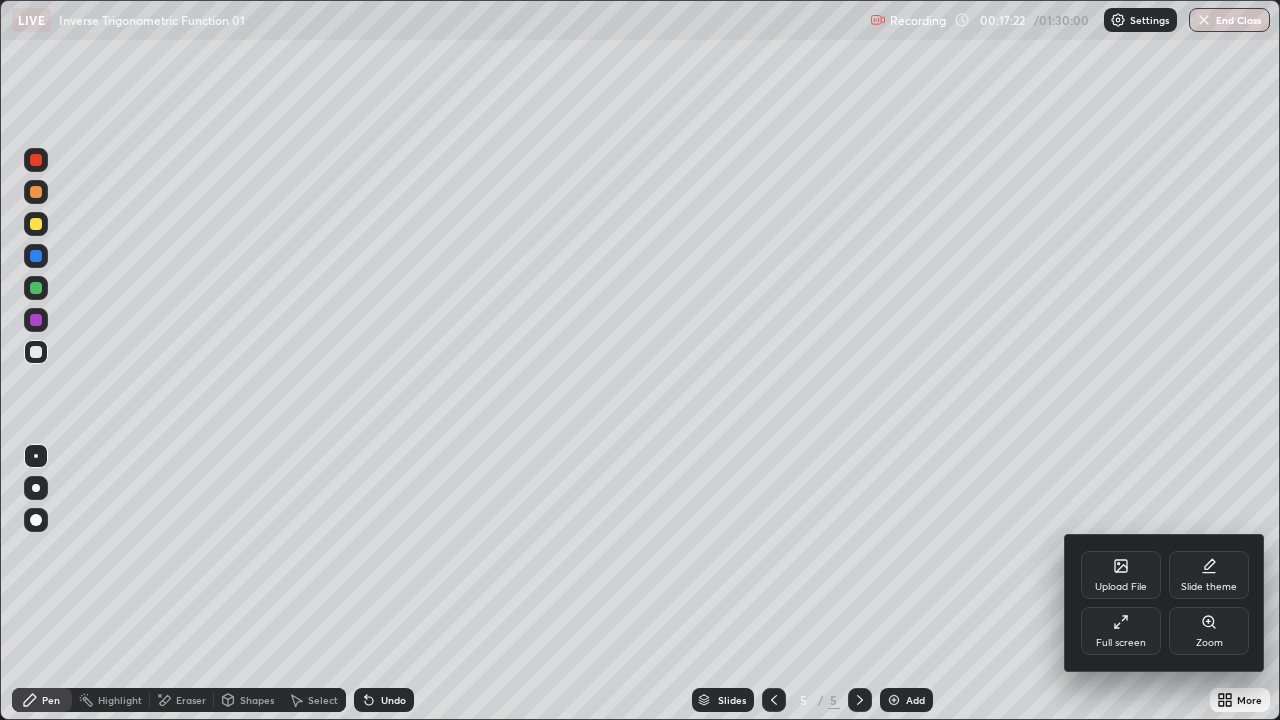click on "Full screen" at bounding box center [1121, 643] 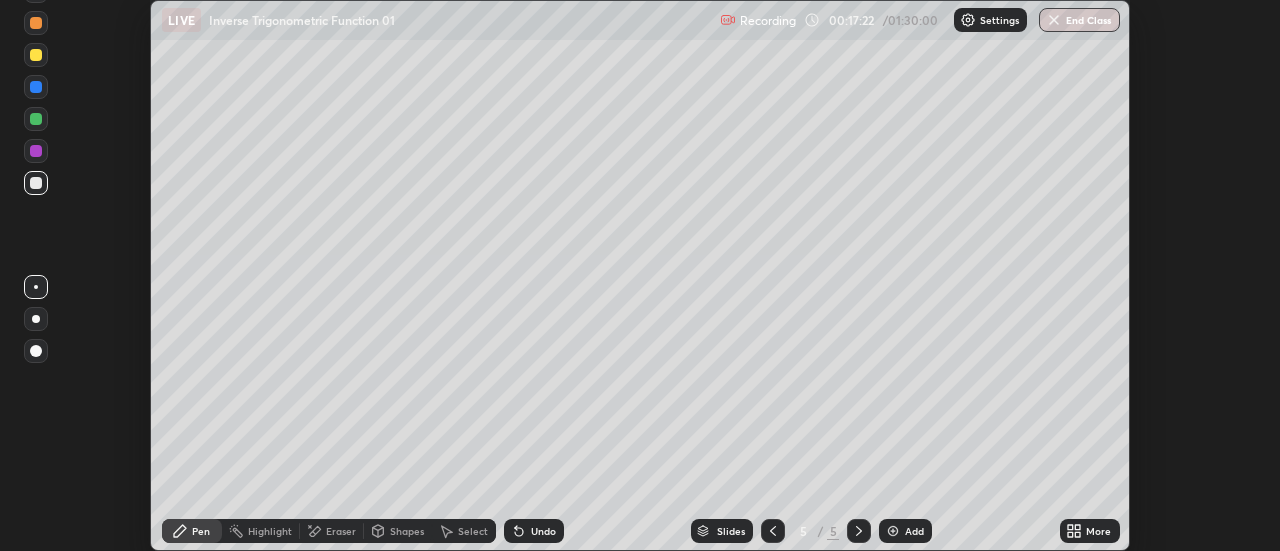 scroll, scrollTop: 551, scrollLeft: 1280, axis: both 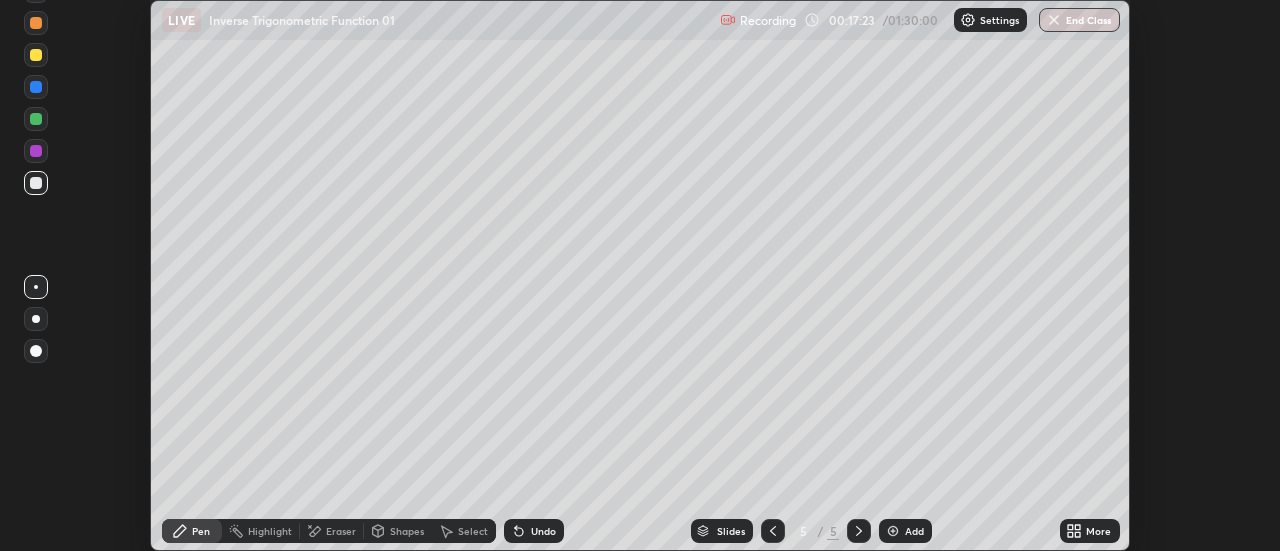 click on "More" at bounding box center [1098, 531] 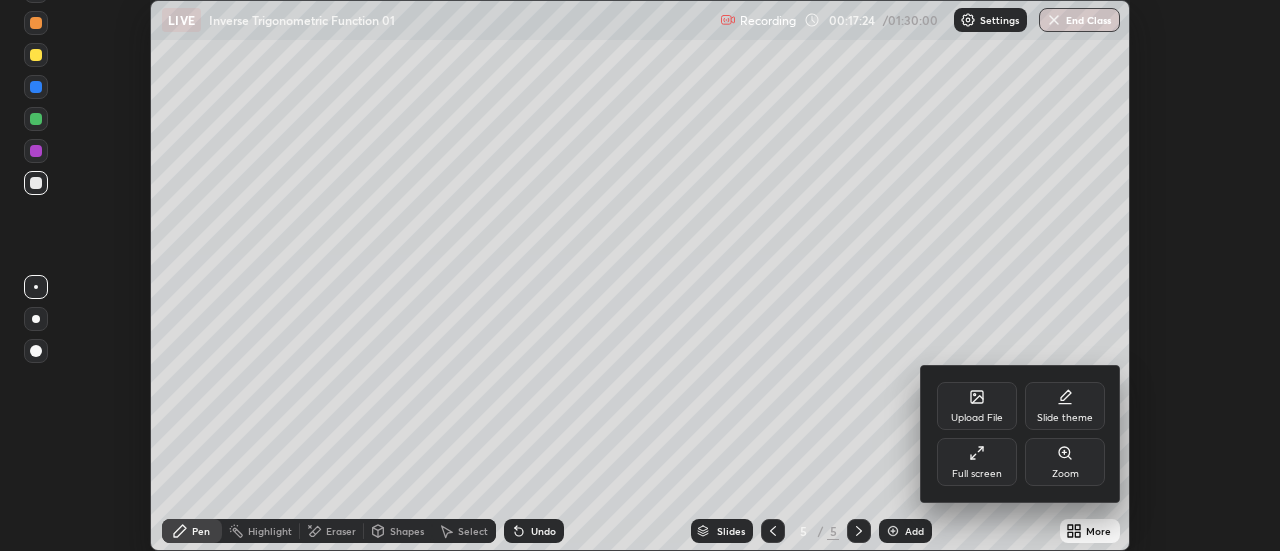 click 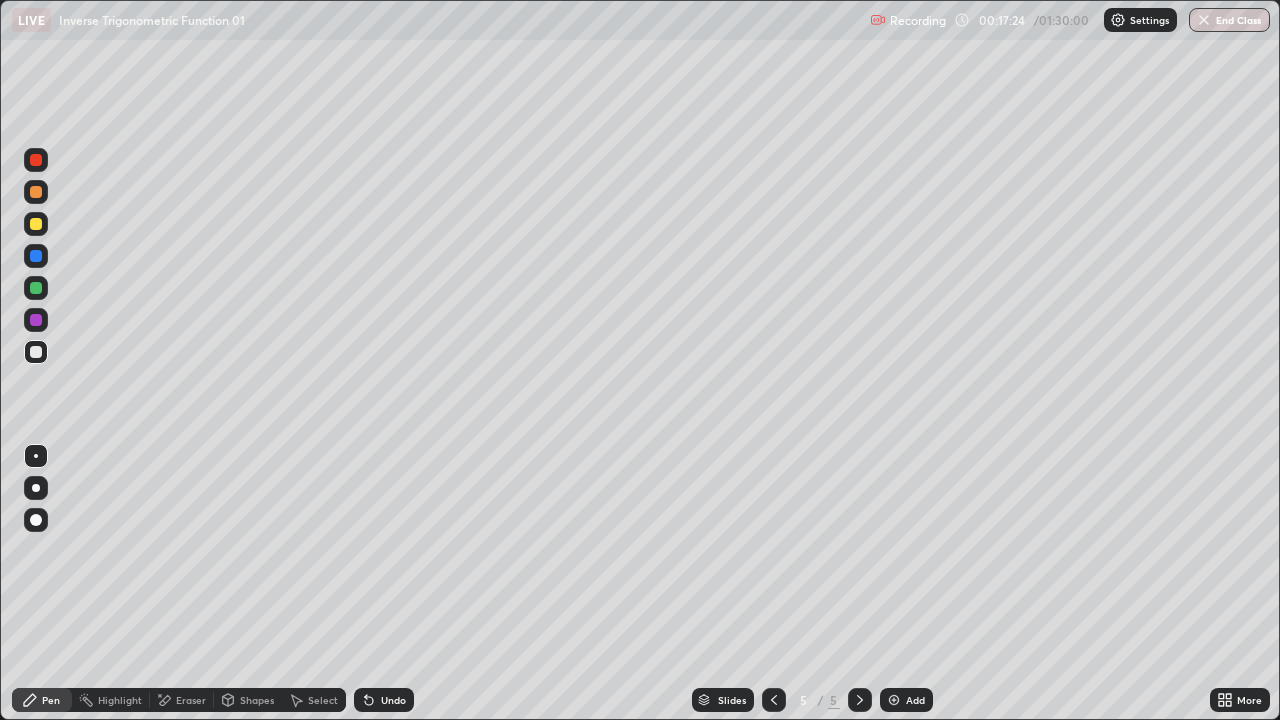 scroll, scrollTop: 99280, scrollLeft: 98720, axis: both 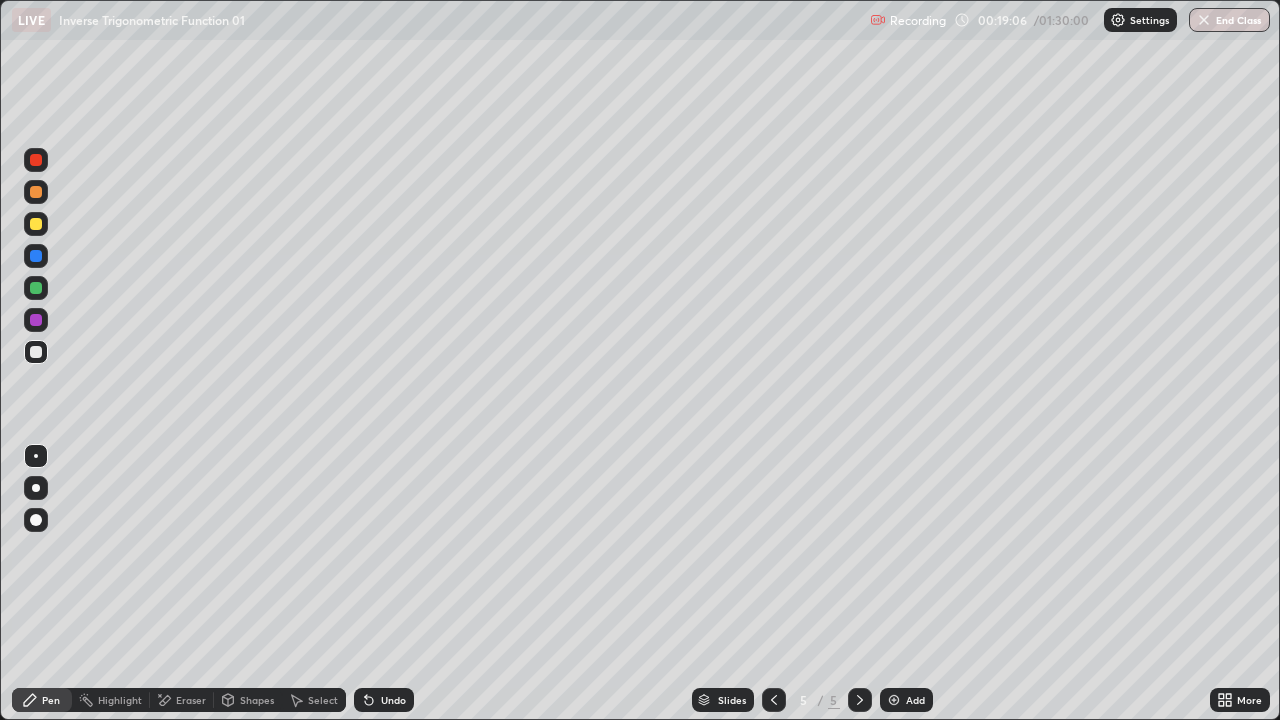 click on "Select" at bounding box center (314, 700) 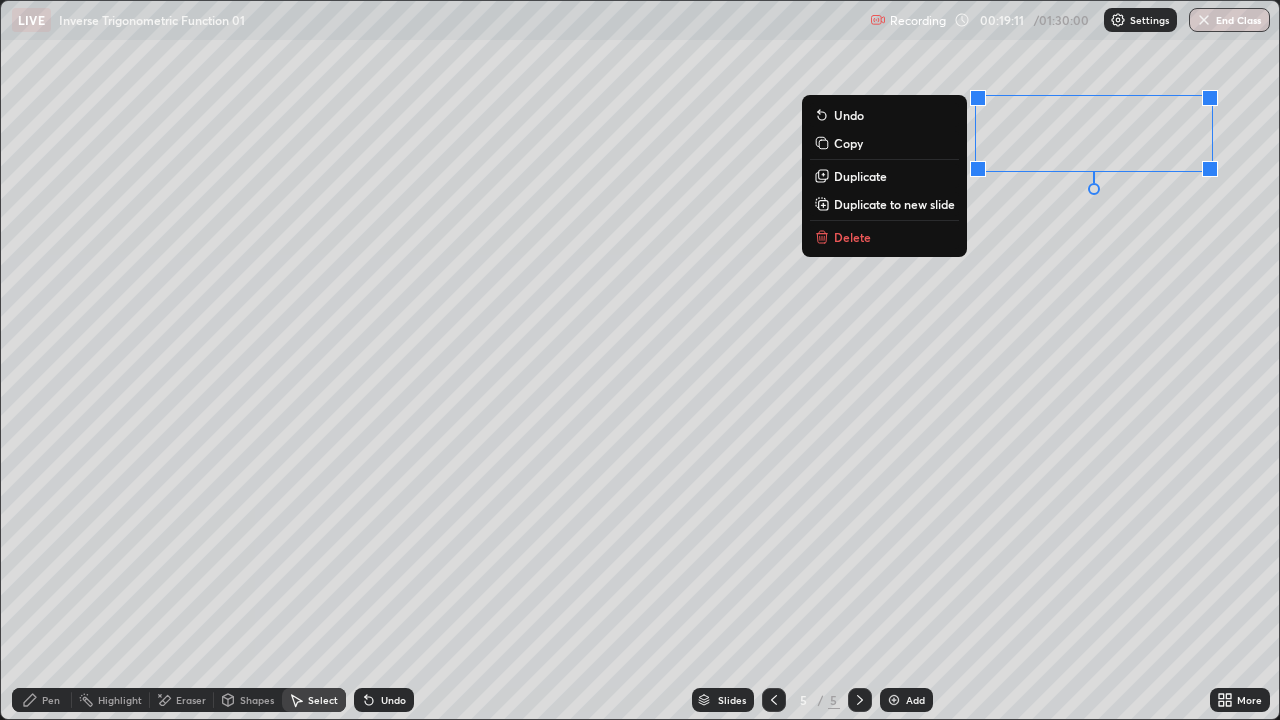 click on "0 ° Undo Copy Duplicate Duplicate to new slide Delete" at bounding box center [640, 360] 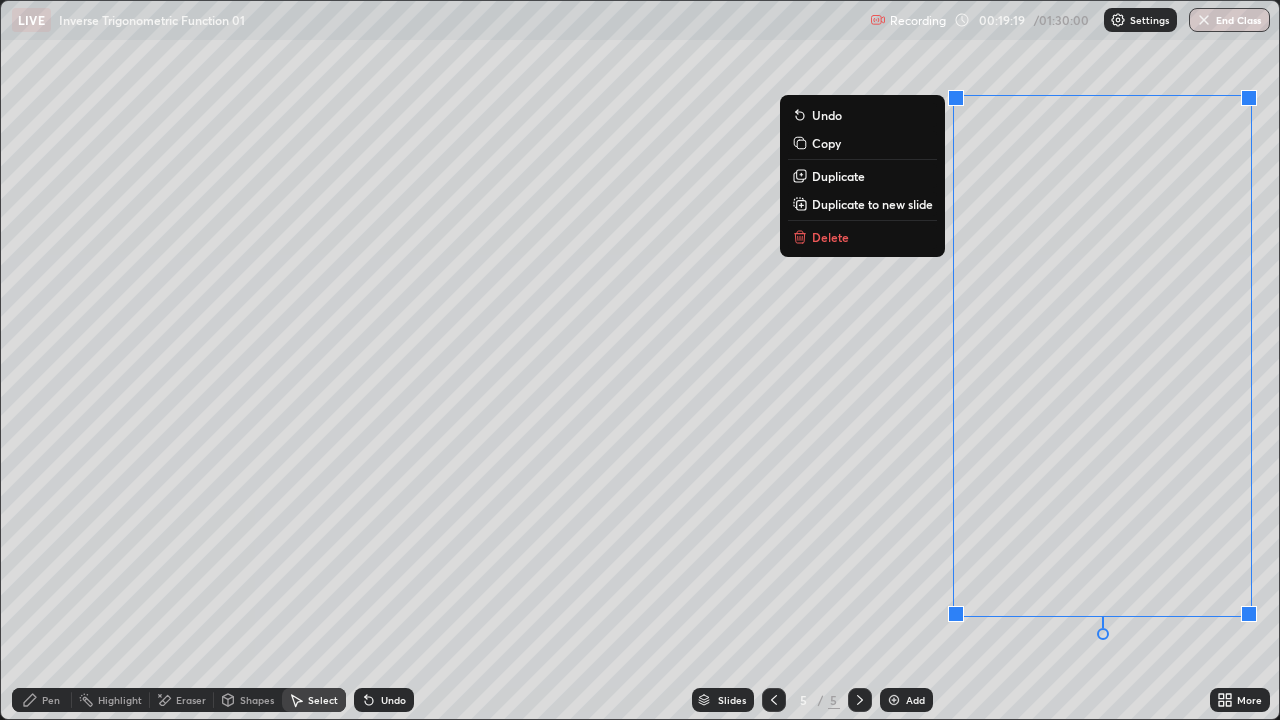 click on "0 ° Undo Copy Duplicate Duplicate to new slide Delete" at bounding box center (640, 360) 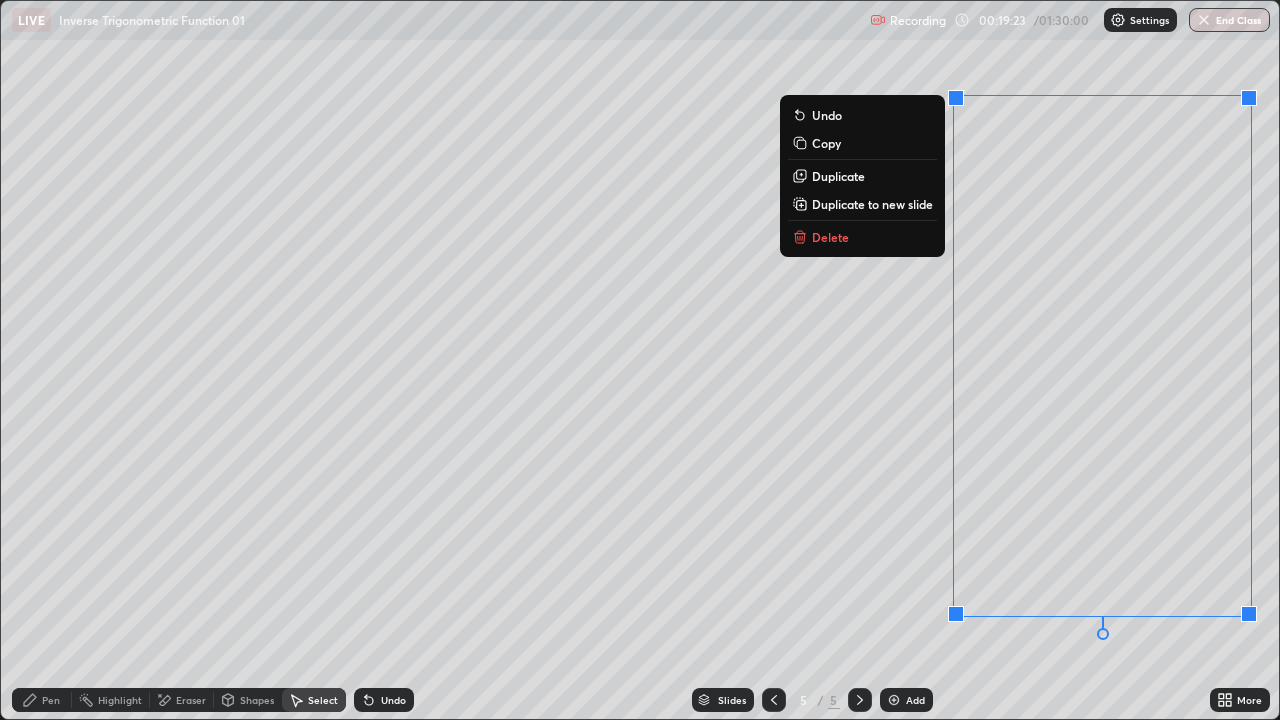 click on "Duplicate to new slide" at bounding box center (872, 204) 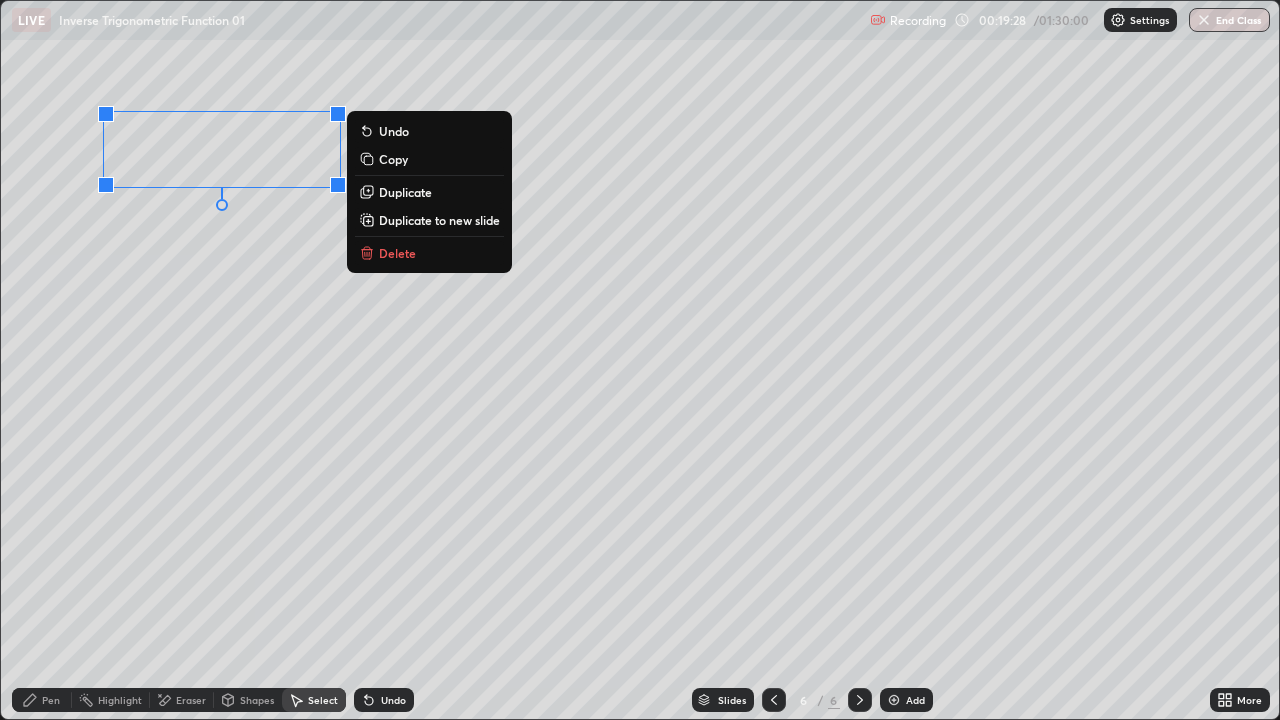 click on "0 ° Undo Copy Duplicate Duplicate to new slide Delete" at bounding box center (640, 360) 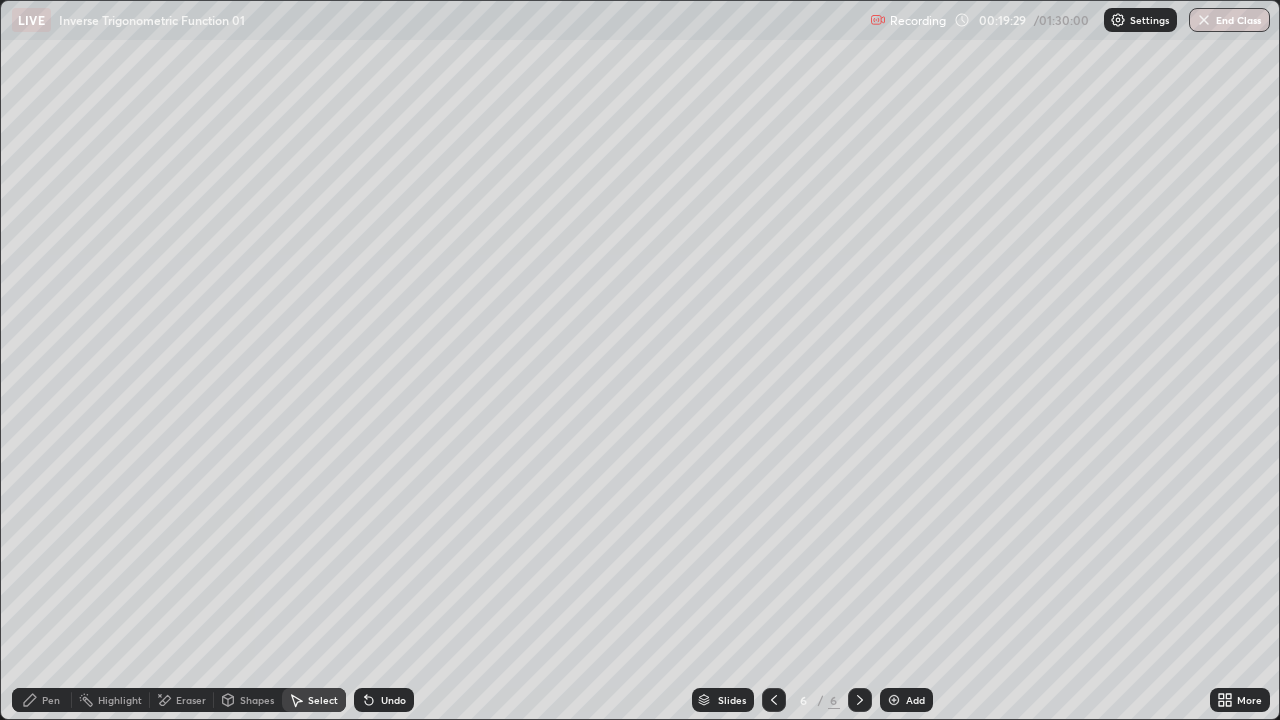 click on "Pen" at bounding box center [42, 700] 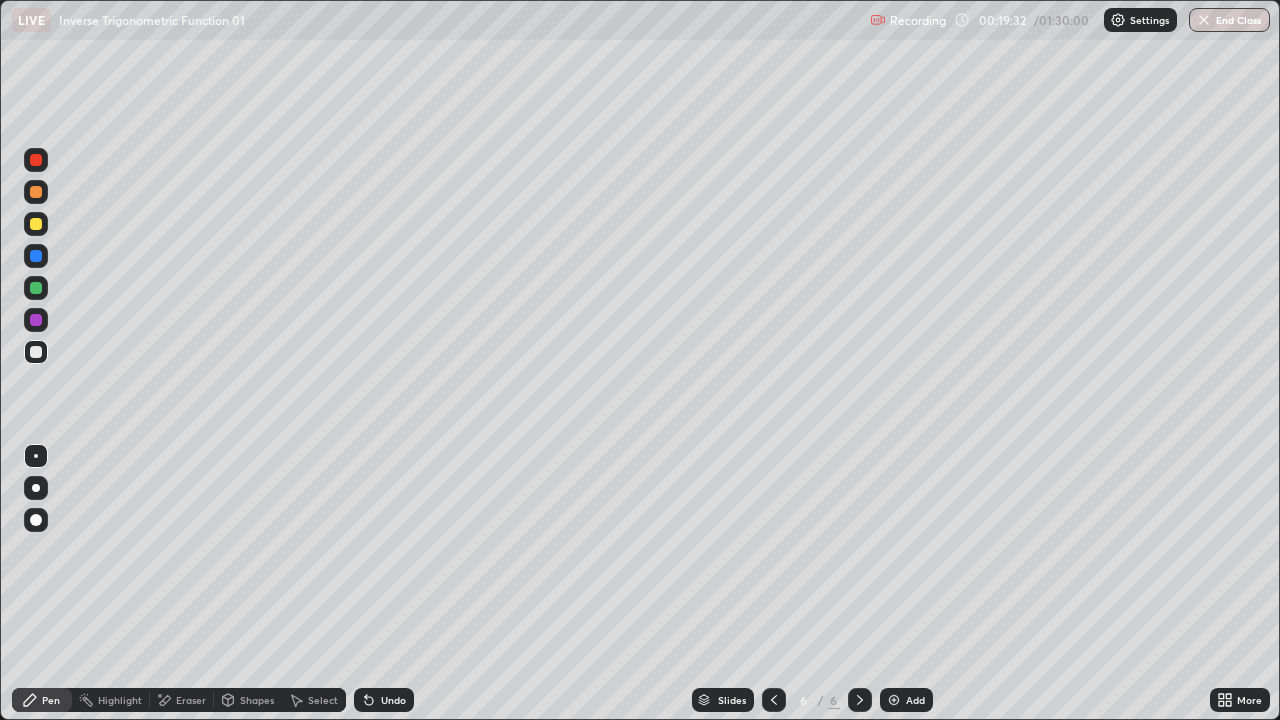 click 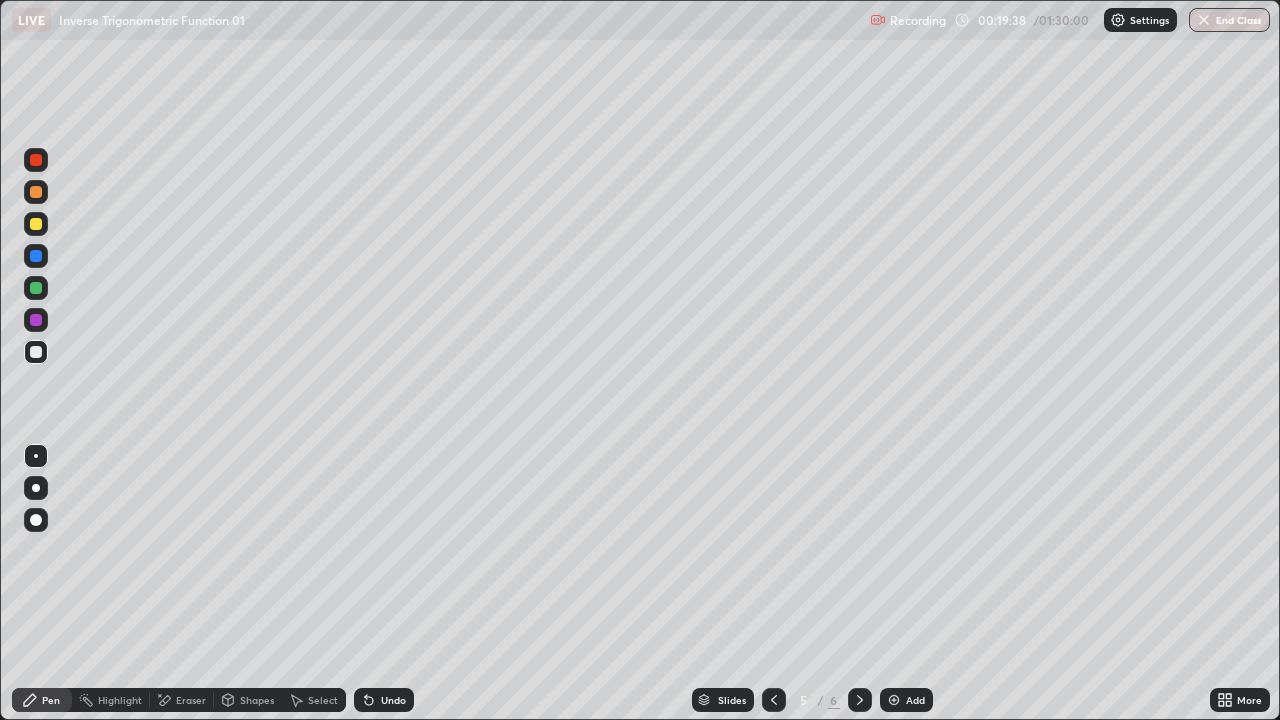 click 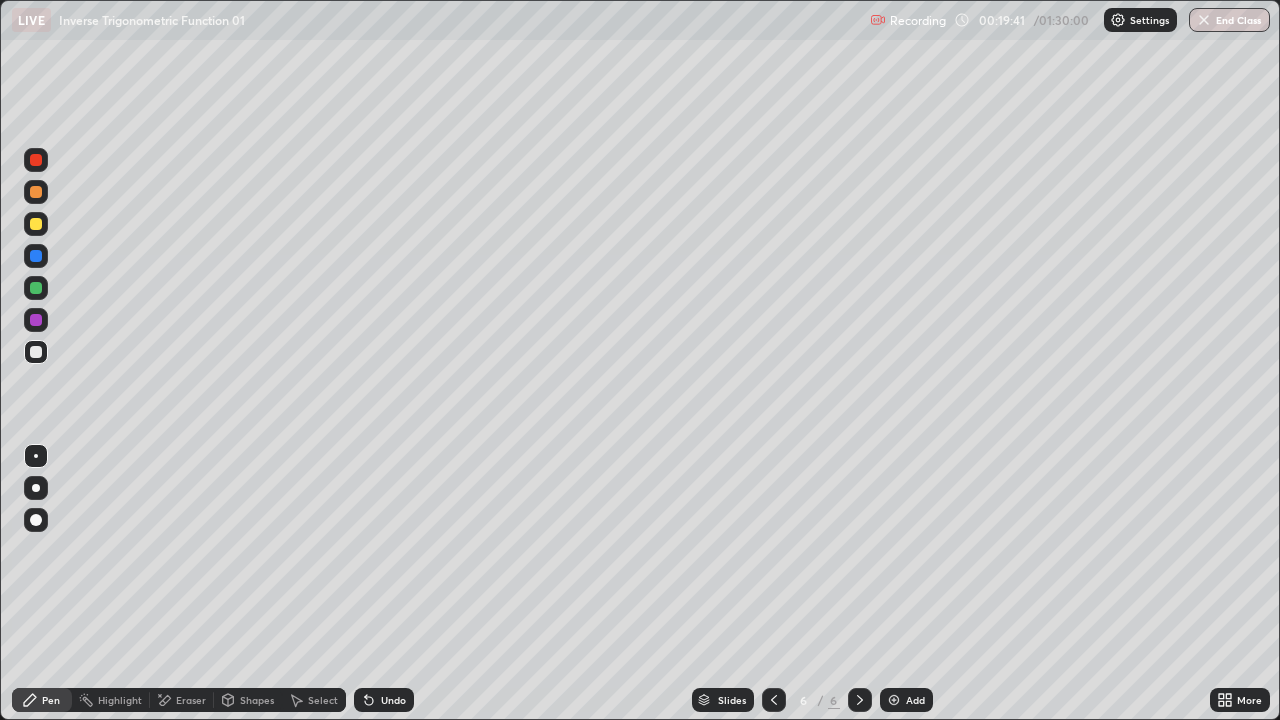 click on "Select" at bounding box center (323, 700) 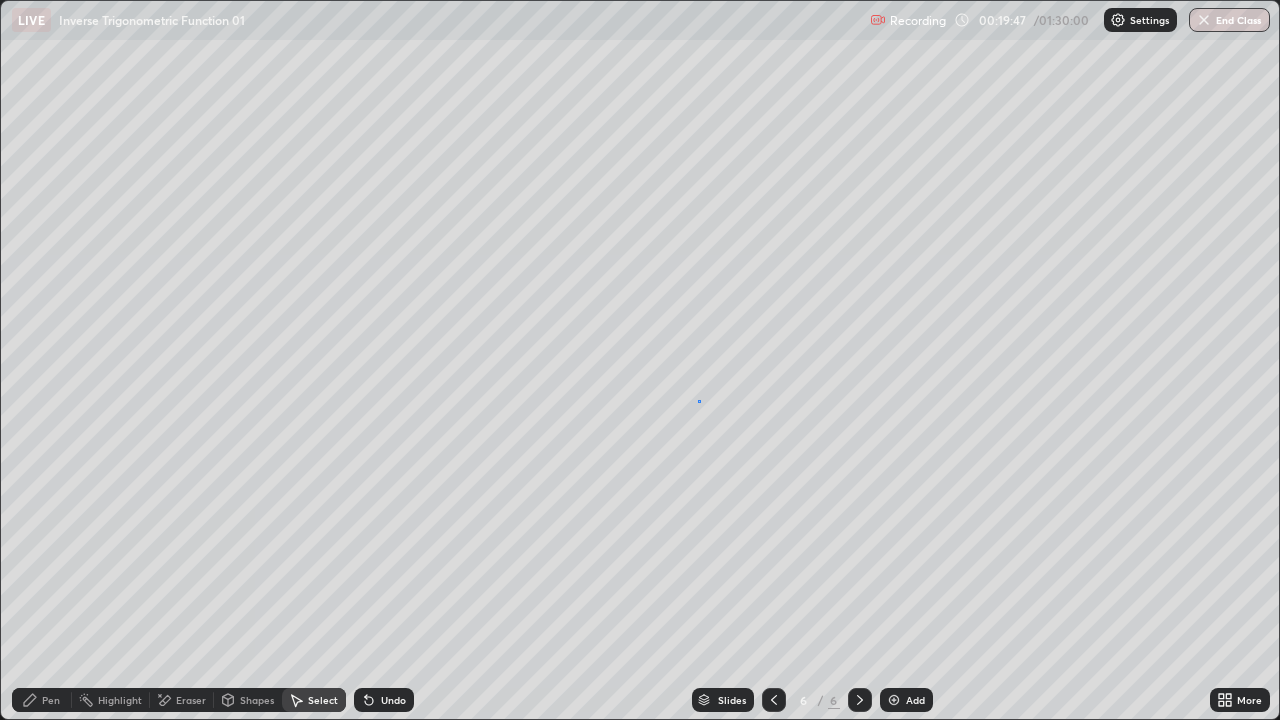 click on "0 ° Undo Copy Duplicate Duplicate to new slide Delete" at bounding box center (640, 360) 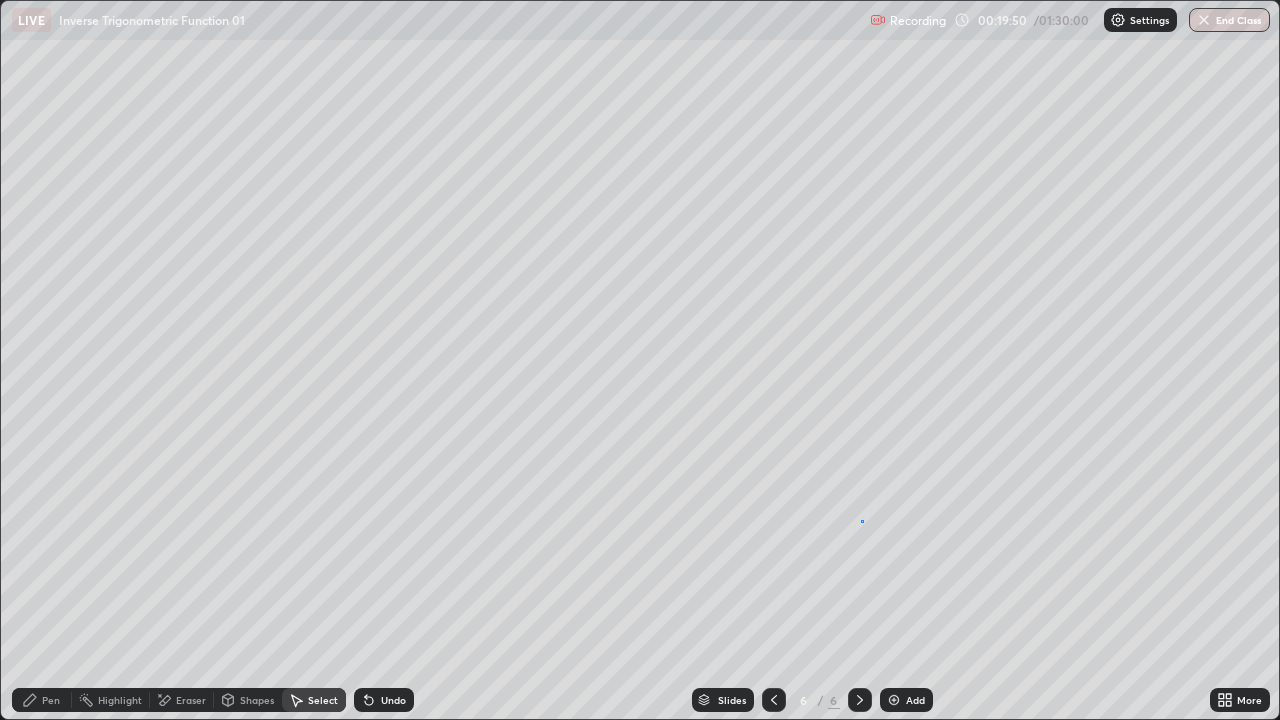 click on "0 ° Undo Copy Duplicate Duplicate to new slide Delete" at bounding box center (640, 360) 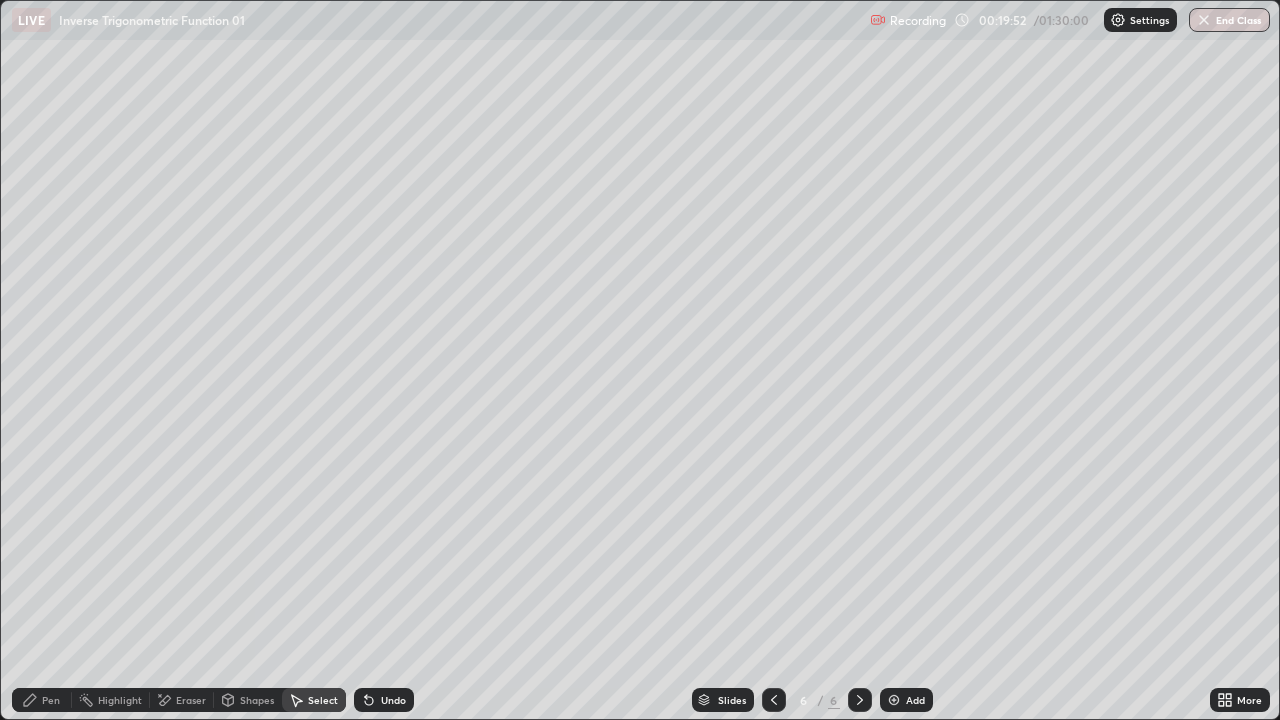 click on "Pen" at bounding box center [42, 700] 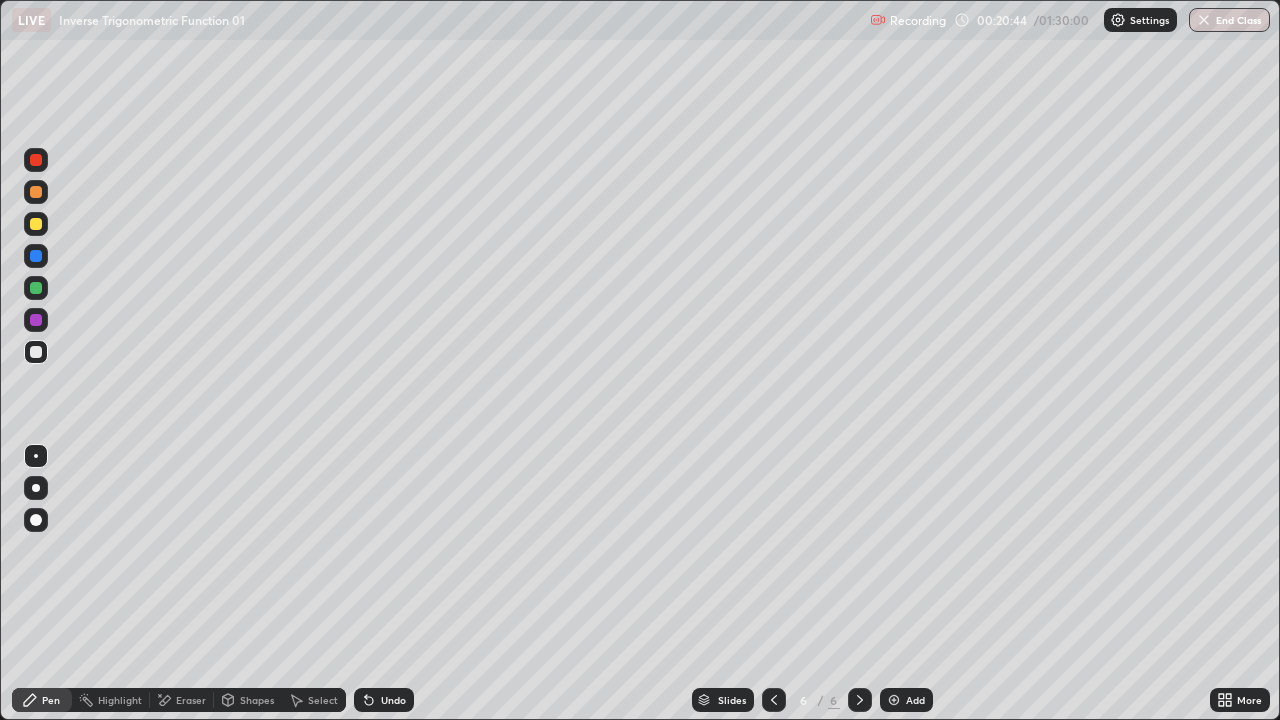 click 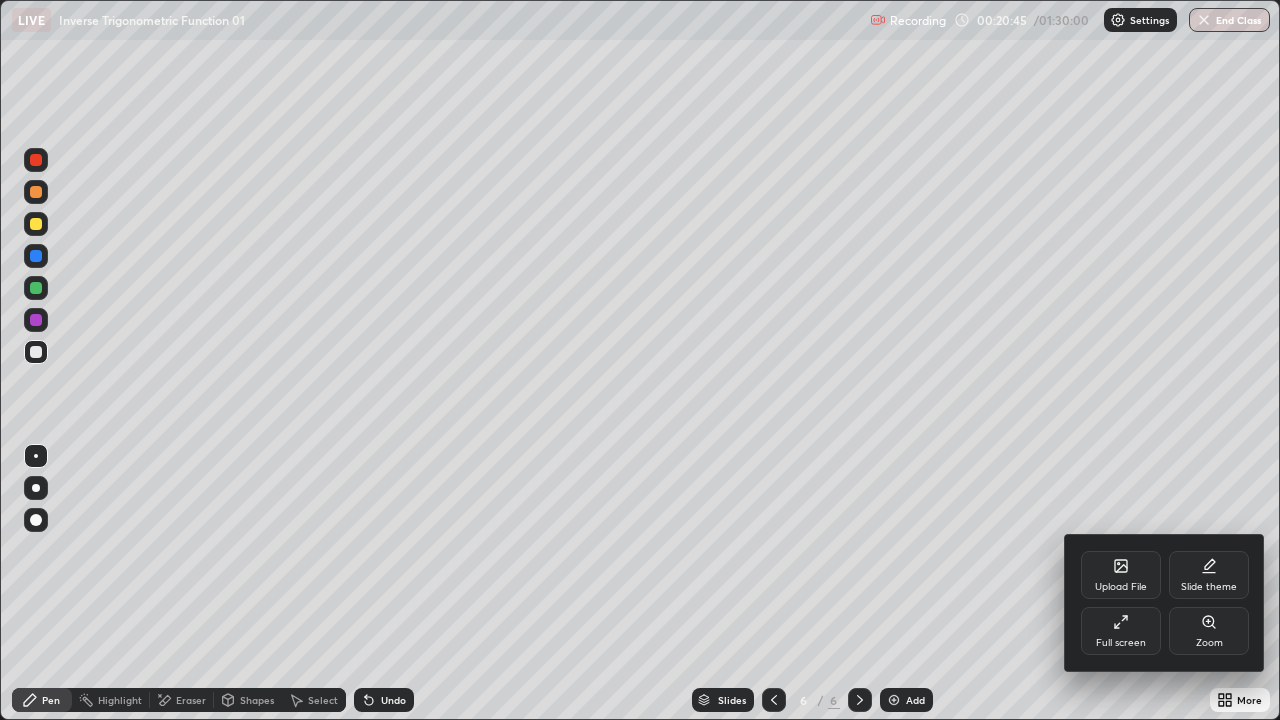 click on "Full screen" at bounding box center [1121, 643] 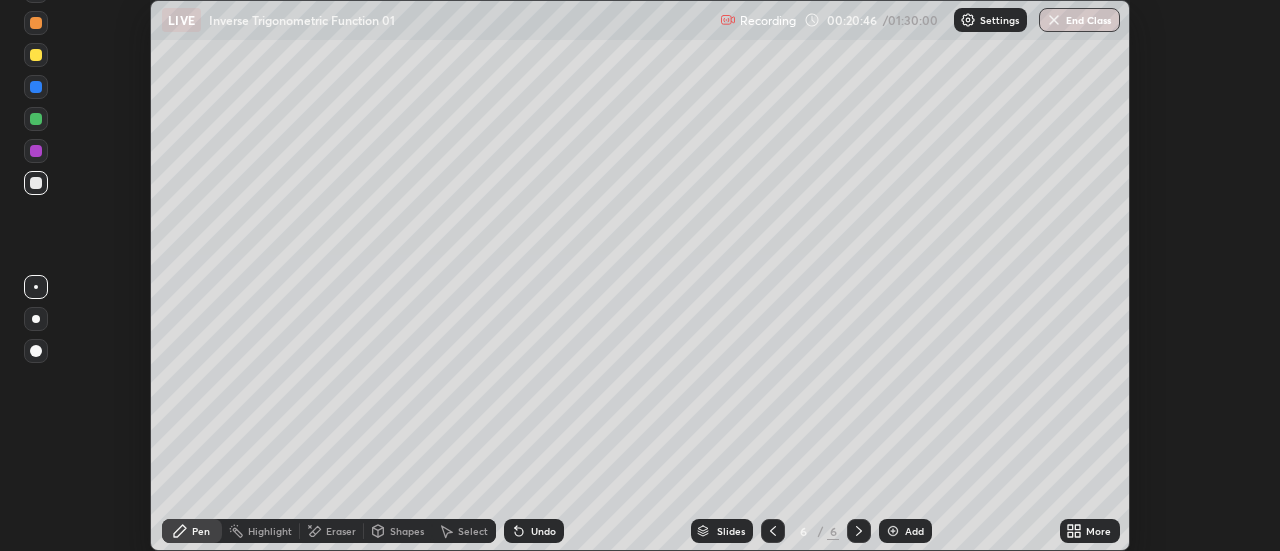 scroll, scrollTop: 551, scrollLeft: 1280, axis: both 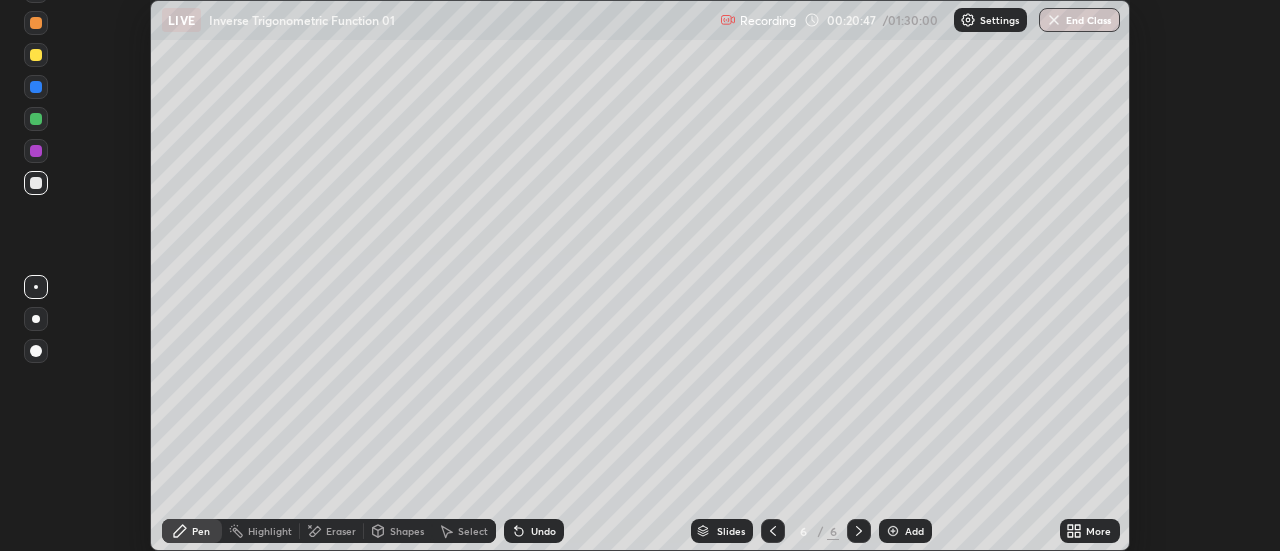 click 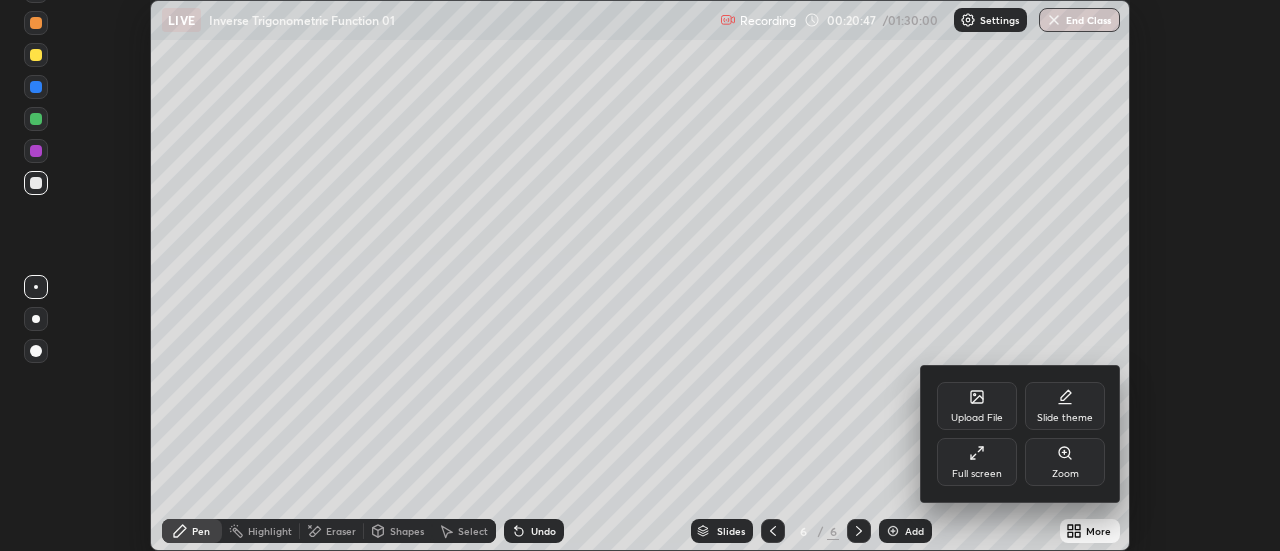 click on "Full screen" at bounding box center [977, 474] 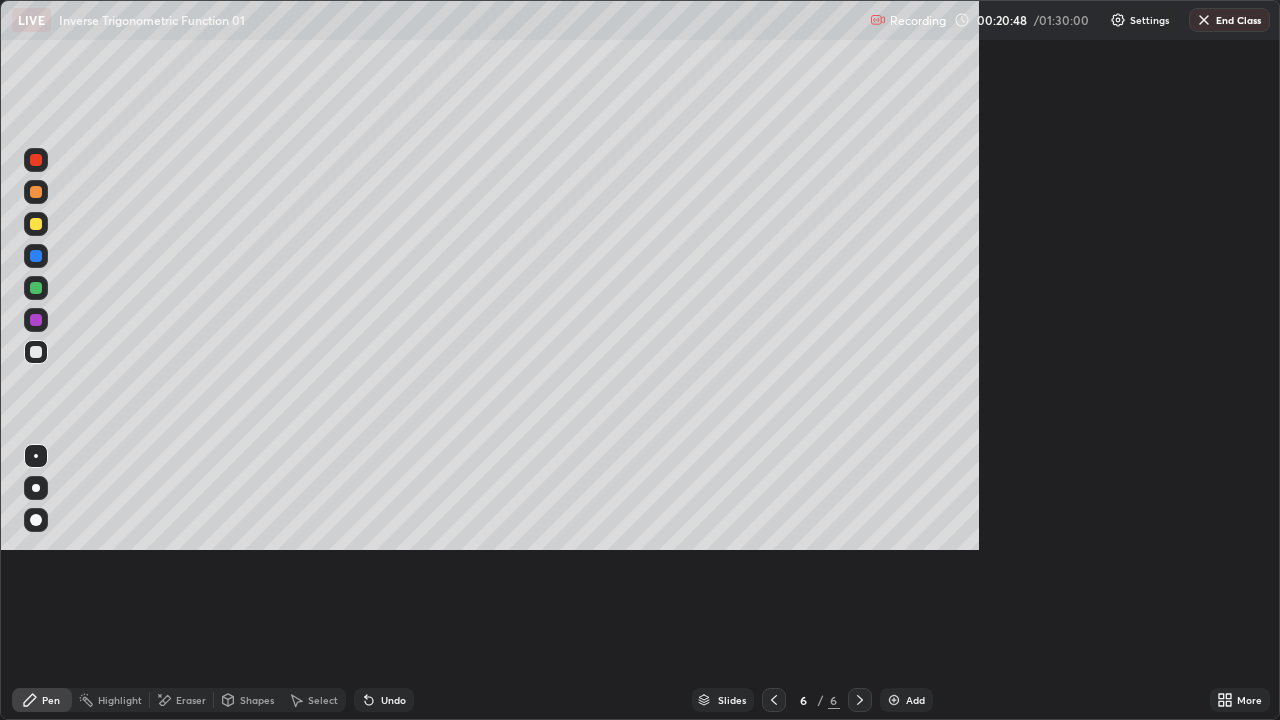 scroll, scrollTop: 99280, scrollLeft: 98720, axis: both 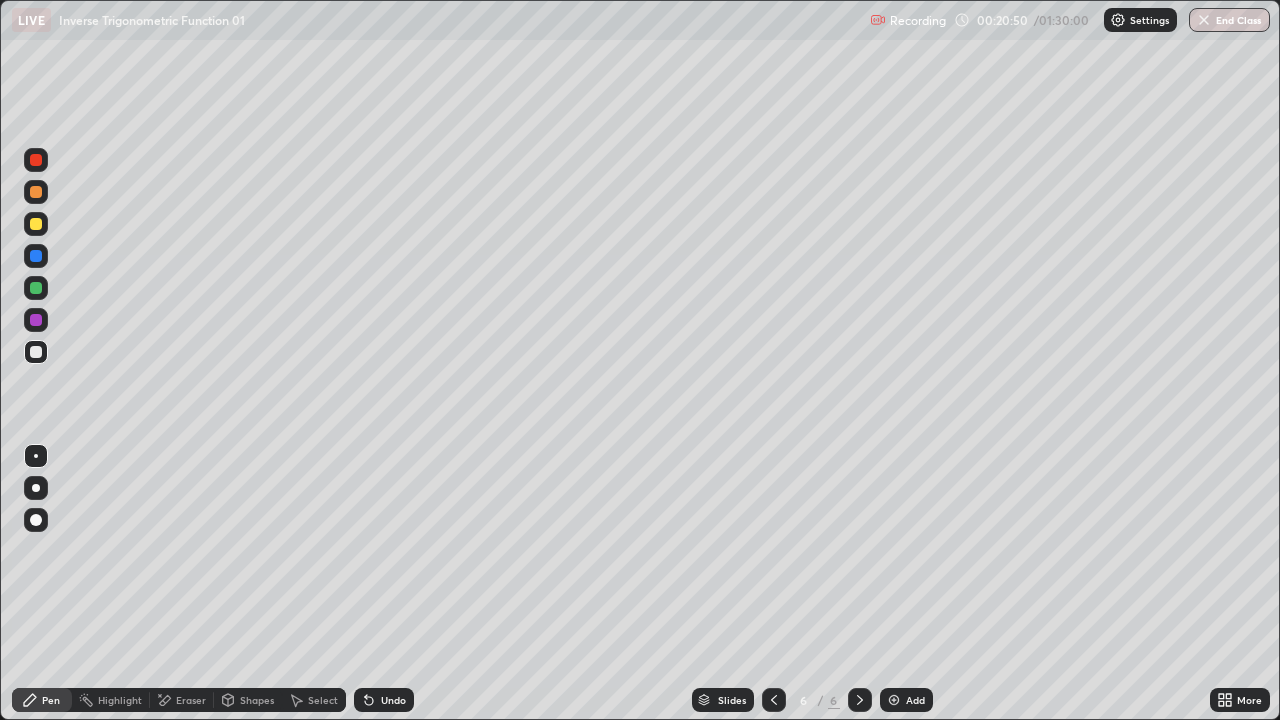 click on "Eraser" at bounding box center (191, 700) 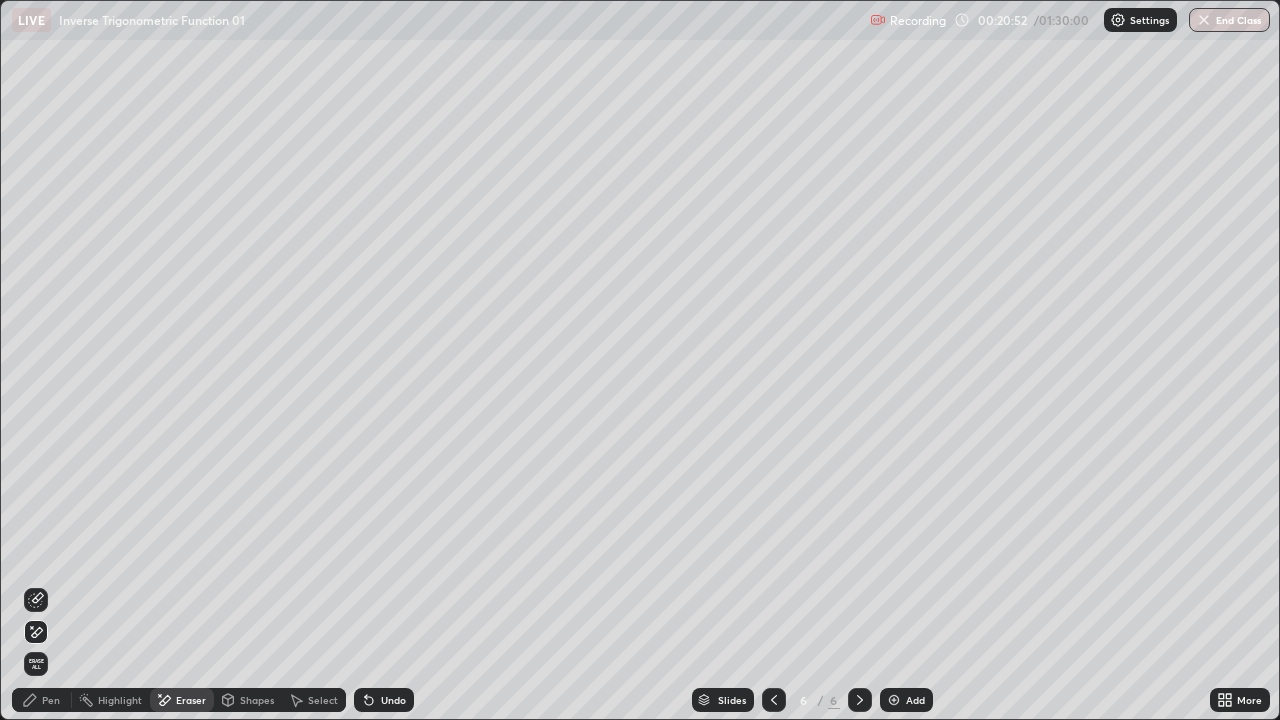 click on "Pen" at bounding box center (42, 700) 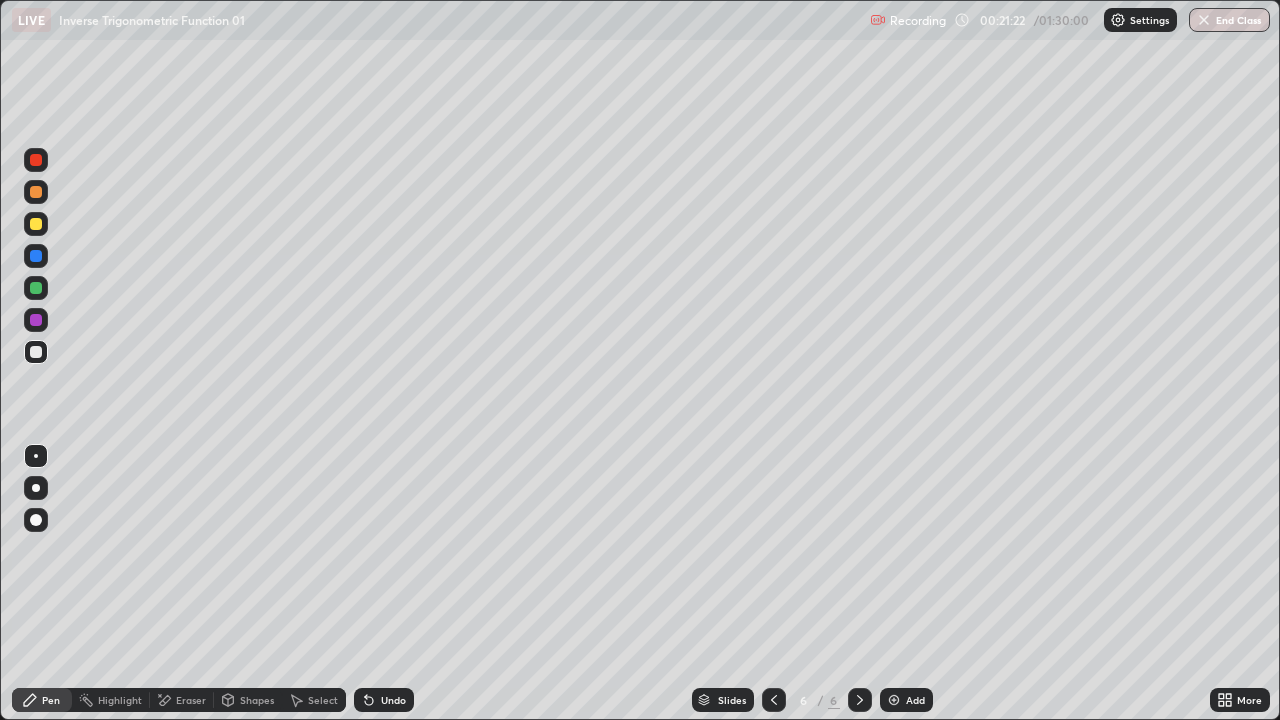 click on "Select" at bounding box center [323, 700] 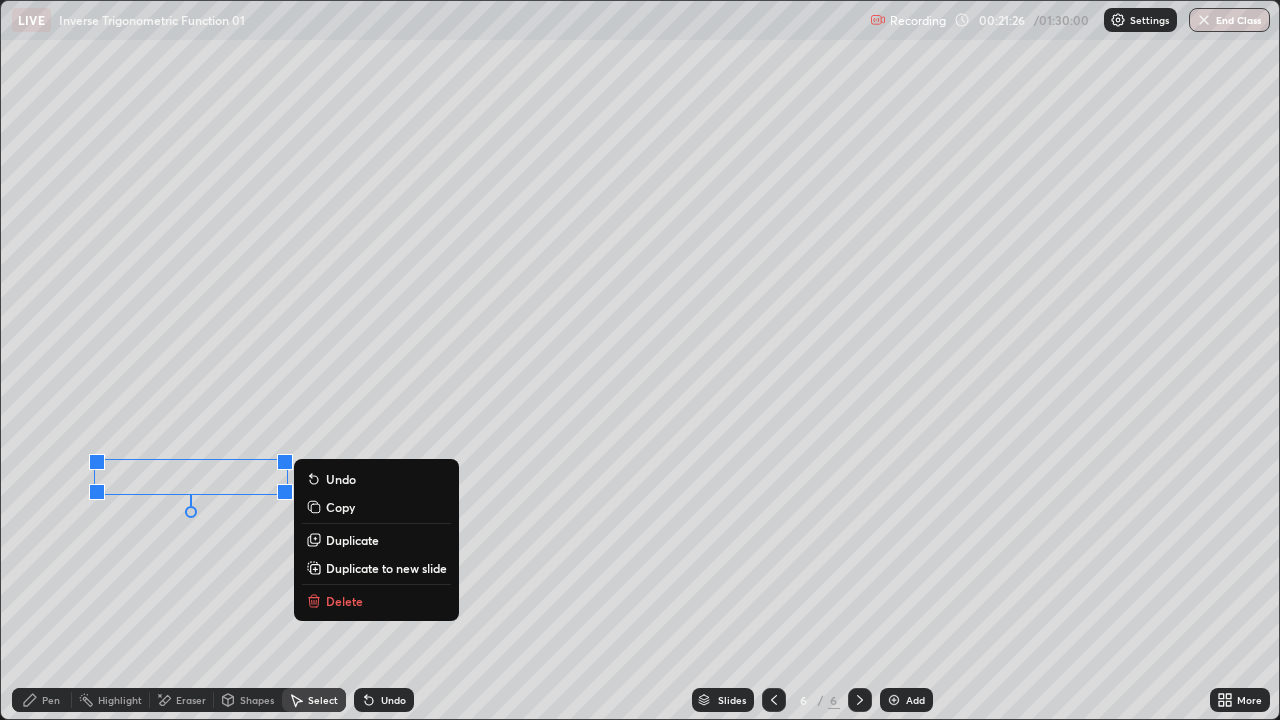 click on "Pen" at bounding box center [51, 700] 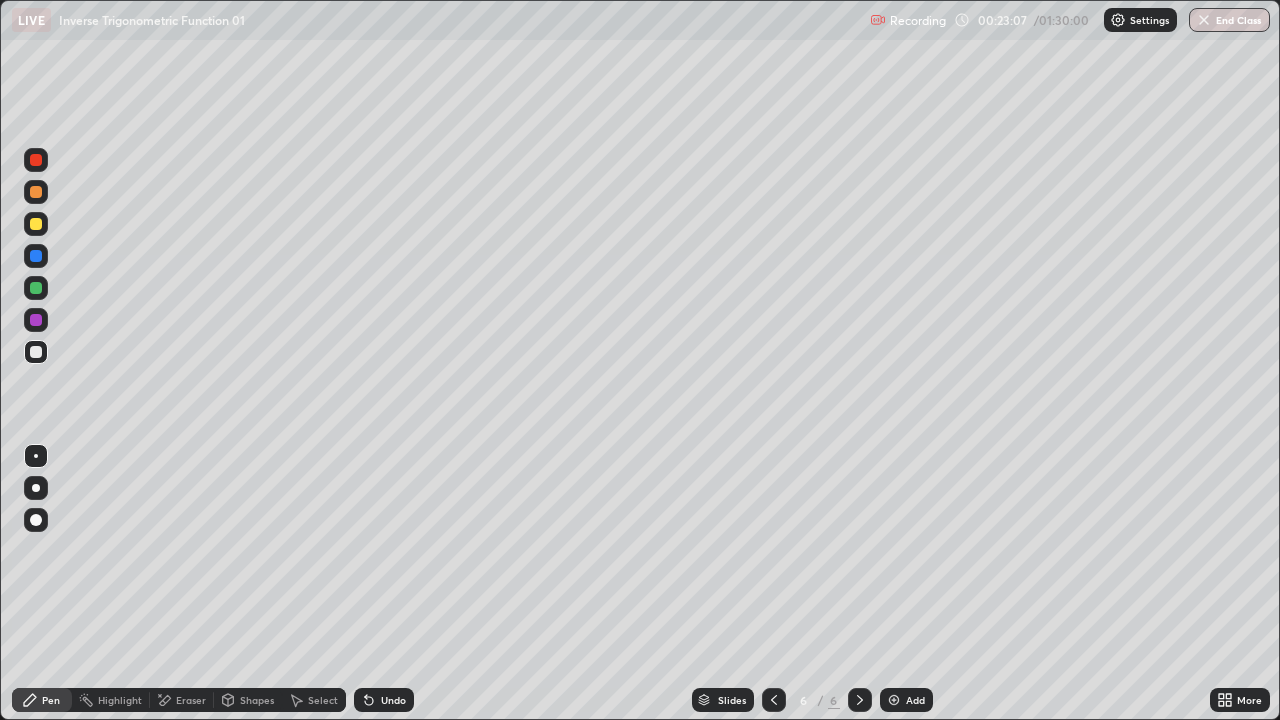 click 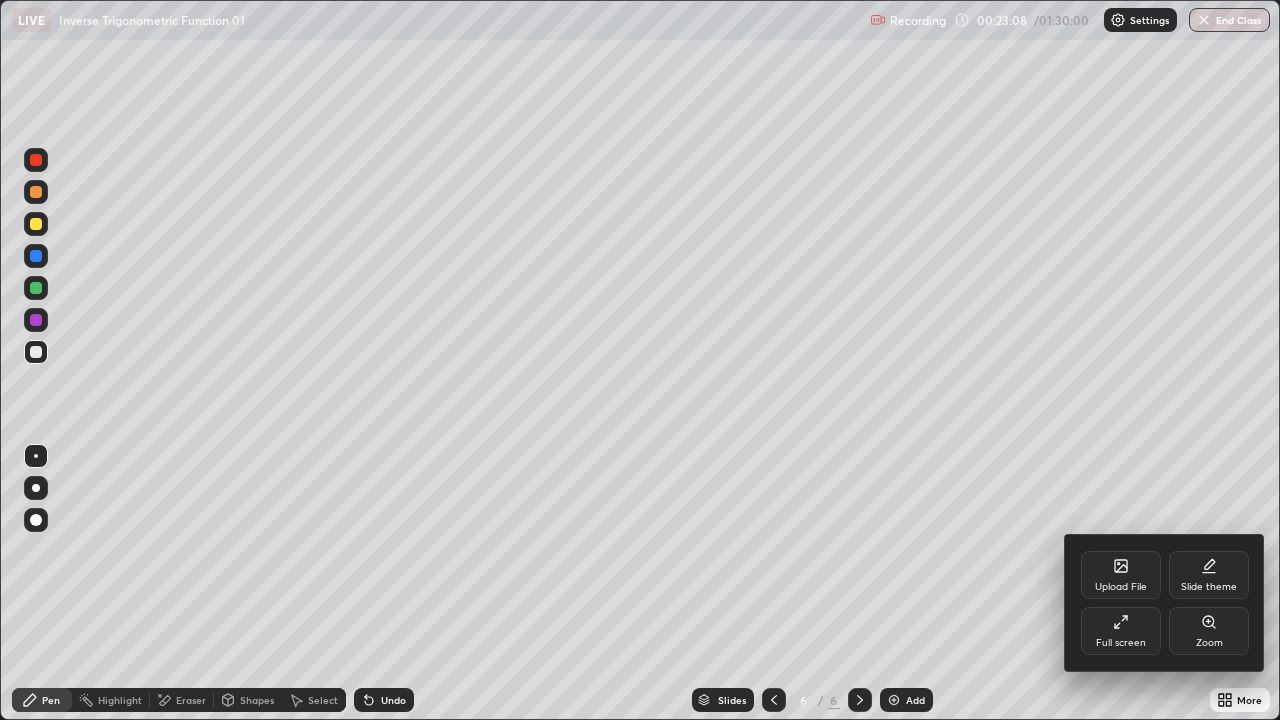 click on "Full screen" at bounding box center [1121, 643] 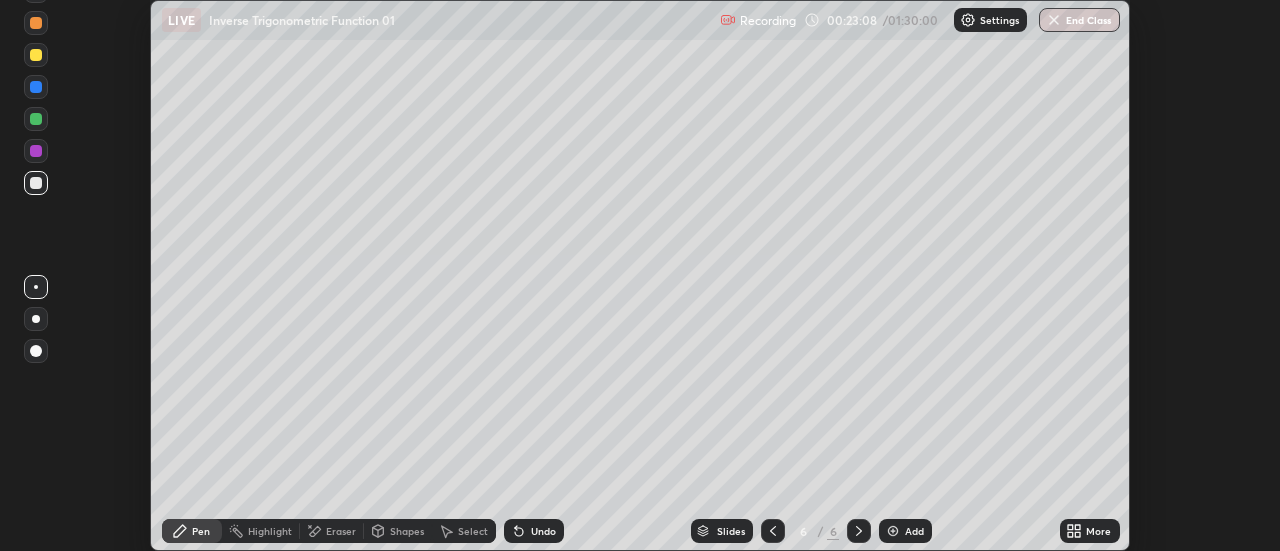 scroll, scrollTop: 551, scrollLeft: 1280, axis: both 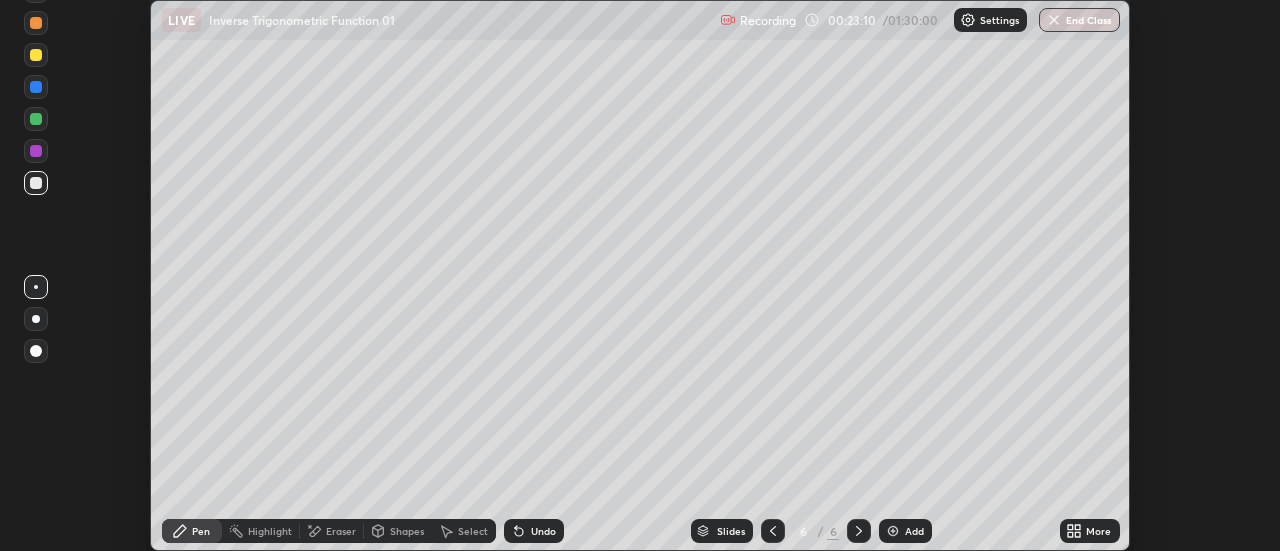 click on "More" at bounding box center [1098, 531] 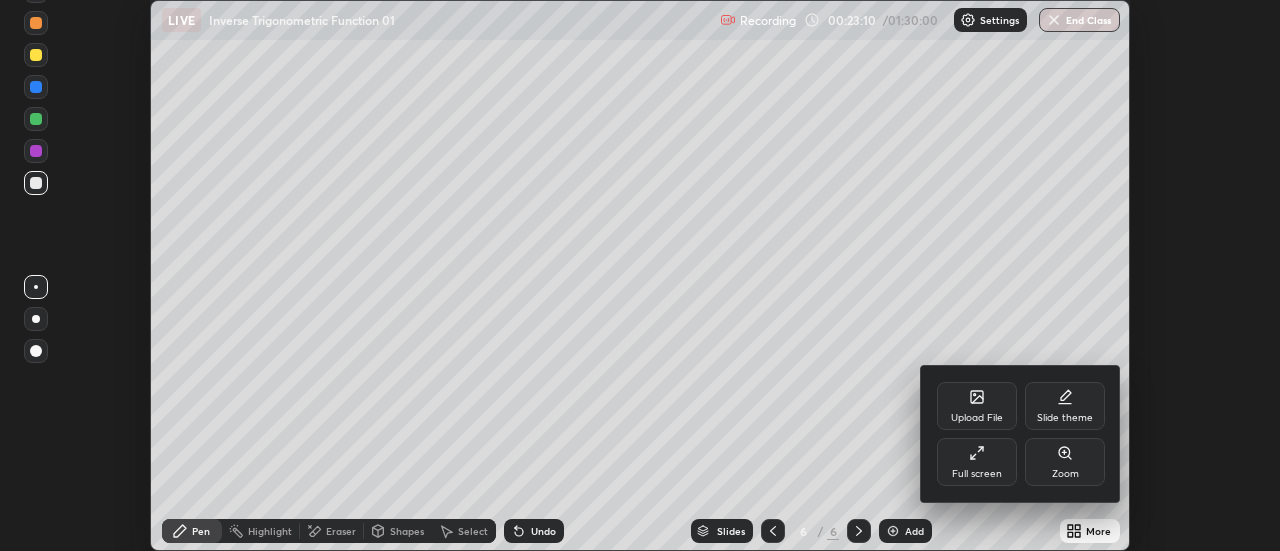 click on "Full screen" at bounding box center (977, 462) 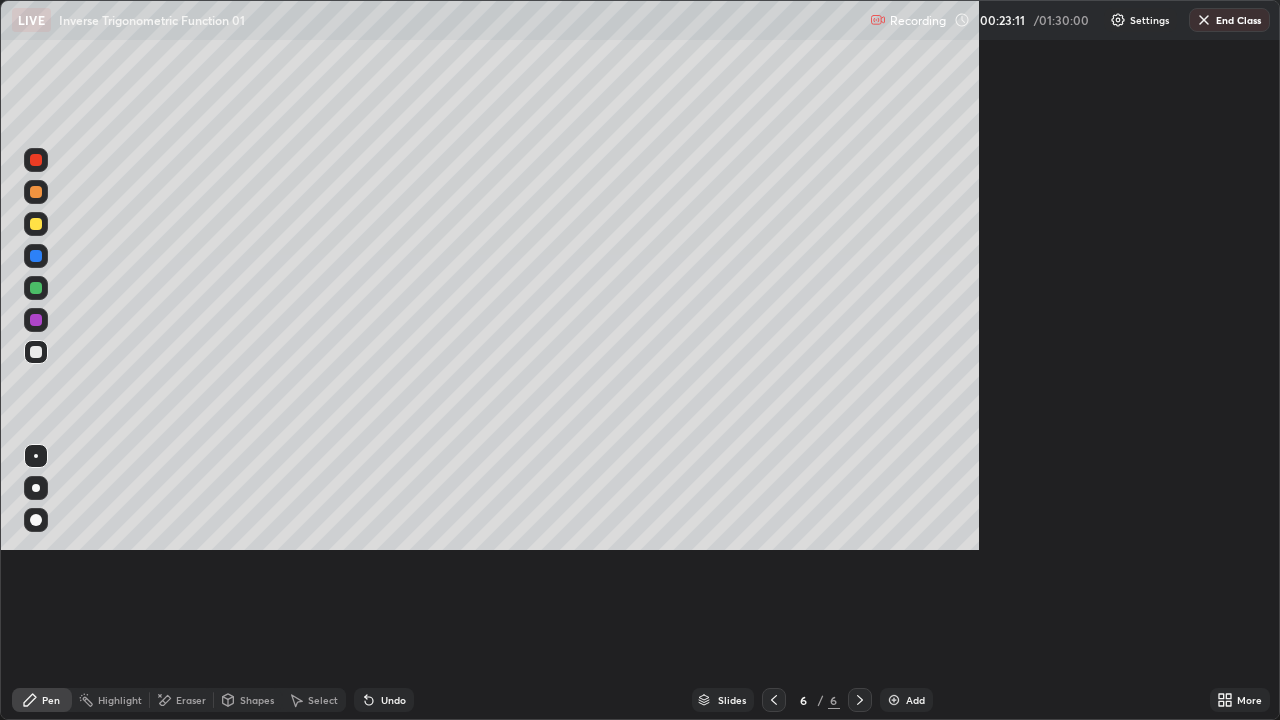 scroll, scrollTop: 99280, scrollLeft: 98720, axis: both 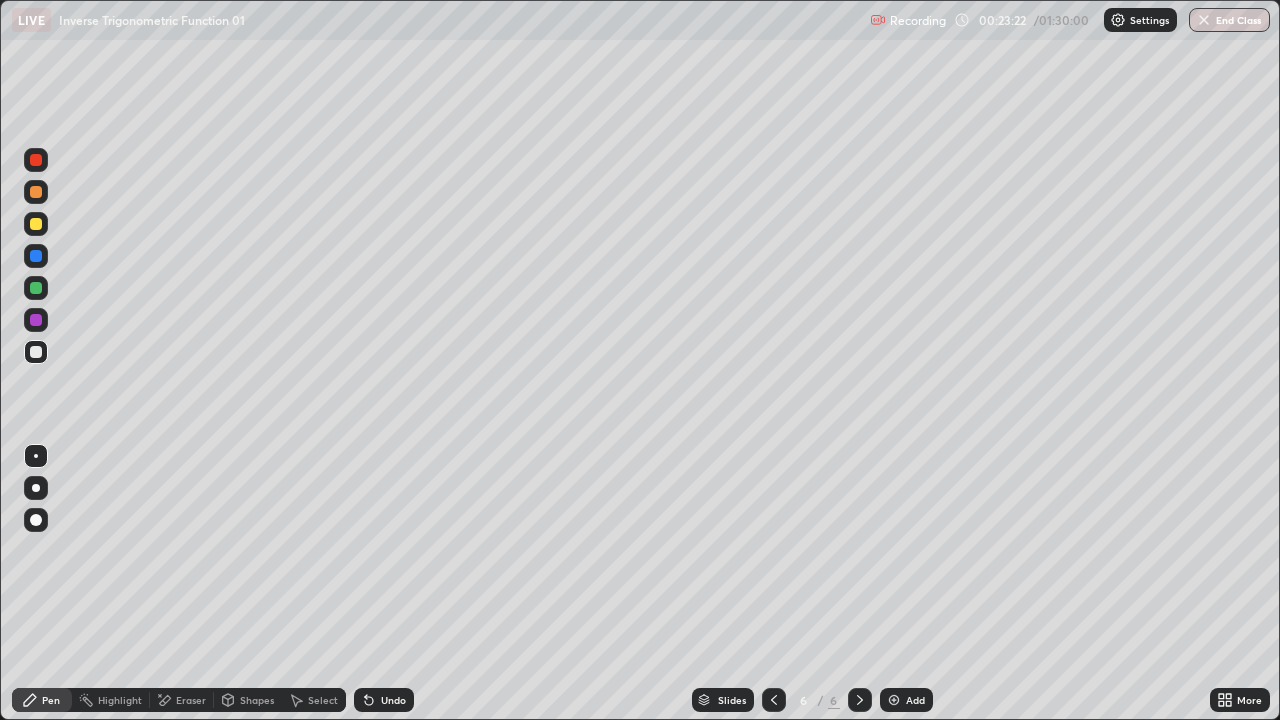 click on "Undo" at bounding box center [393, 700] 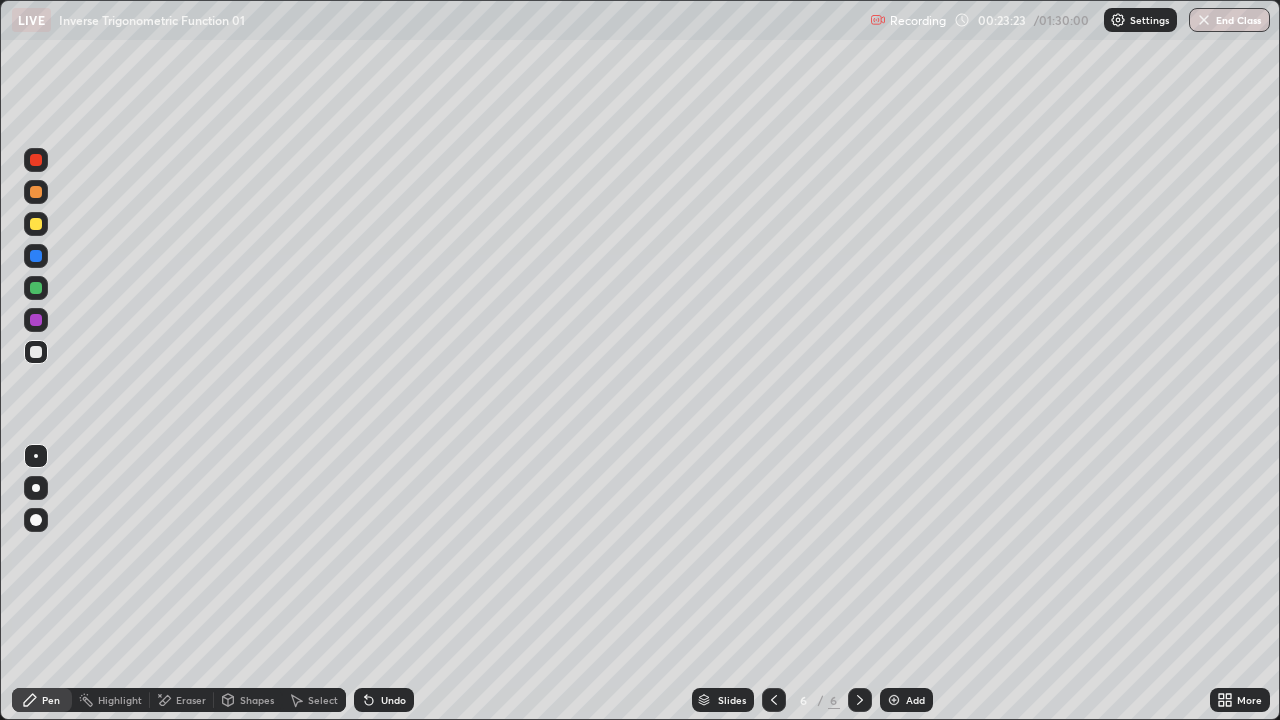 click on "Undo" at bounding box center [393, 700] 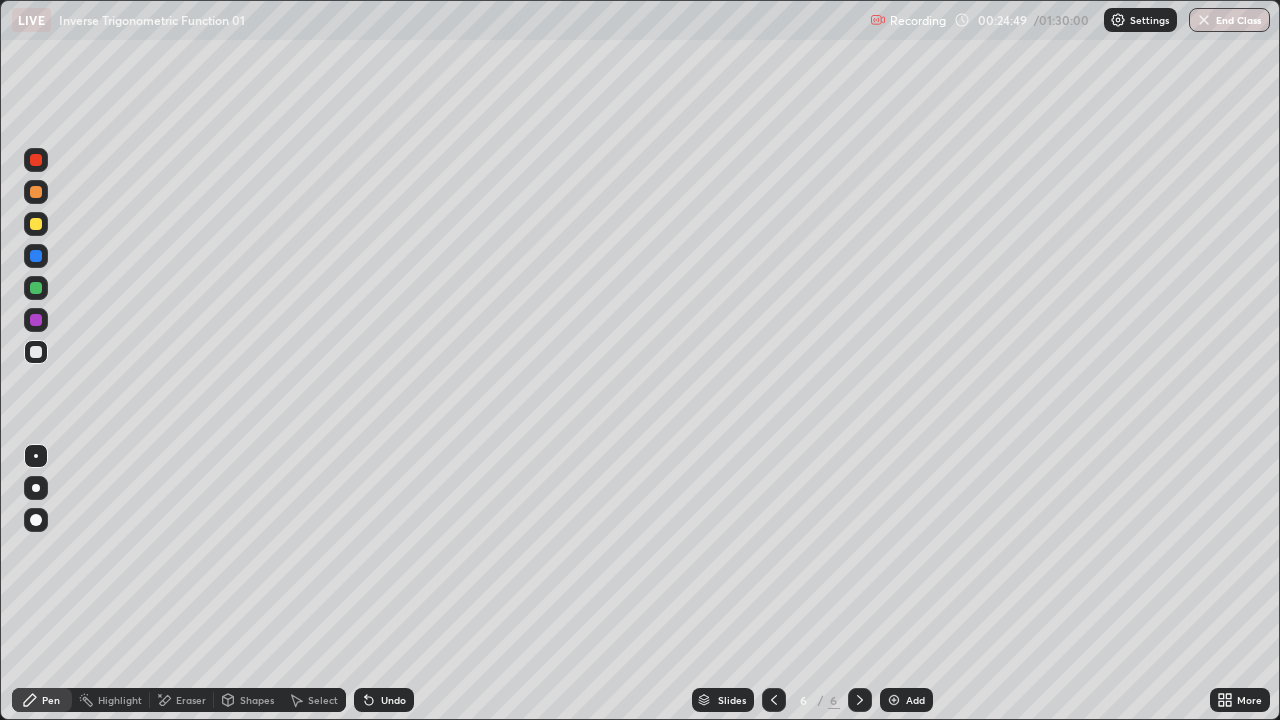 click on "Select" at bounding box center [314, 700] 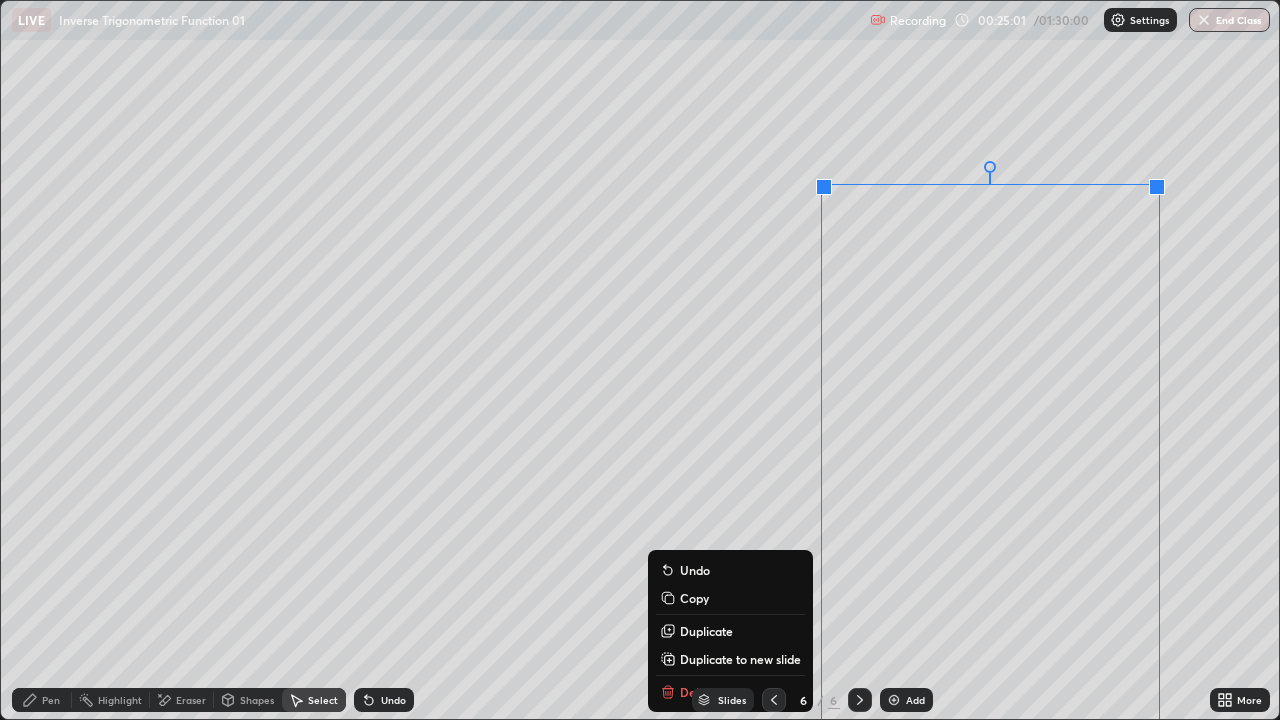 click on "0 ° Undo Copy Duplicate Duplicate to new slide Delete" at bounding box center [640, 360] 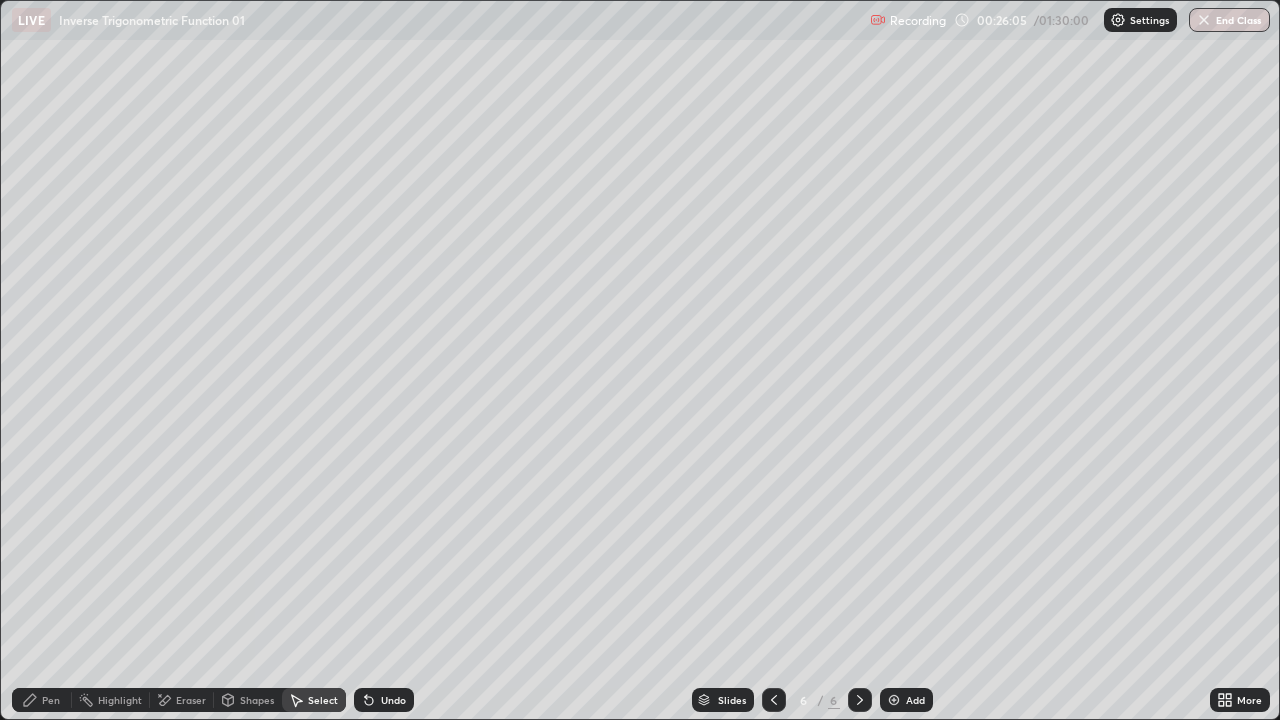 click on "0 ° Undo Copy Duplicate Duplicate to new slide Delete" at bounding box center (640, 360) 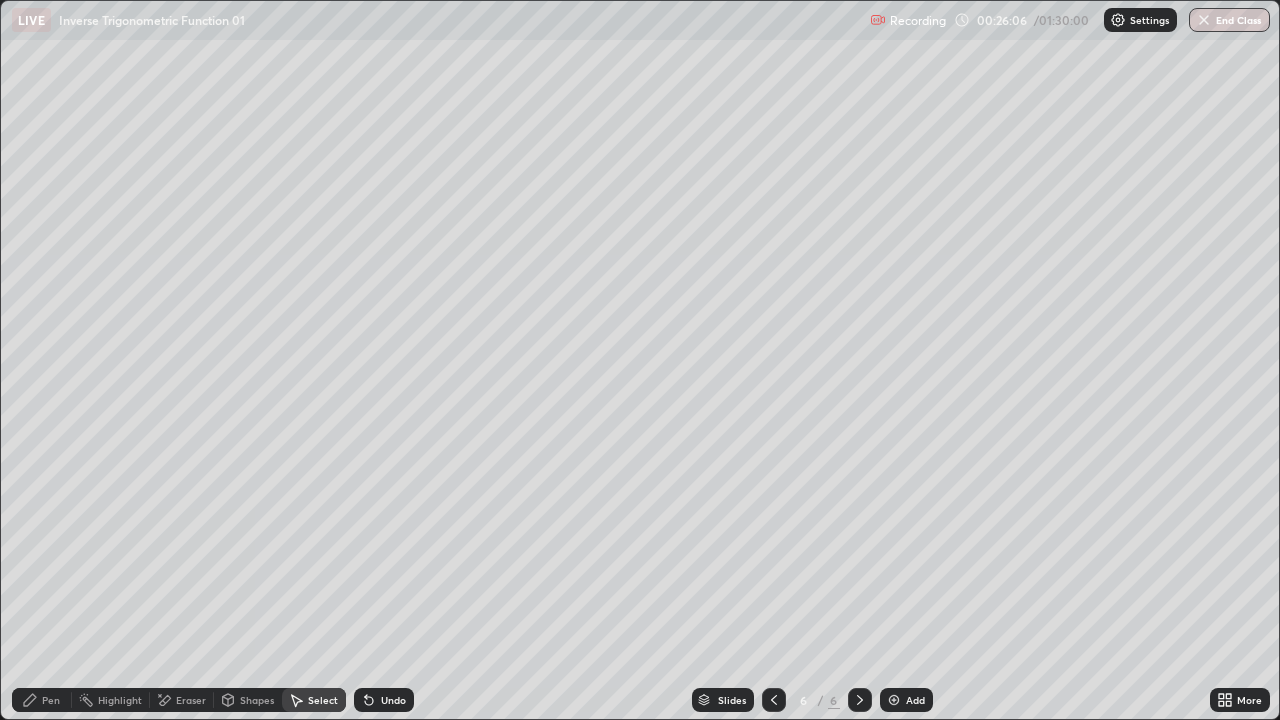 click on "Pen" at bounding box center [42, 700] 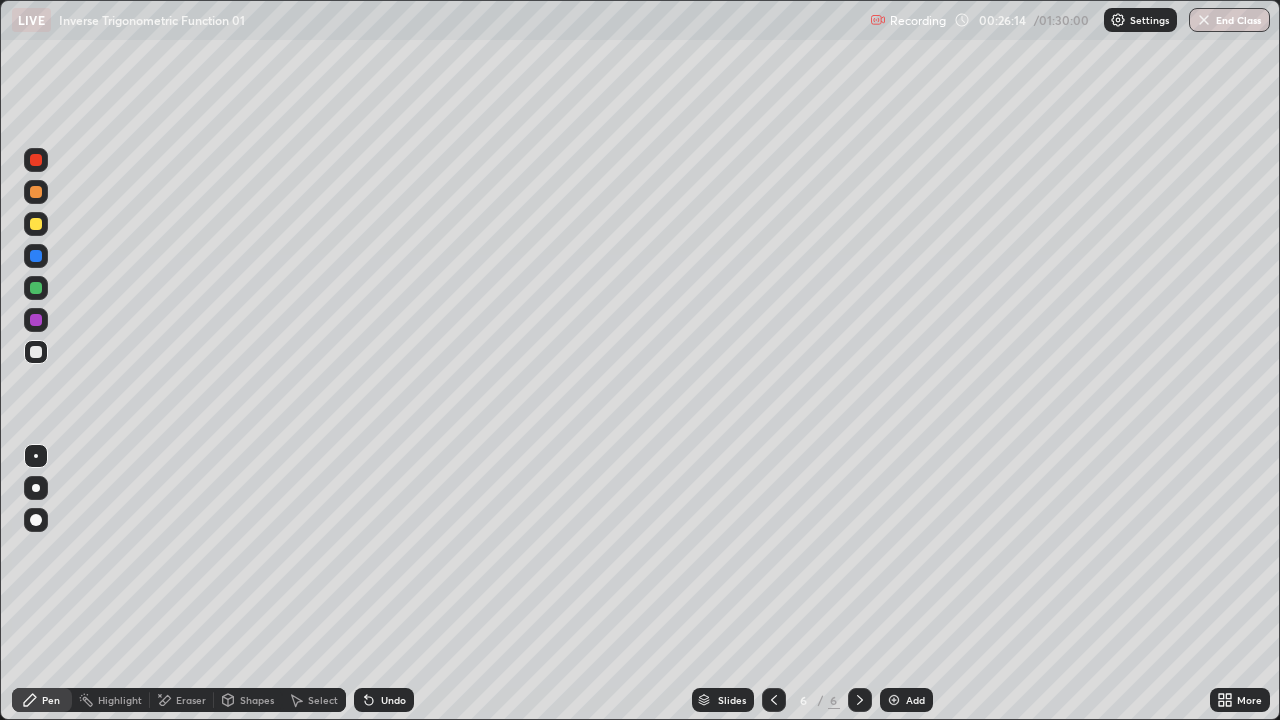 click 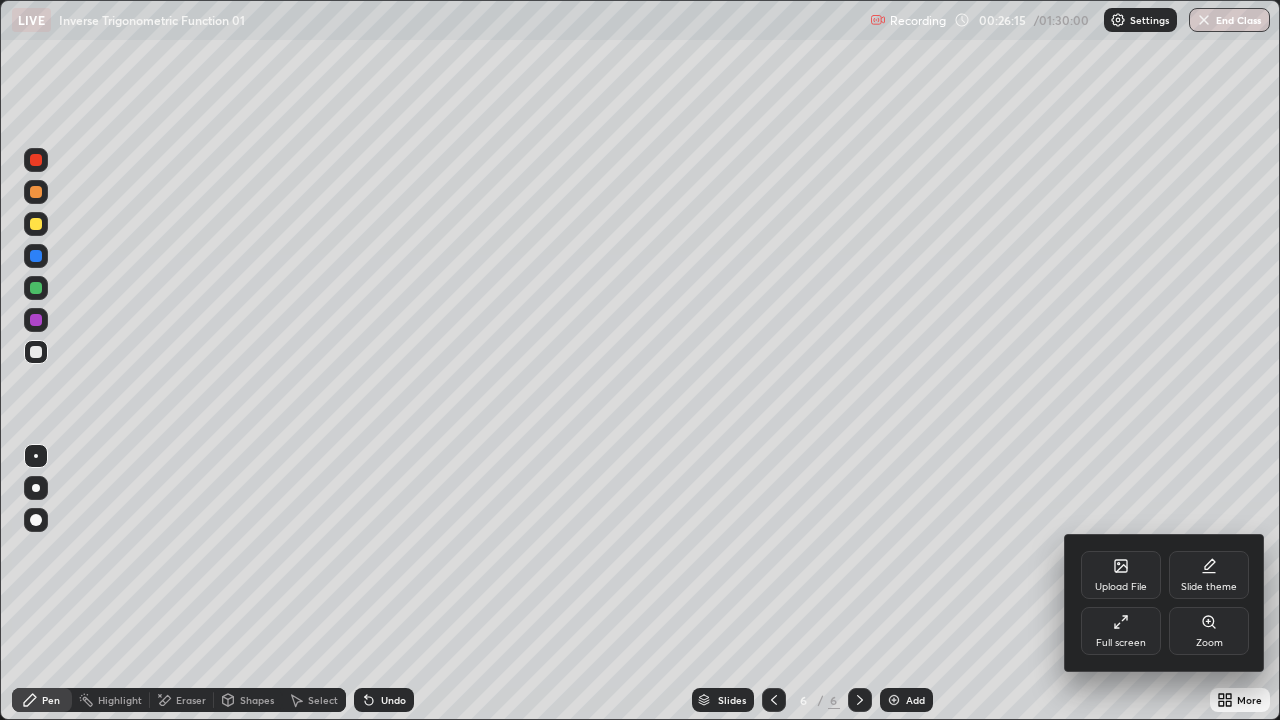 click on "Full screen" at bounding box center (1121, 631) 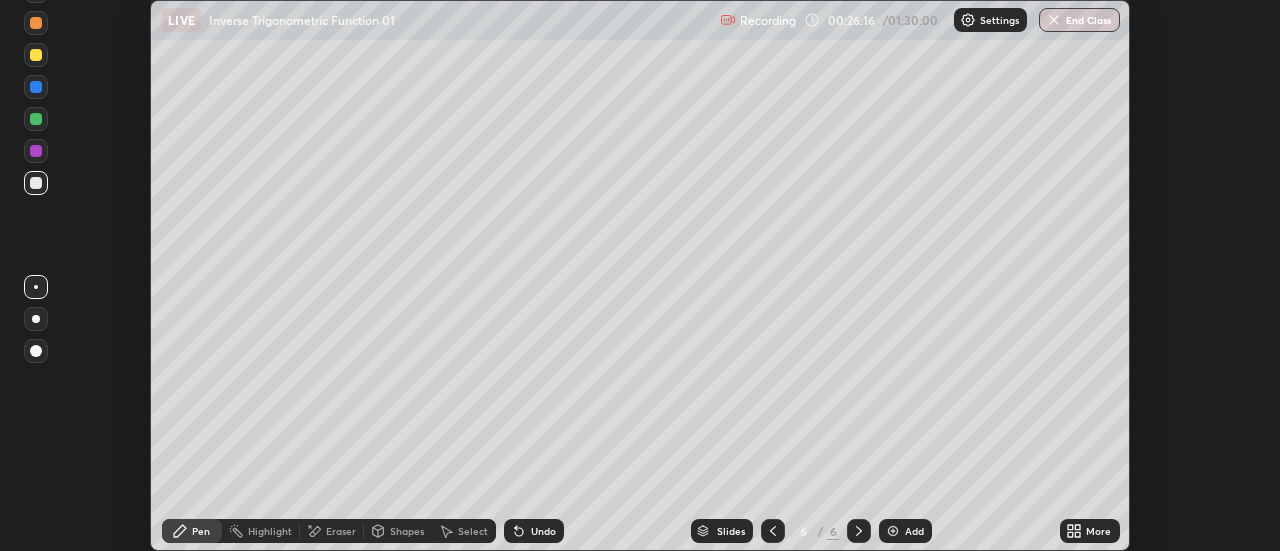 scroll, scrollTop: 551, scrollLeft: 1280, axis: both 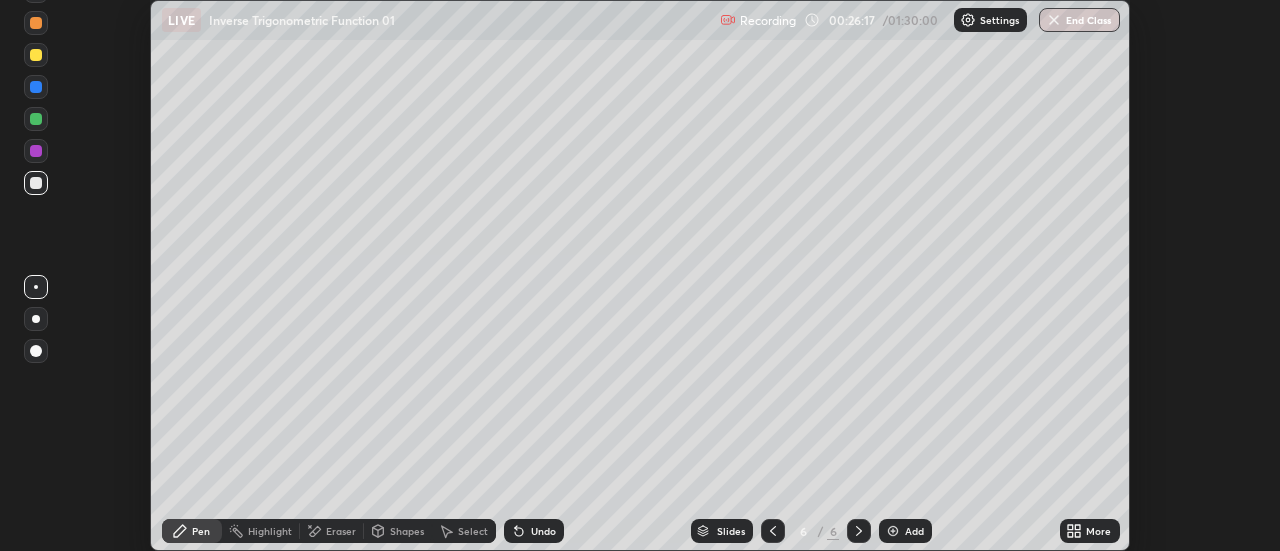 click on "More" at bounding box center (1090, 531) 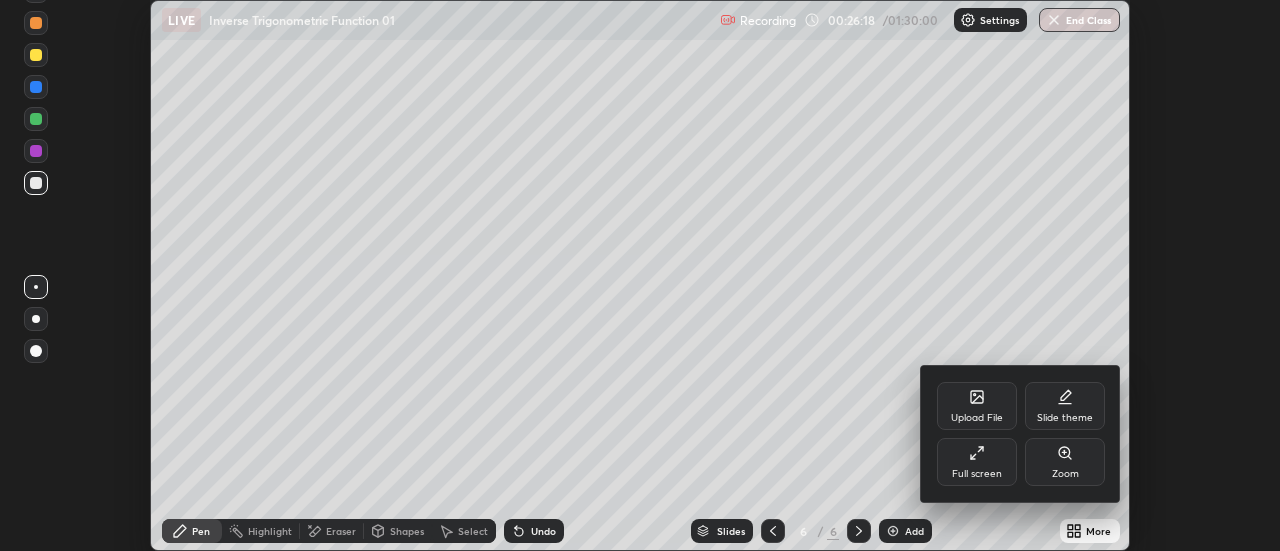 click on "Full screen" at bounding box center (977, 462) 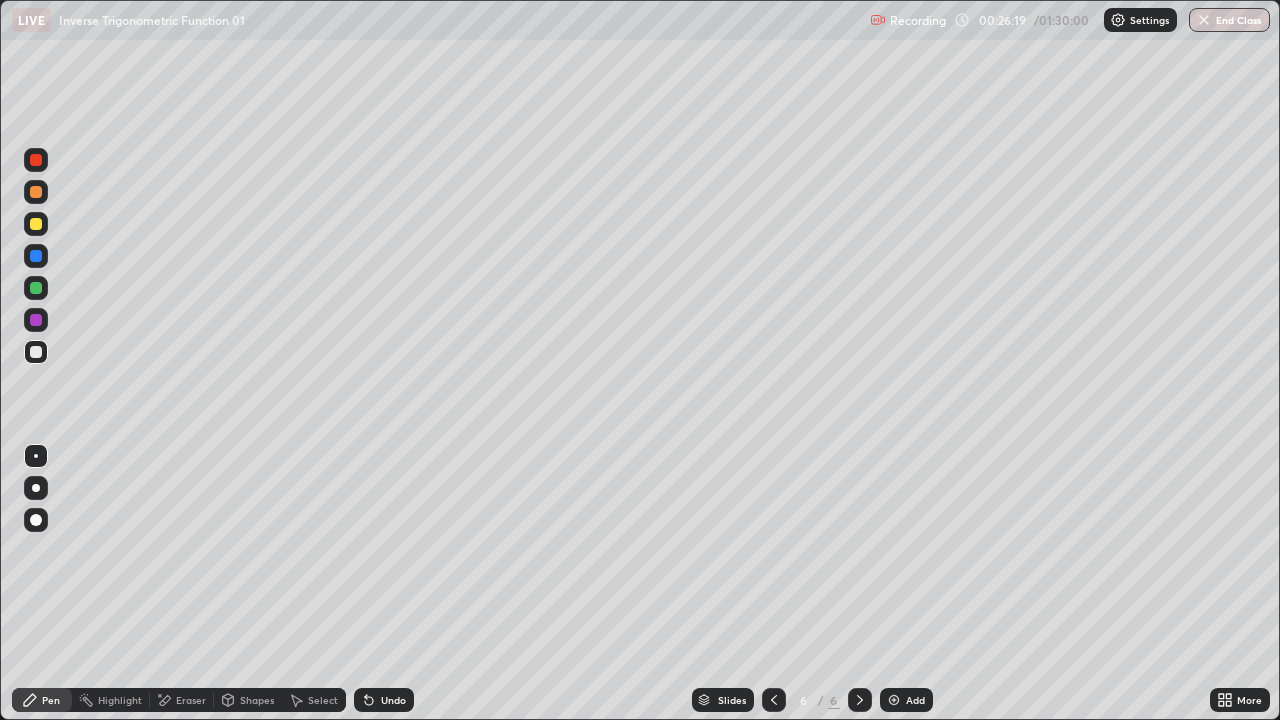 scroll, scrollTop: 99280, scrollLeft: 98720, axis: both 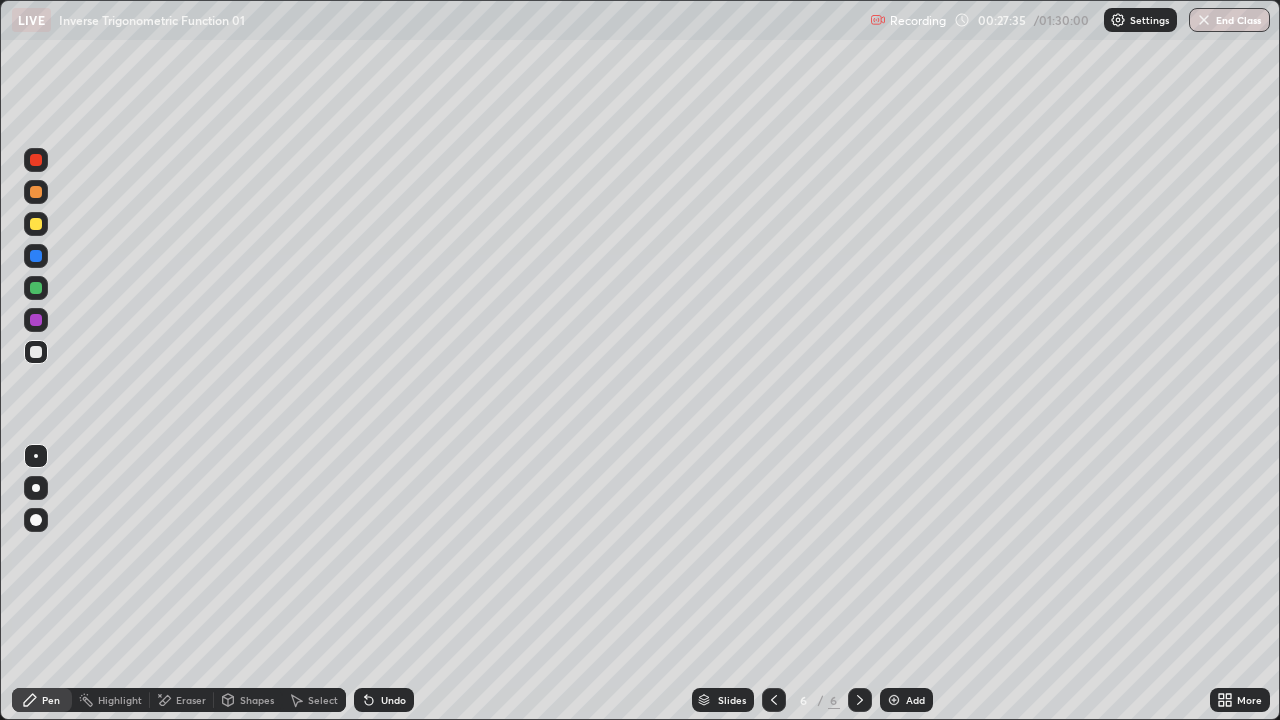 click on "Undo" at bounding box center [393, 700] 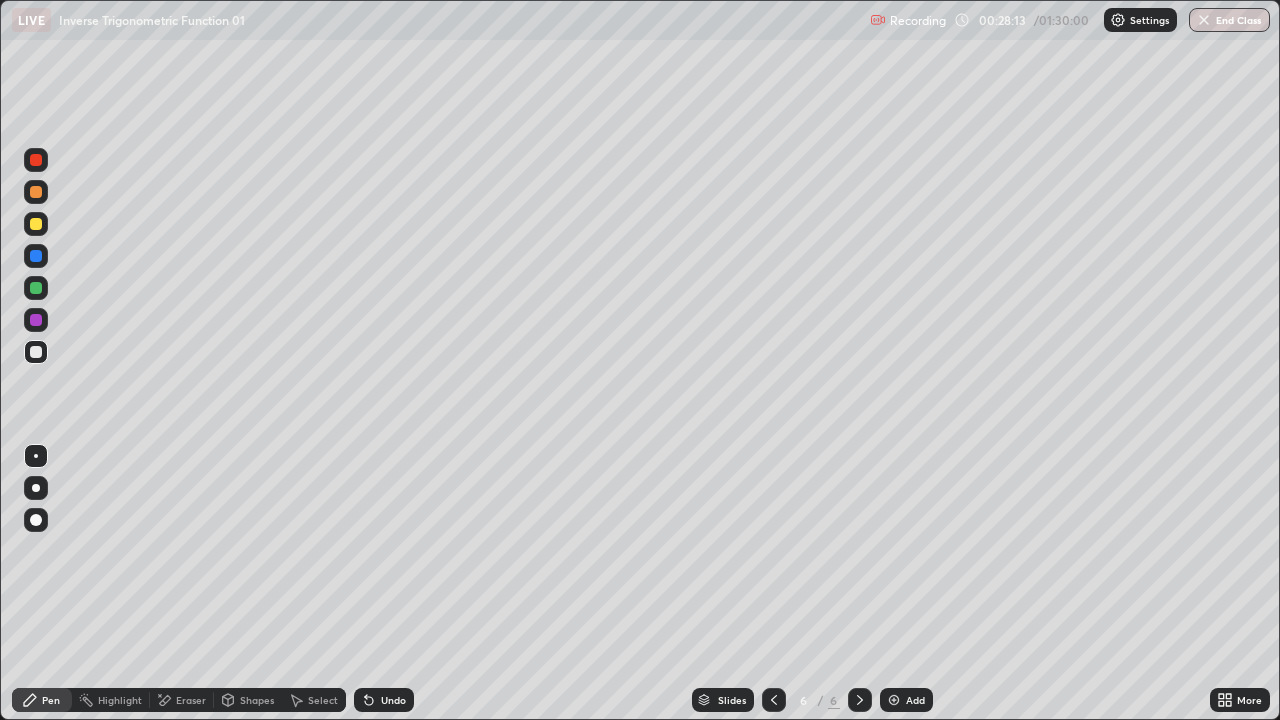 click on "Eraser" at bounding box center [191, 700] 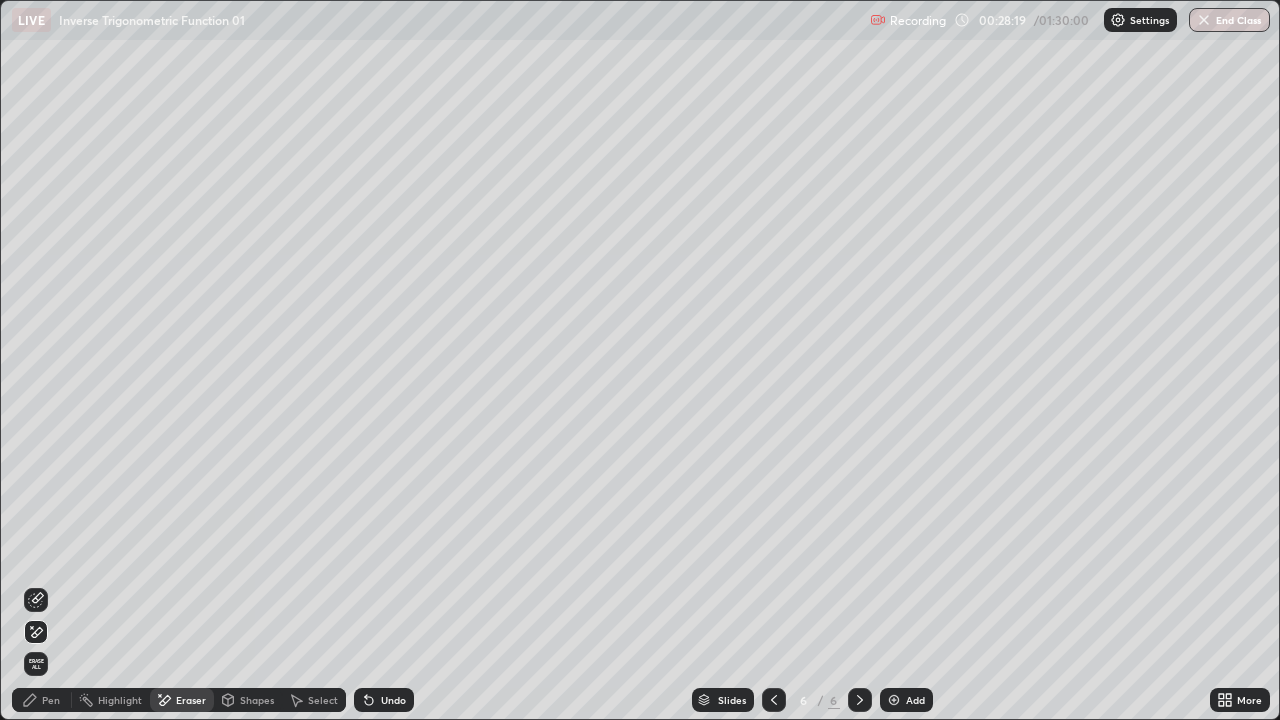 click on "Pen" at bounding box center (42, 700) 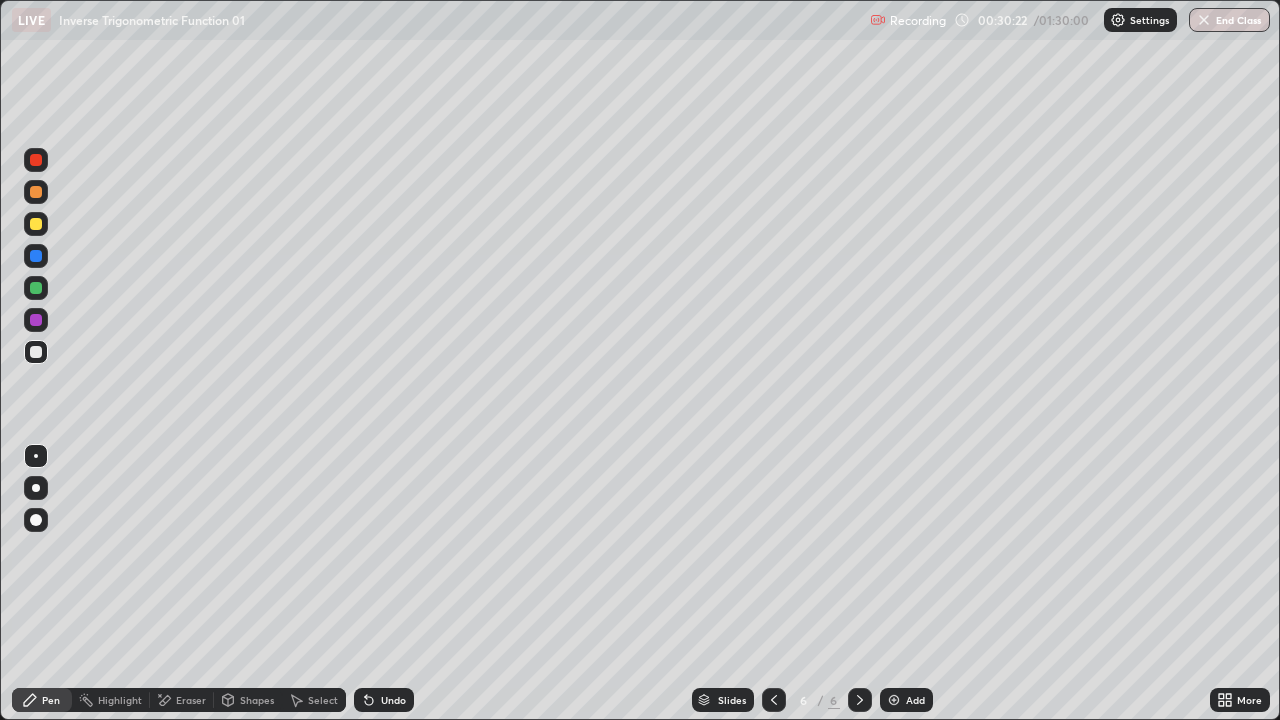 click at bounding box center (894, 700) 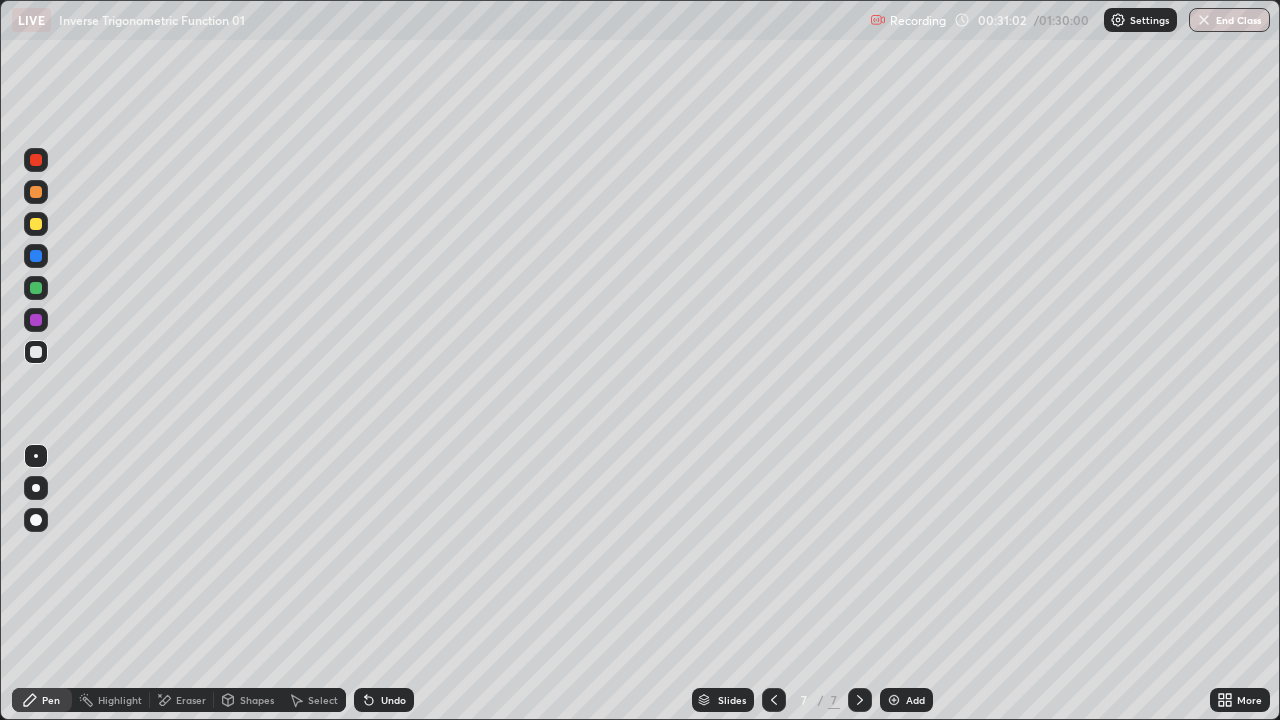 click 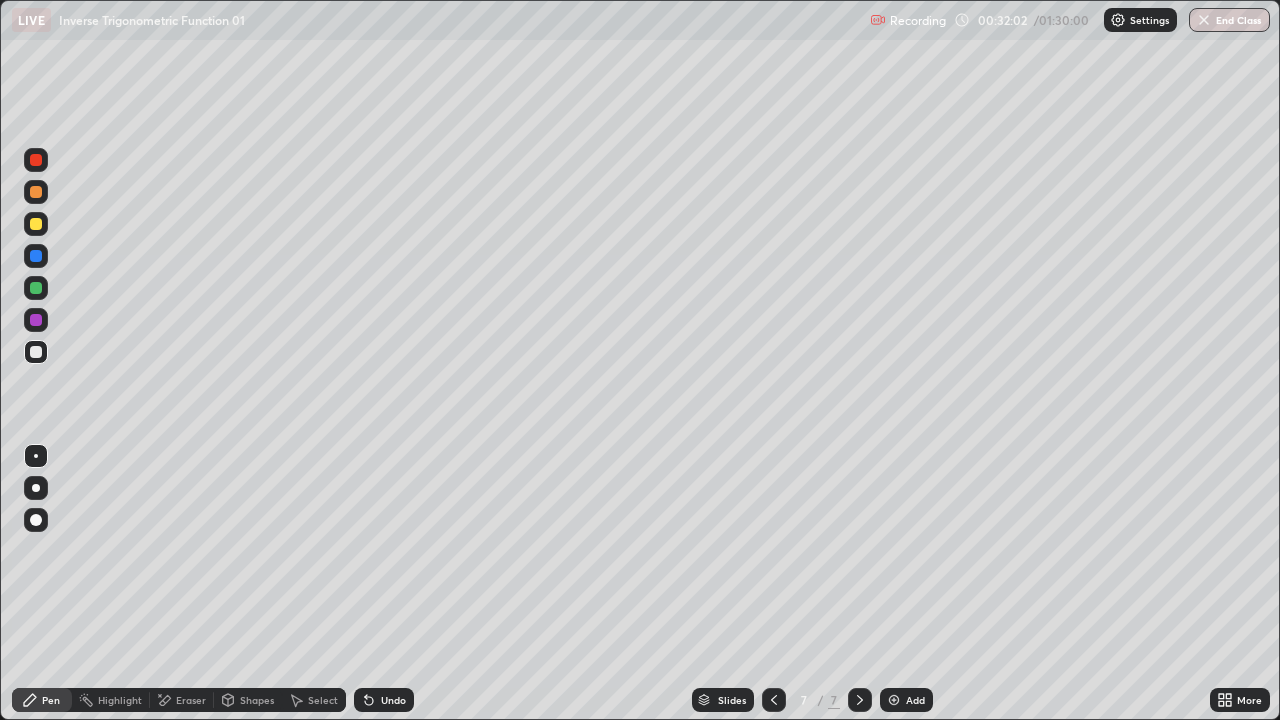click on "Undo" at bounding box center [384, 700] 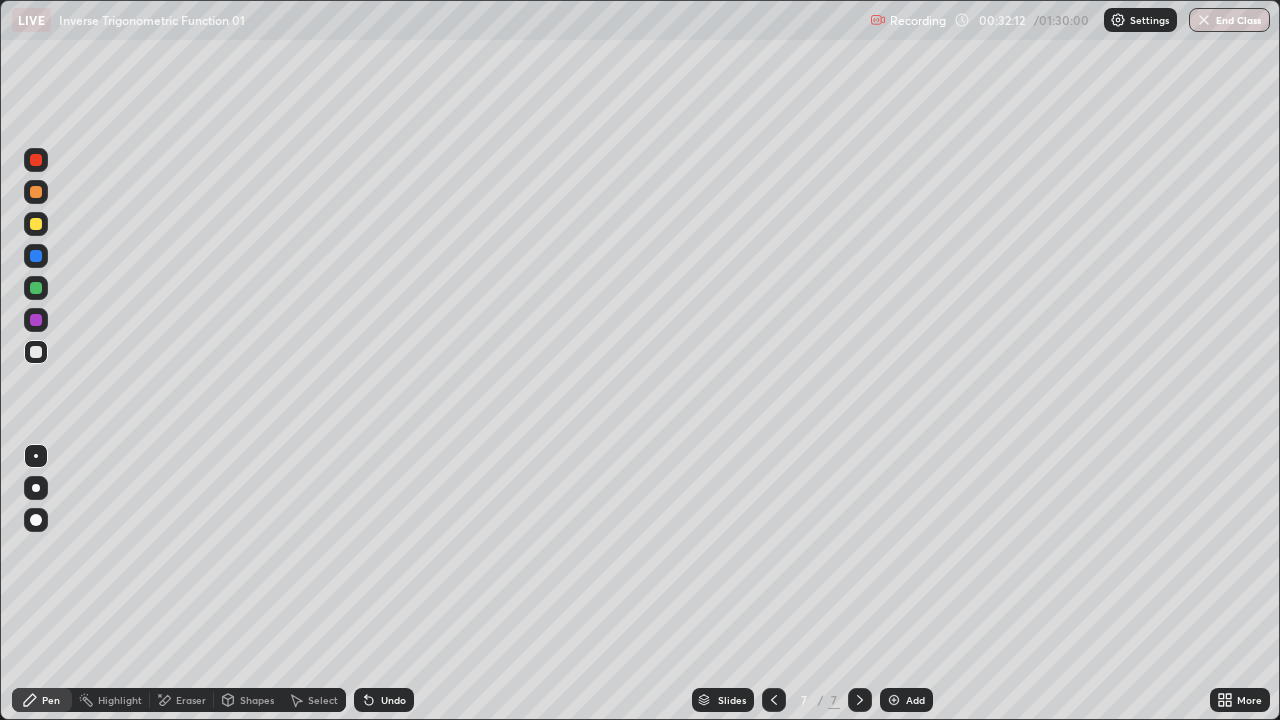click on "Undo" at bounding box center (384, 700) 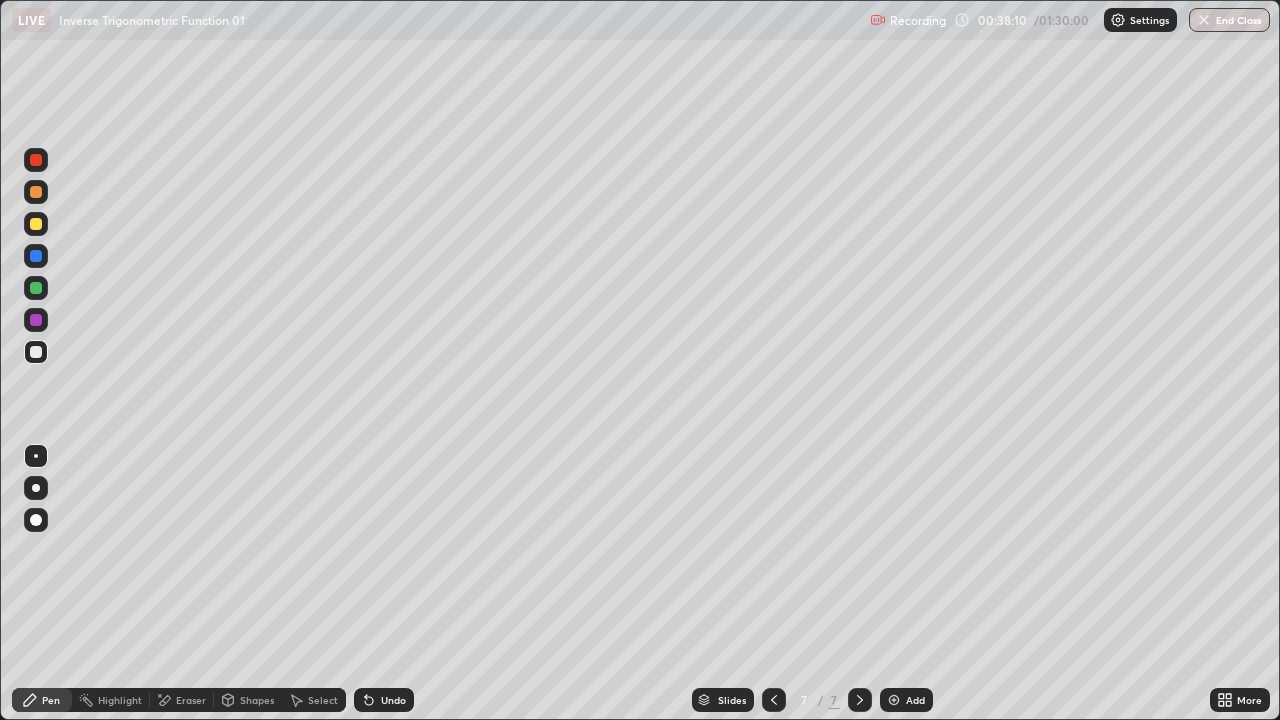 click at bounding box center [894, 700] 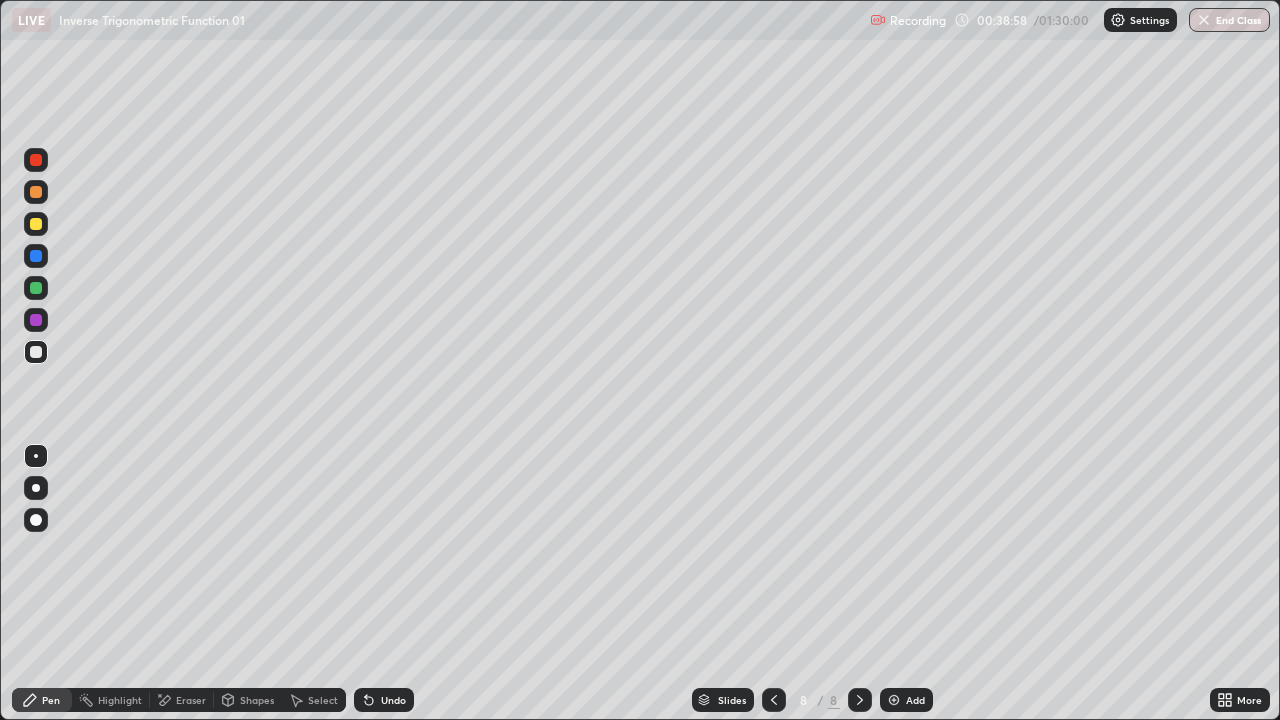 click on "Undo" at bounding box center (384, 700) 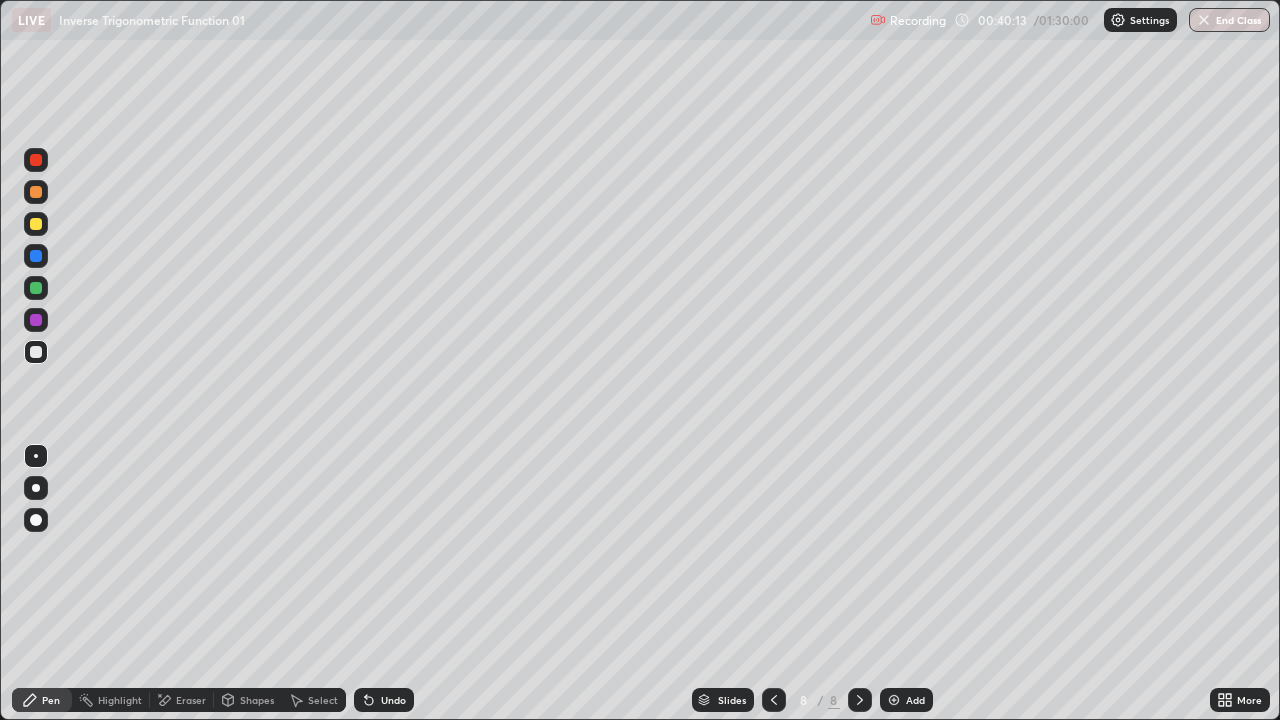 click on "Eraser" at bounding box center (191, 700) 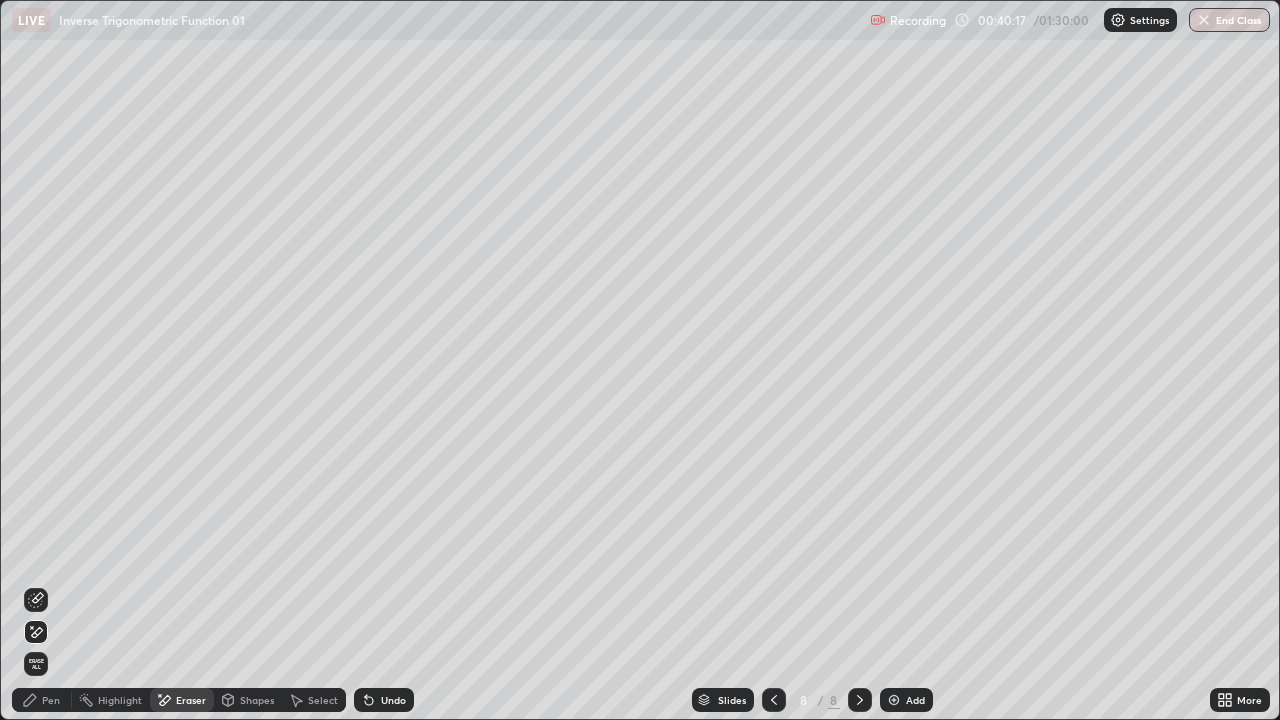 click on "Pen" at bounding box center [51, 700] 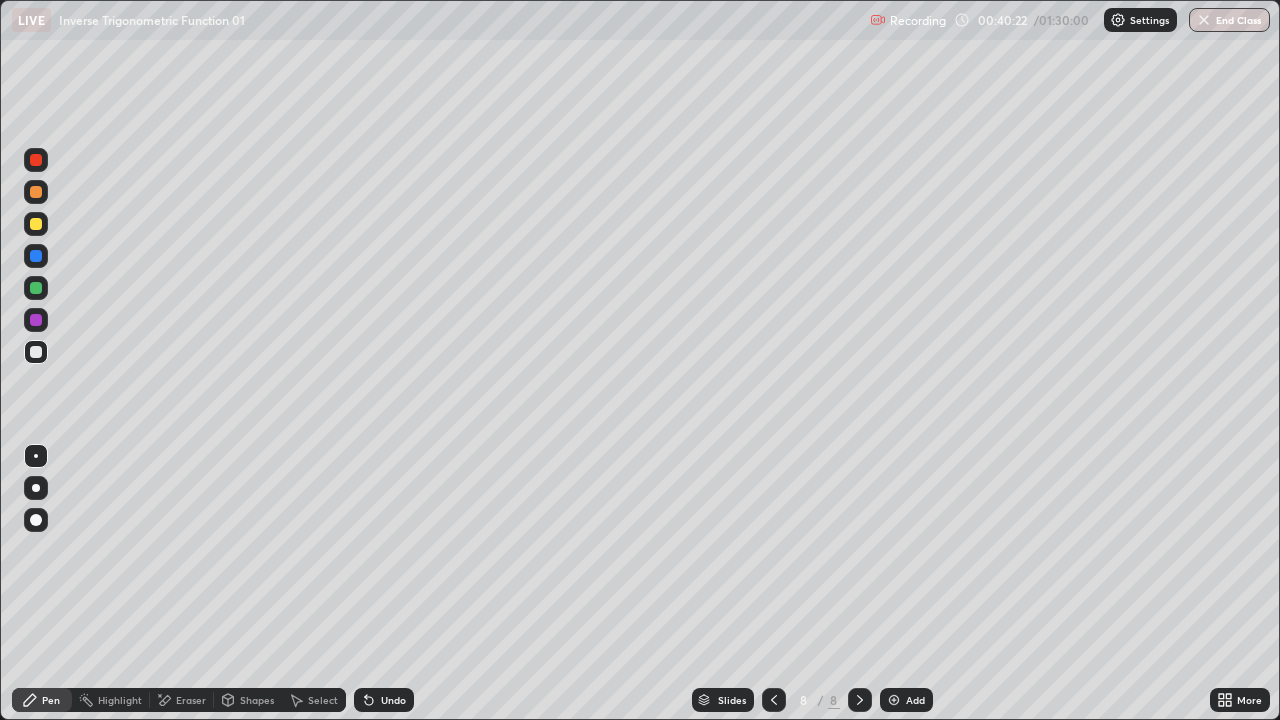 click on "Undo" at bounding box center [384, 700] 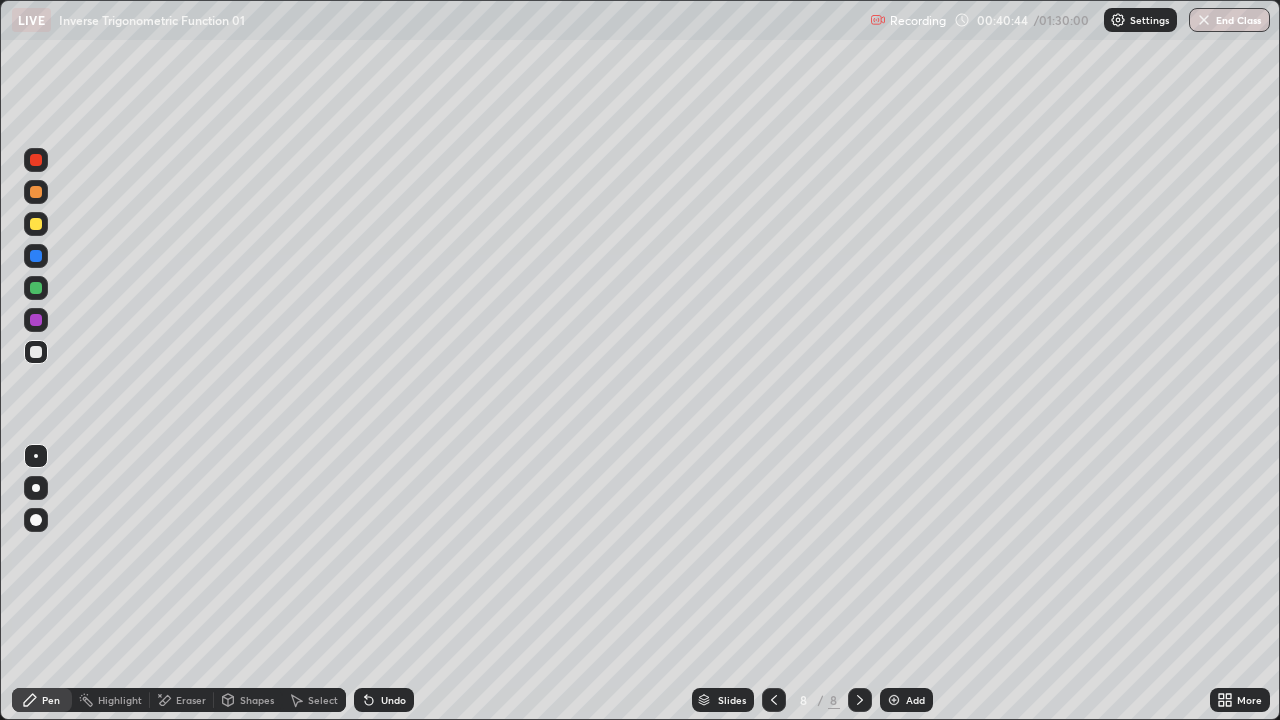 click on "Shapes" at bounding box center (248, 700) 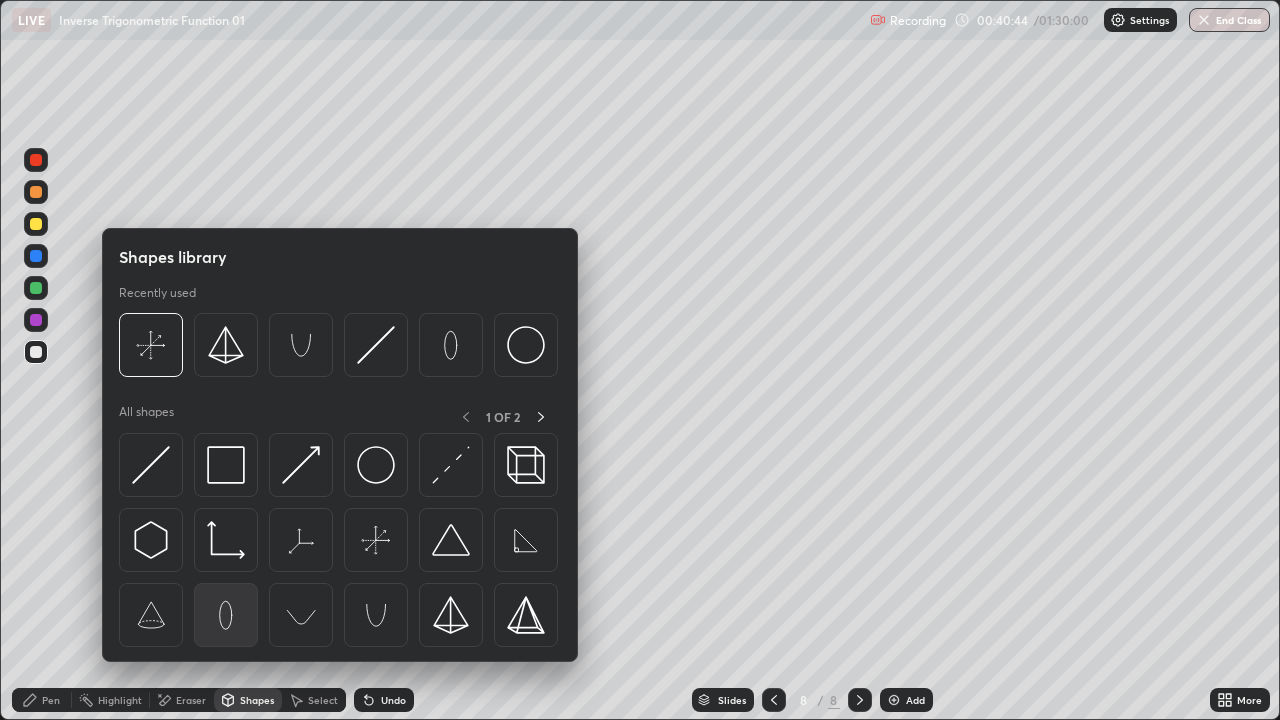 click at bounding box center (226, 615) 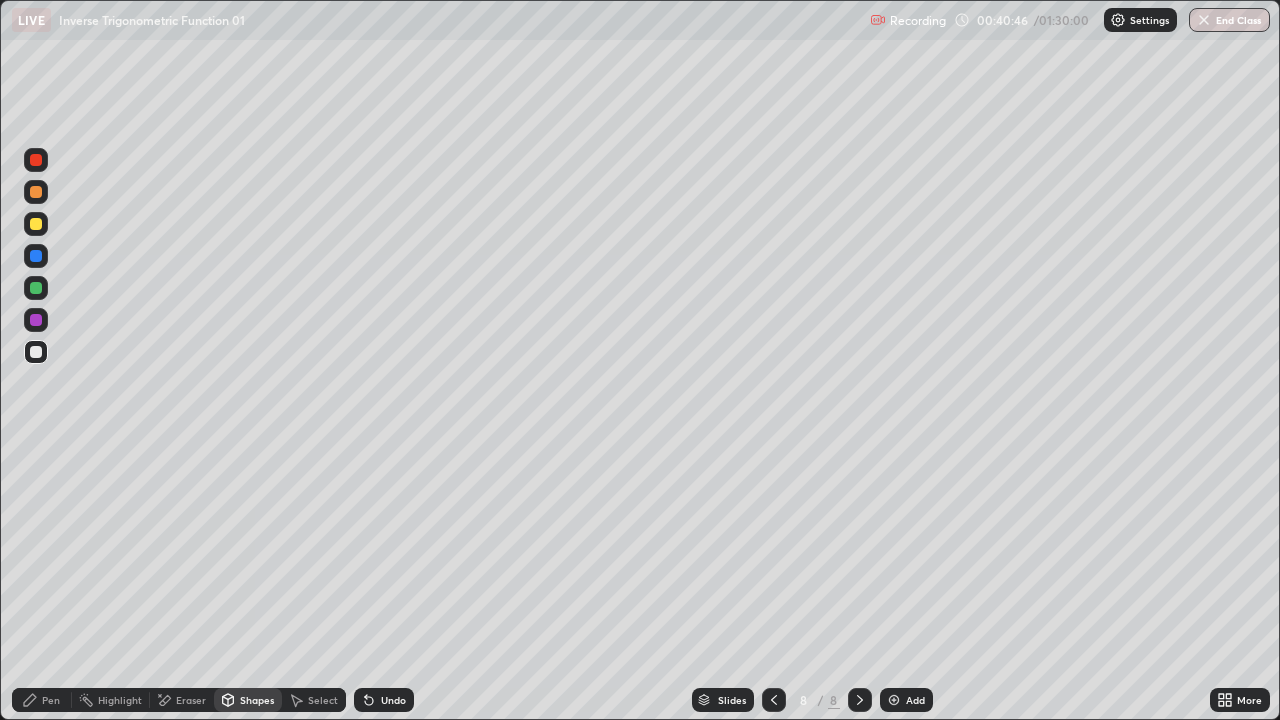 click on "Pen" at bounding box center [51, 700] 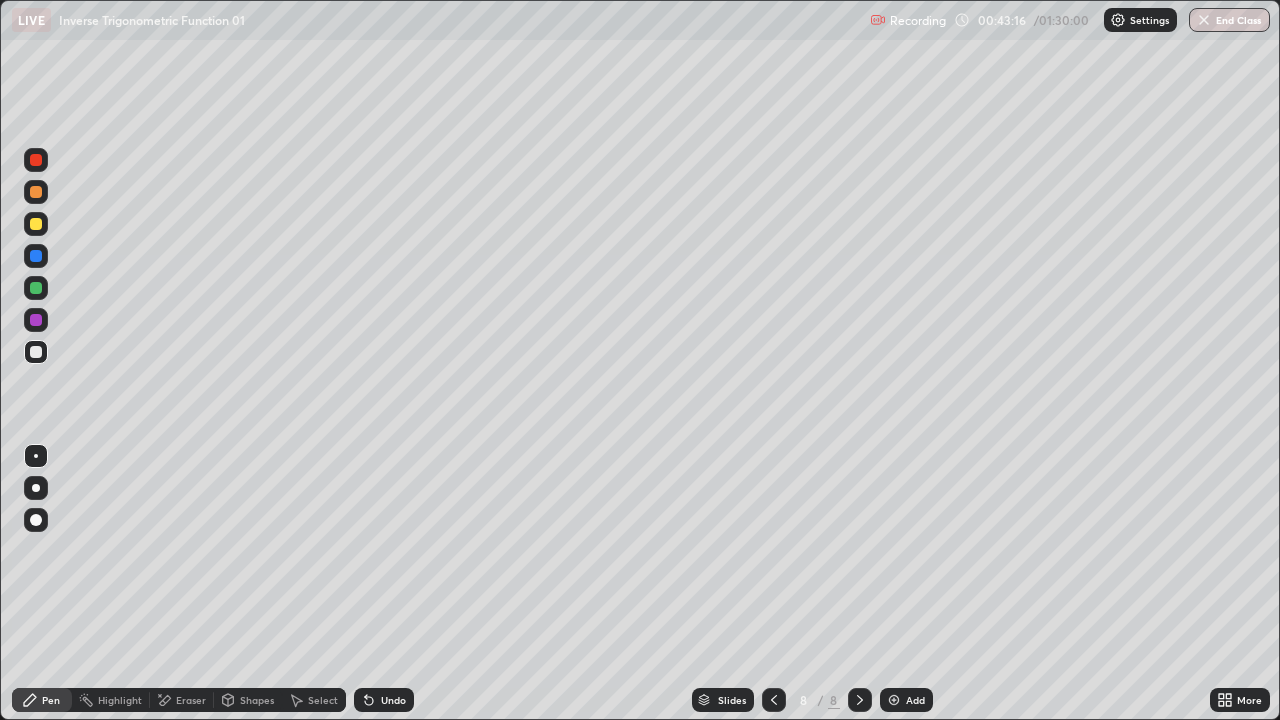 click on "Eraser" at bounding box center (182, 700) 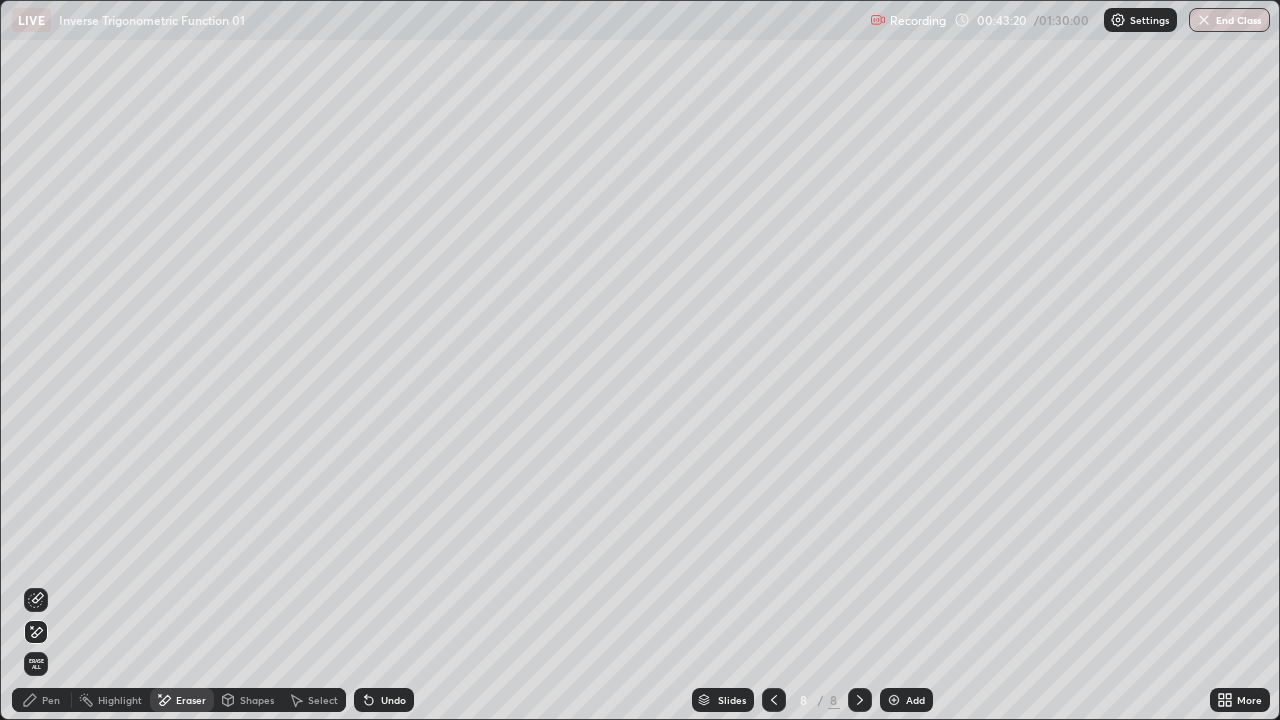 click on "Pen" at bounding box center [51, 700] 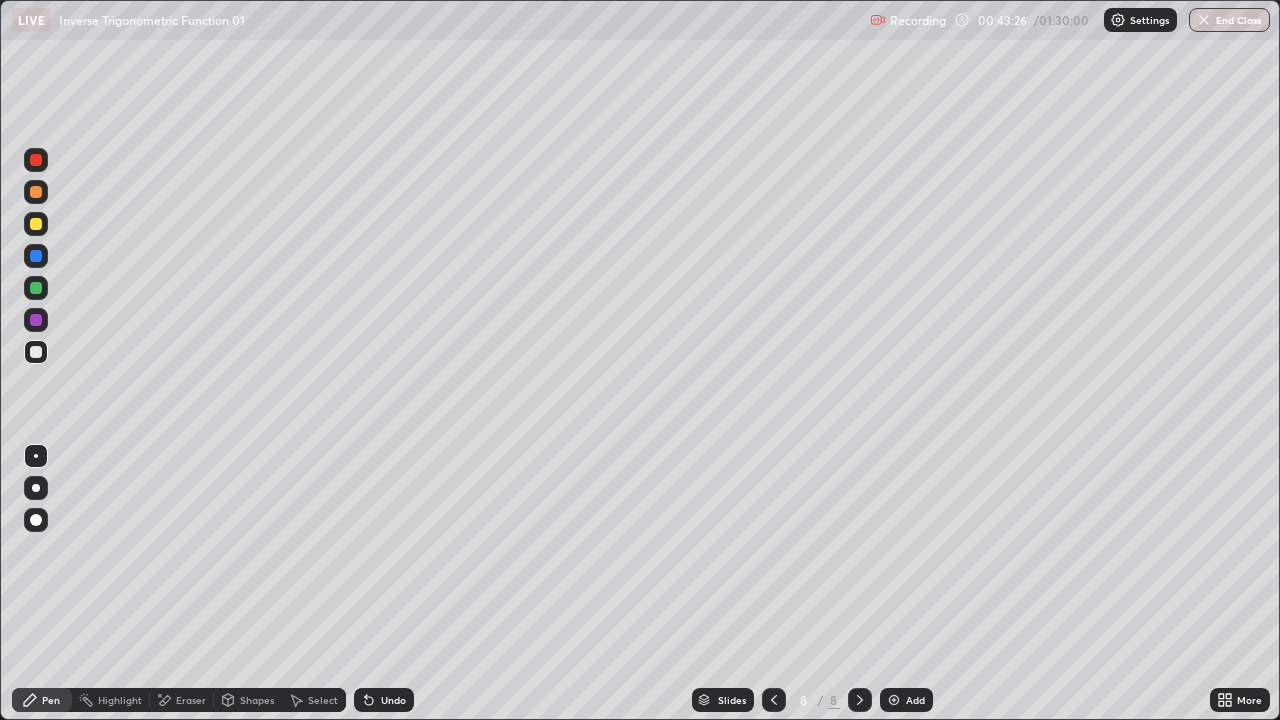 click on "Undo" at bounding box center (384, 700) 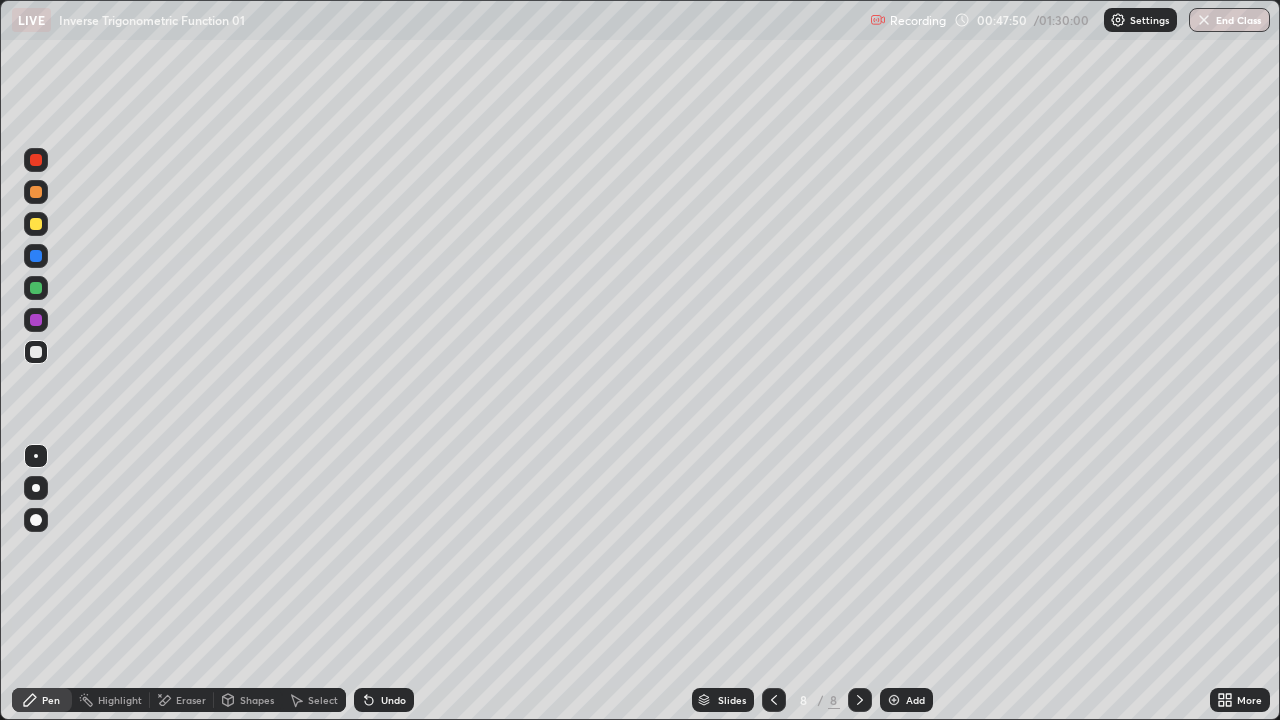 click on "Select" at bounding box center [314, 700] 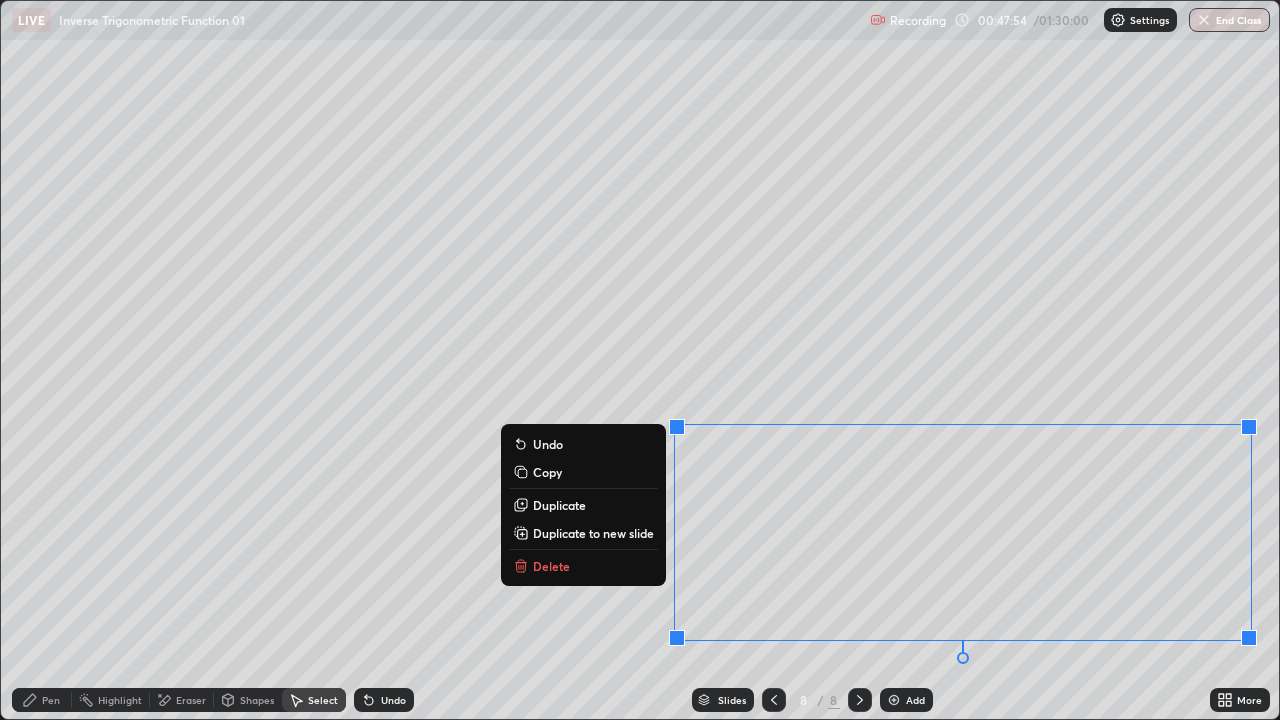 click on "Duplicate to new slide" at bounding box center (593, 533) 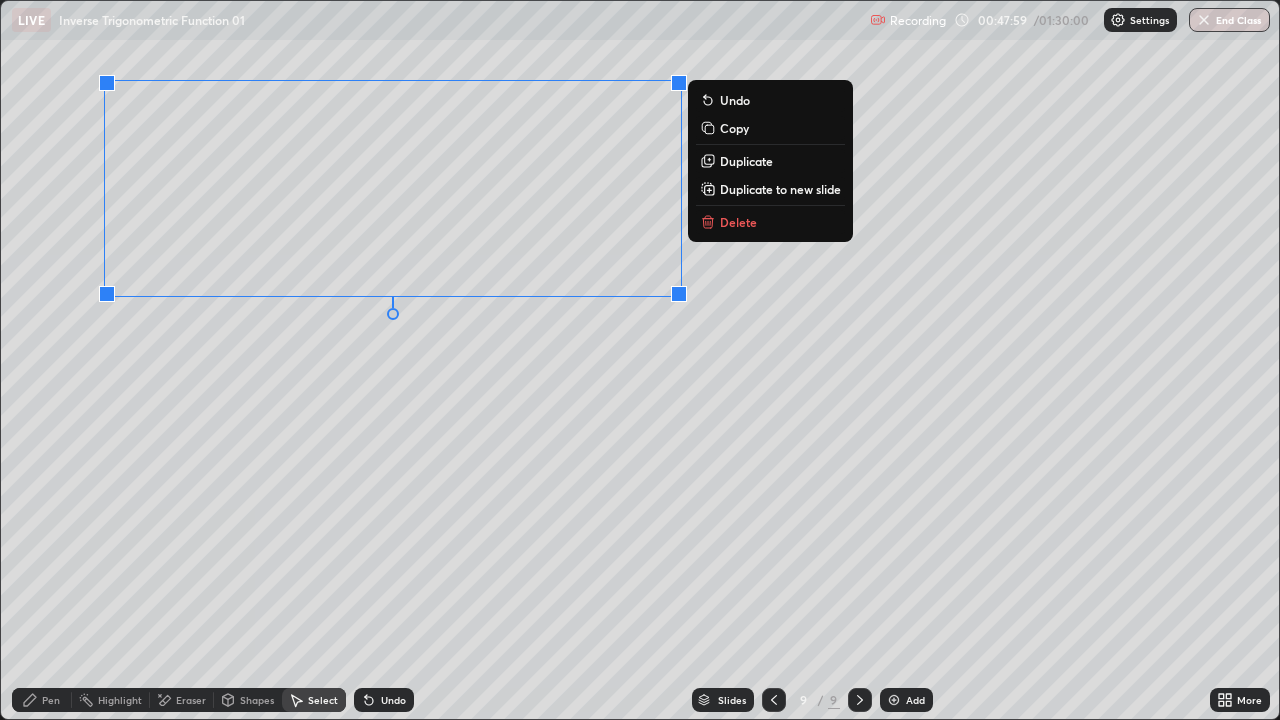 click on "0 ° Undo Copy Duplicate Duplicate to new slide Delete" at bounding box center [640, 360] 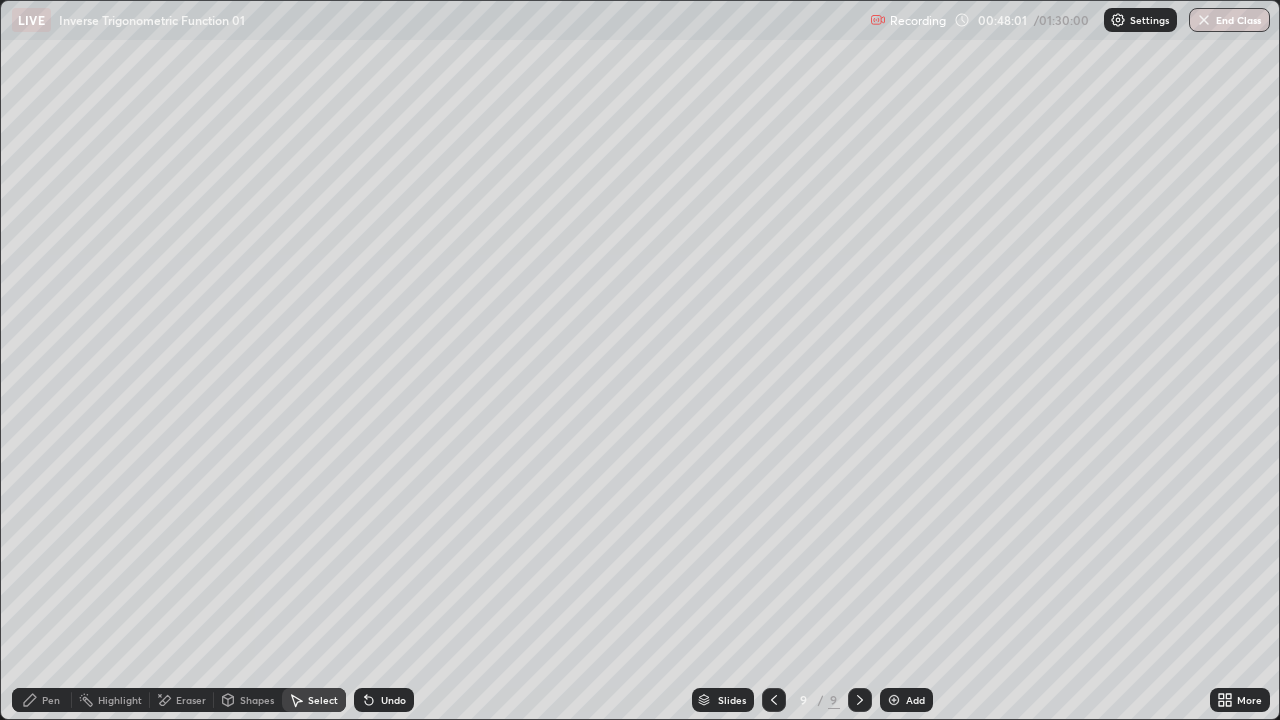 click on "Pen" at bounding box center (51, 700) 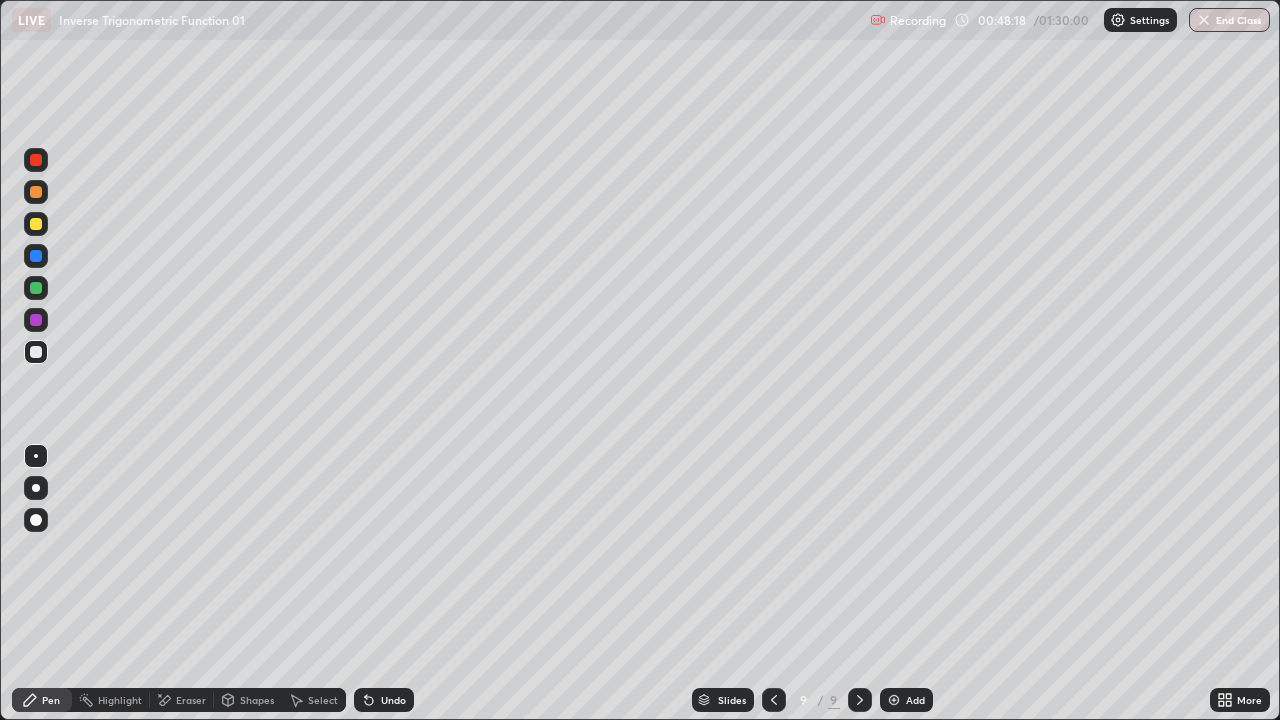 click 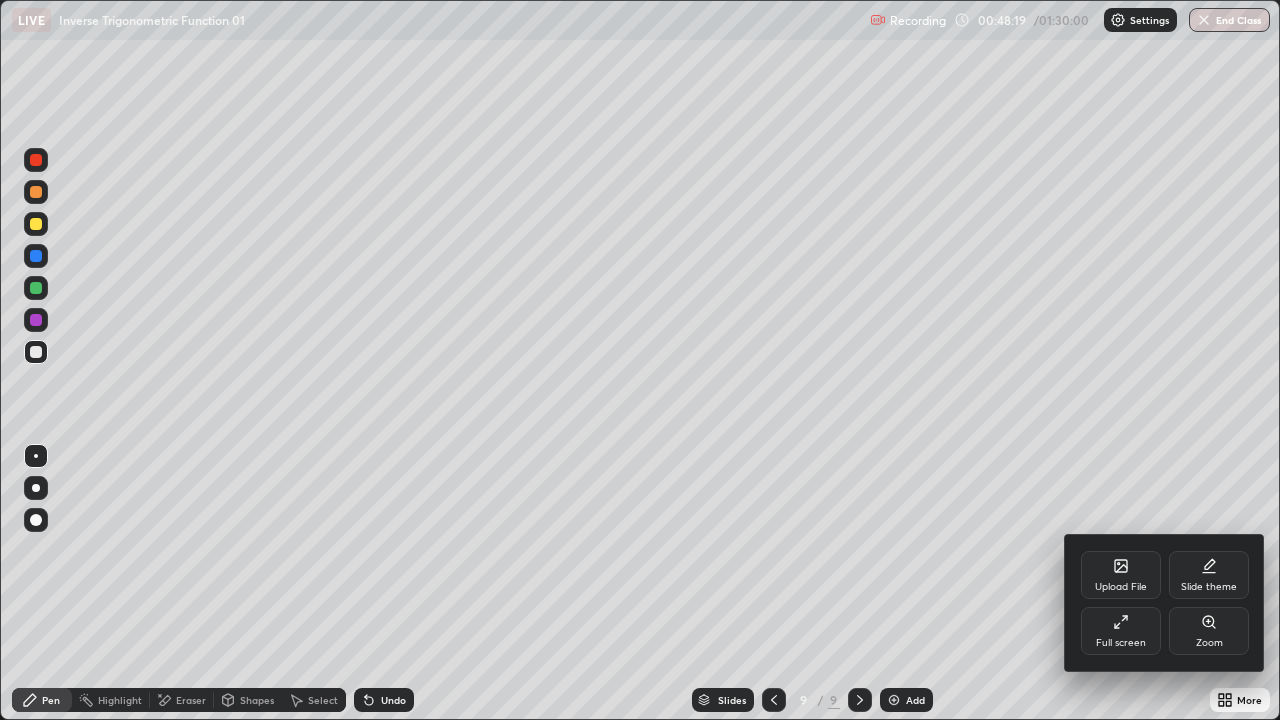 click on "Full screen" at bounding box center [1121, 631] 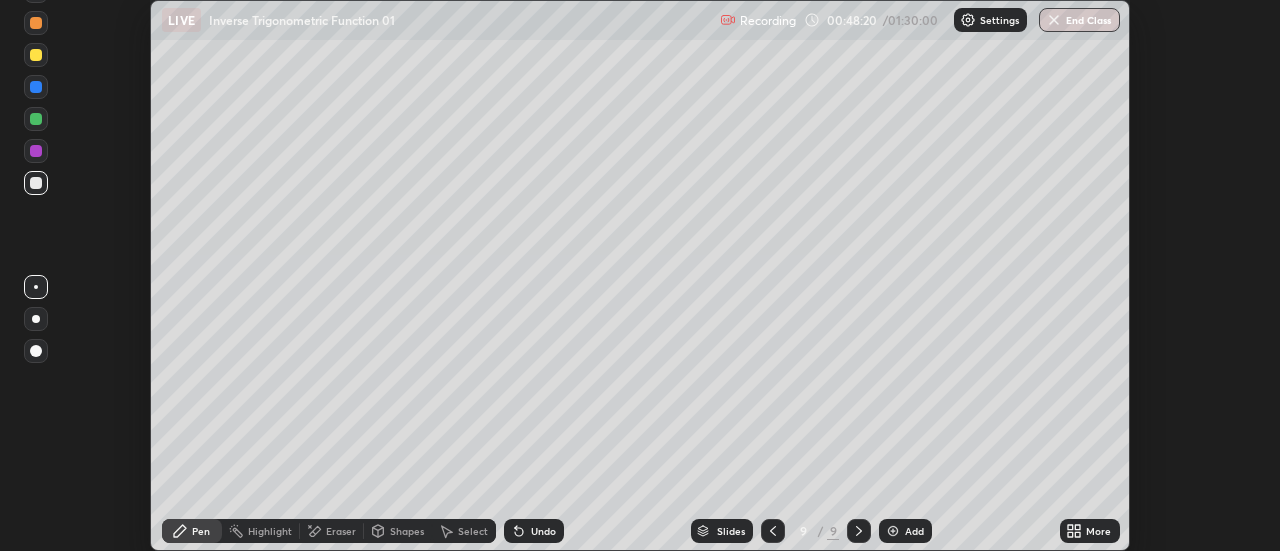 scroll, scrollTop: 551, scrollLeft: 1280, axis: both 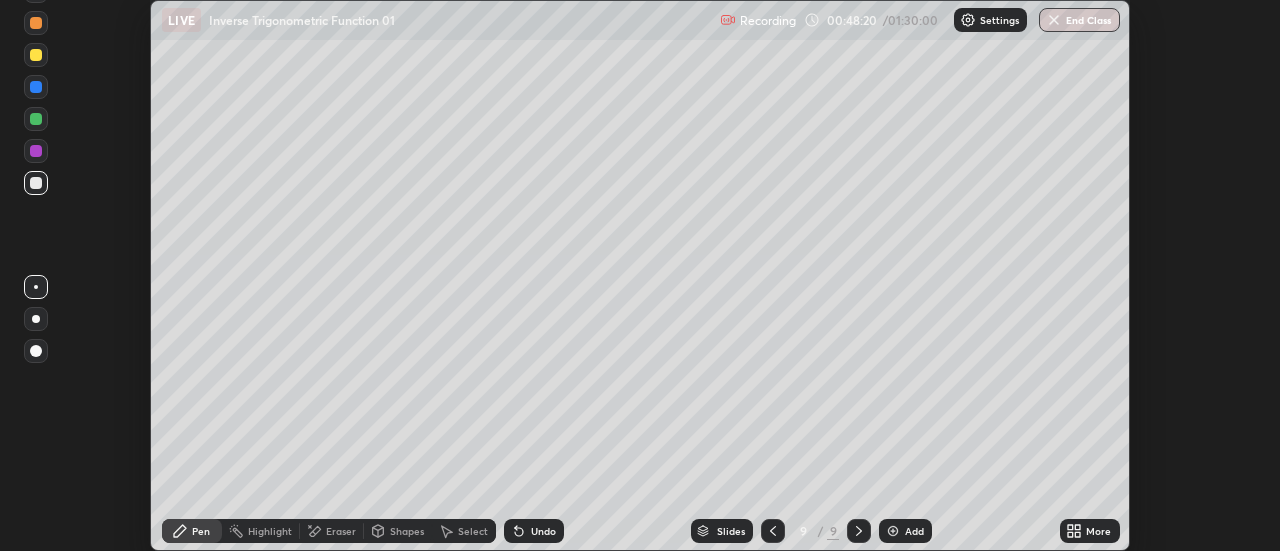 click on "More" at bounding box center (1098, 531) 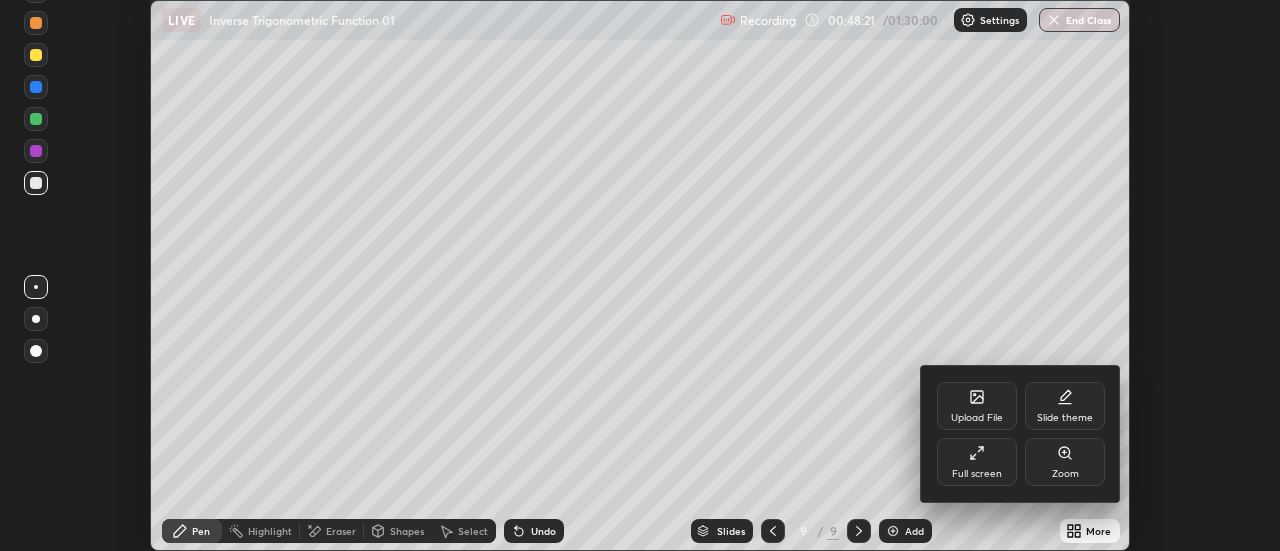 click on "Full screen" at bounding box center (977, 474) 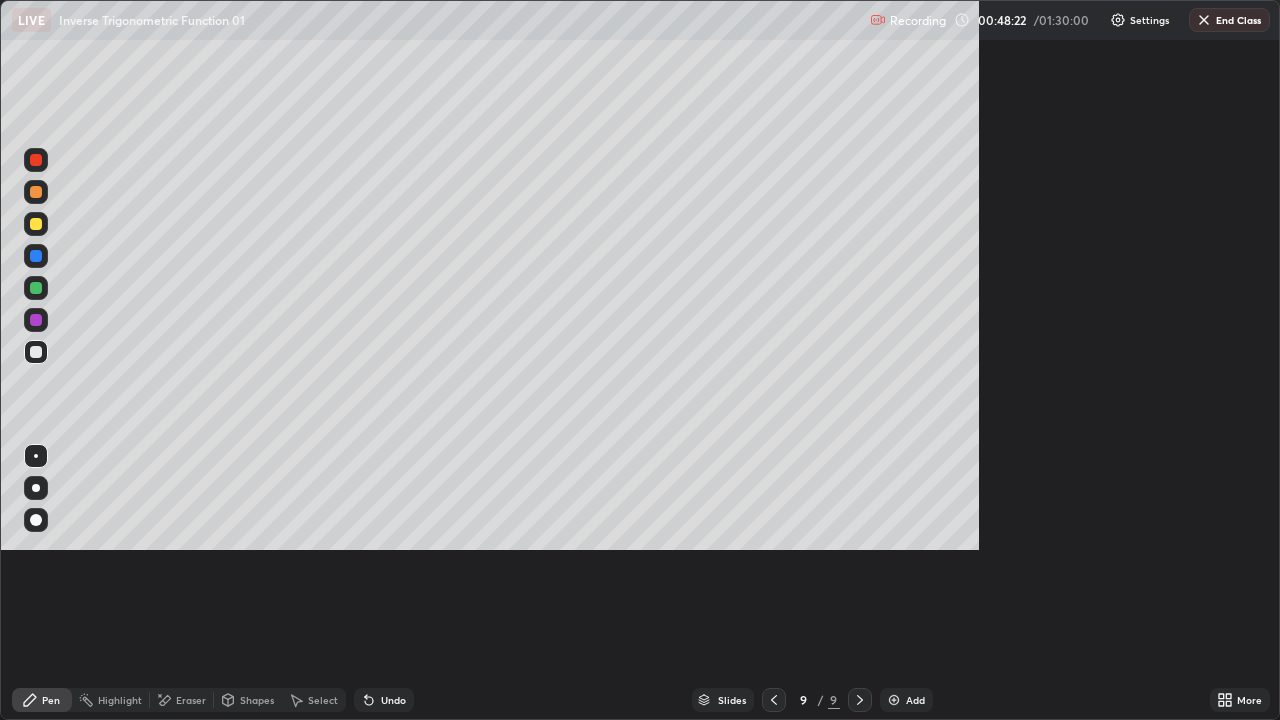 scroll, scrollTop: 99280, scrollLeft: 98720, axis: both 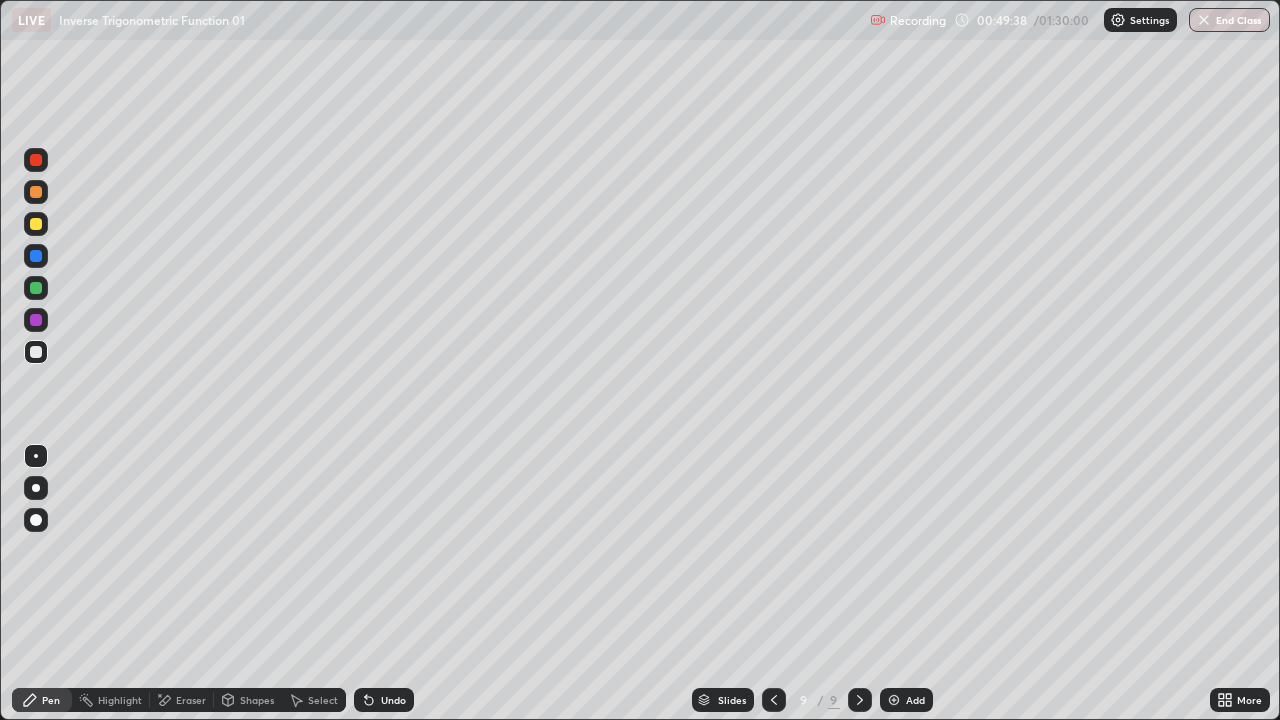click on "Select" at bounding box center (323, 700) 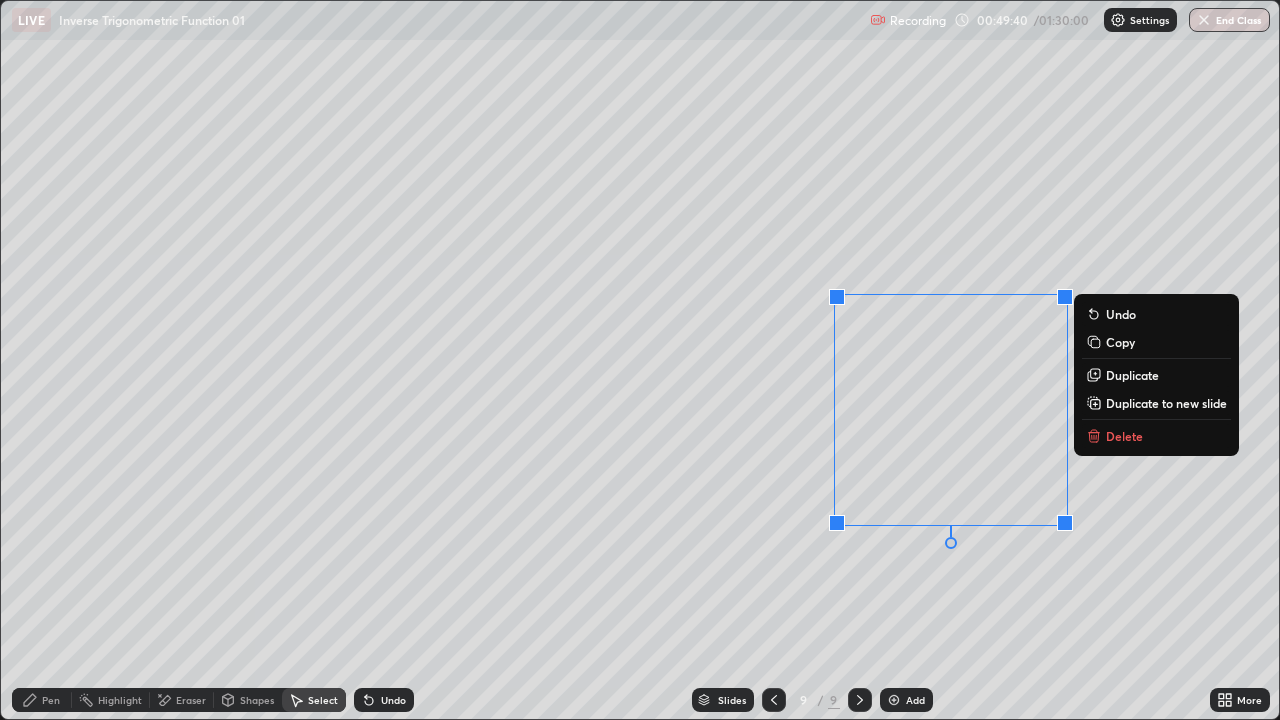 click 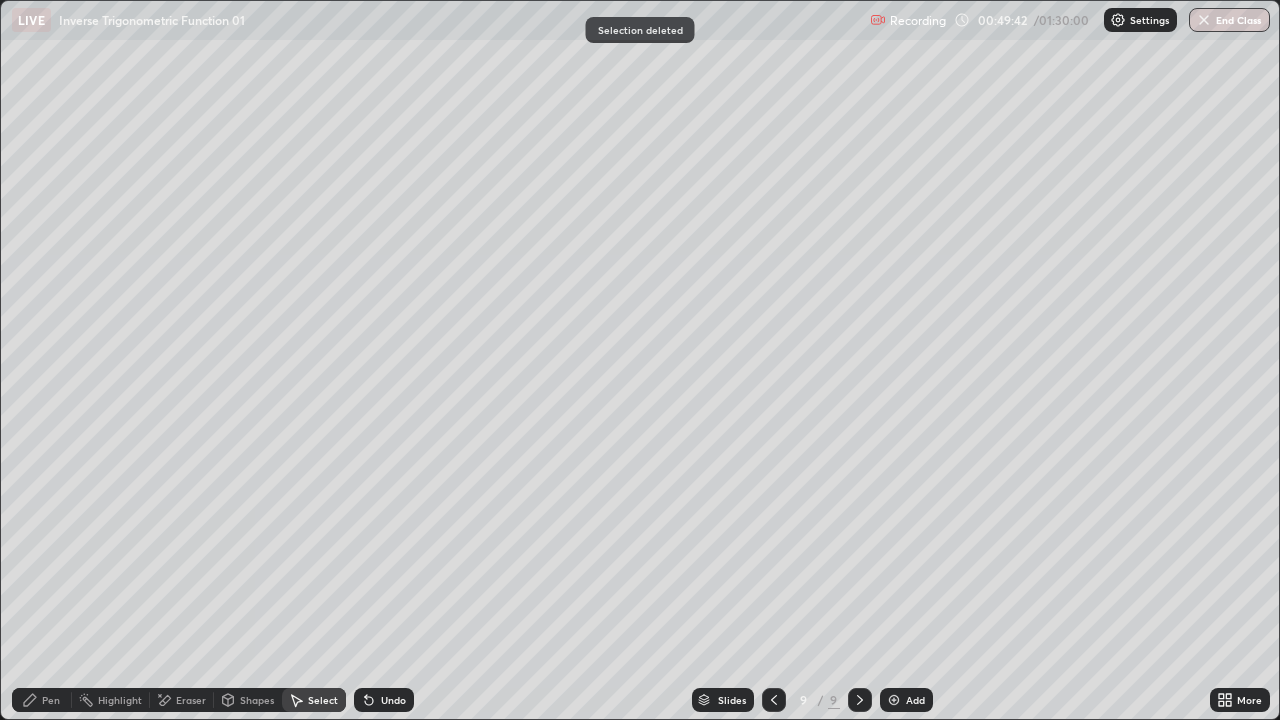 click on "Pen" at bounding box center [51, 700] 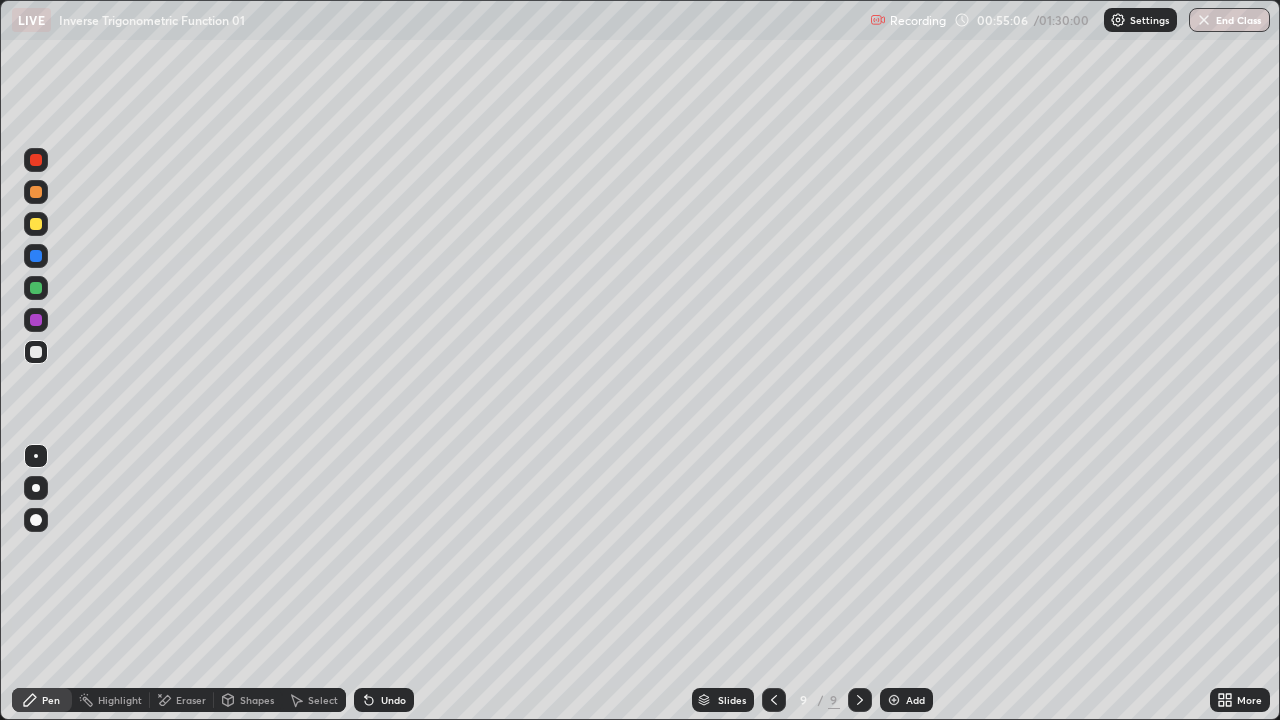 click on "Select" at bounding box center (323, 700) 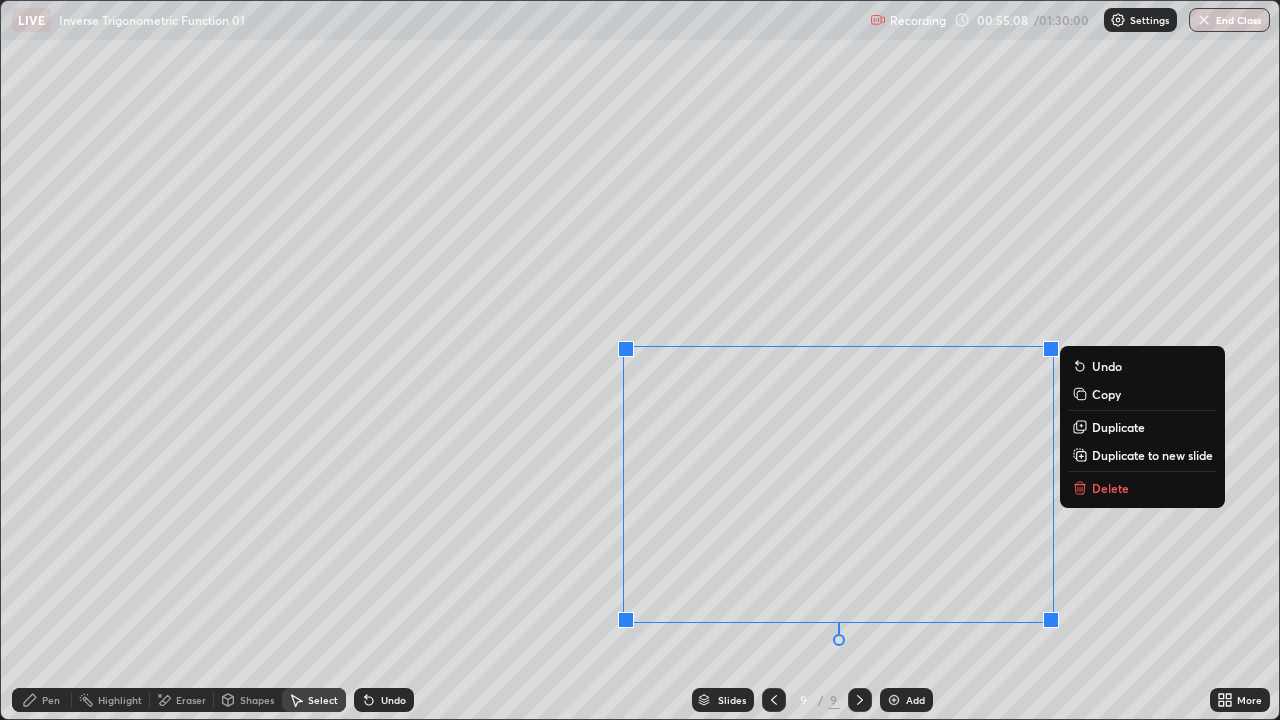 click 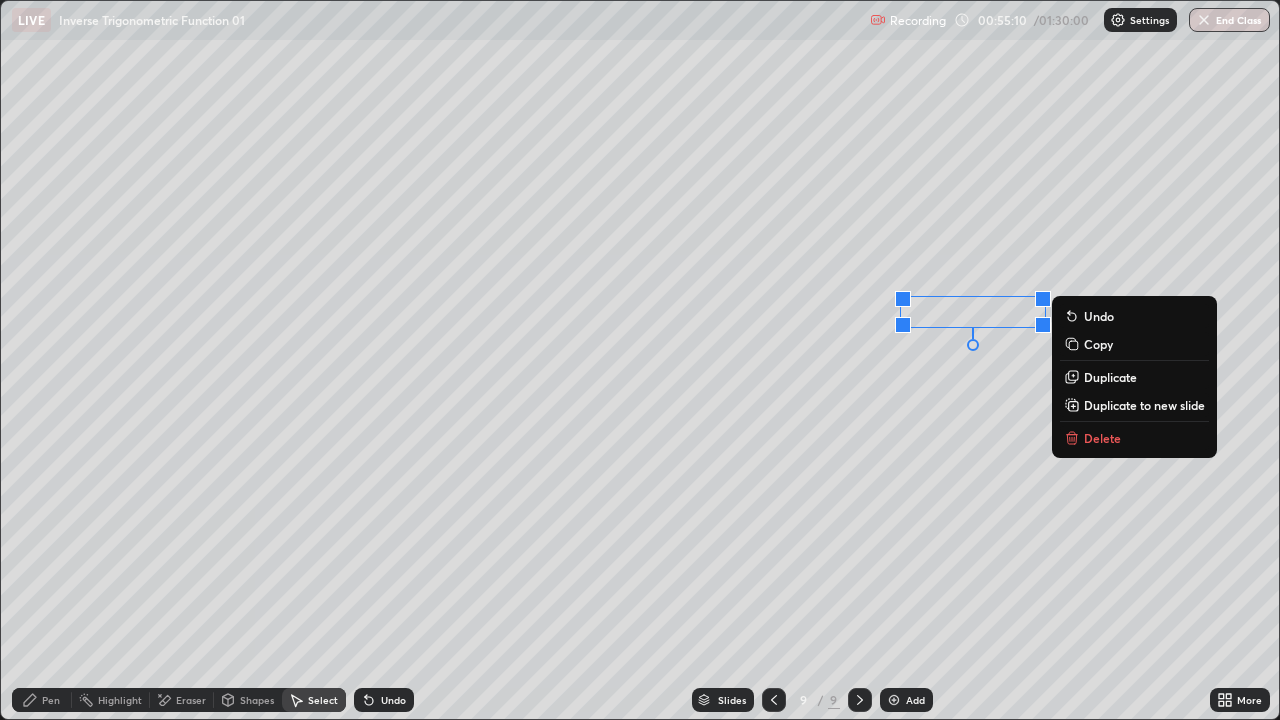 click on "Delete" at bounding box center (1102, 438) 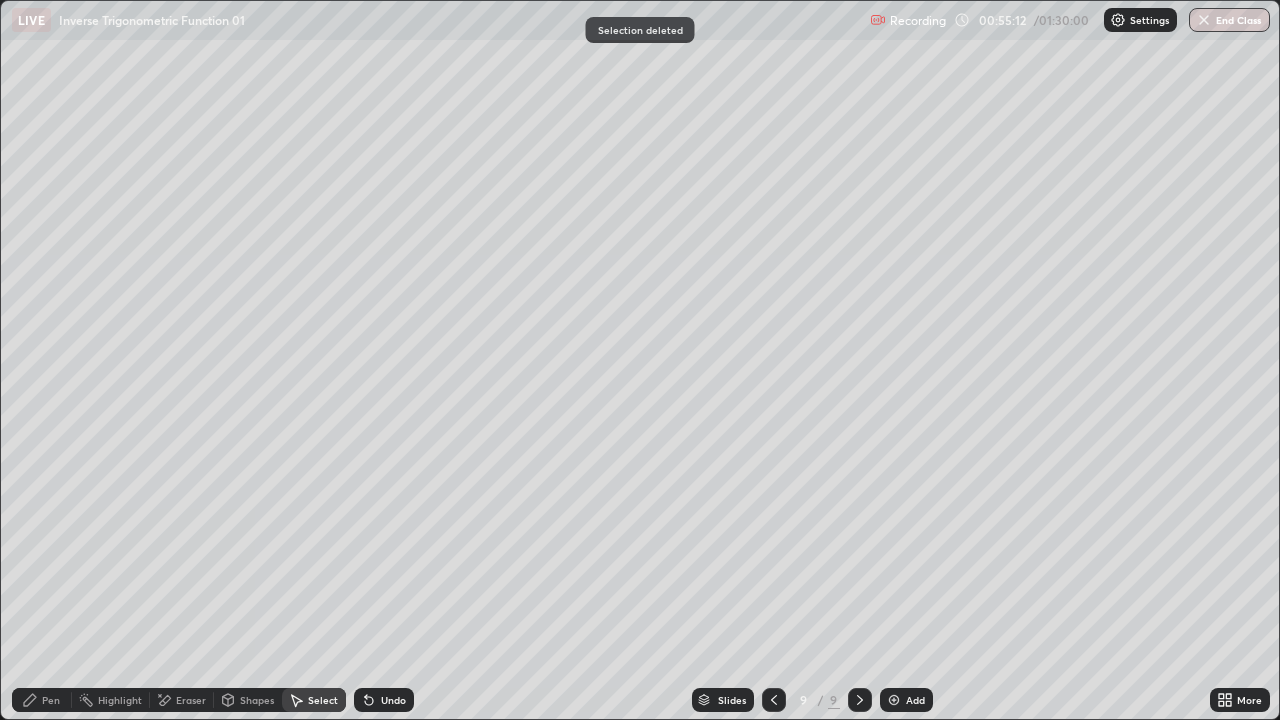 click on "Pen" at bounding box center [42, 700] 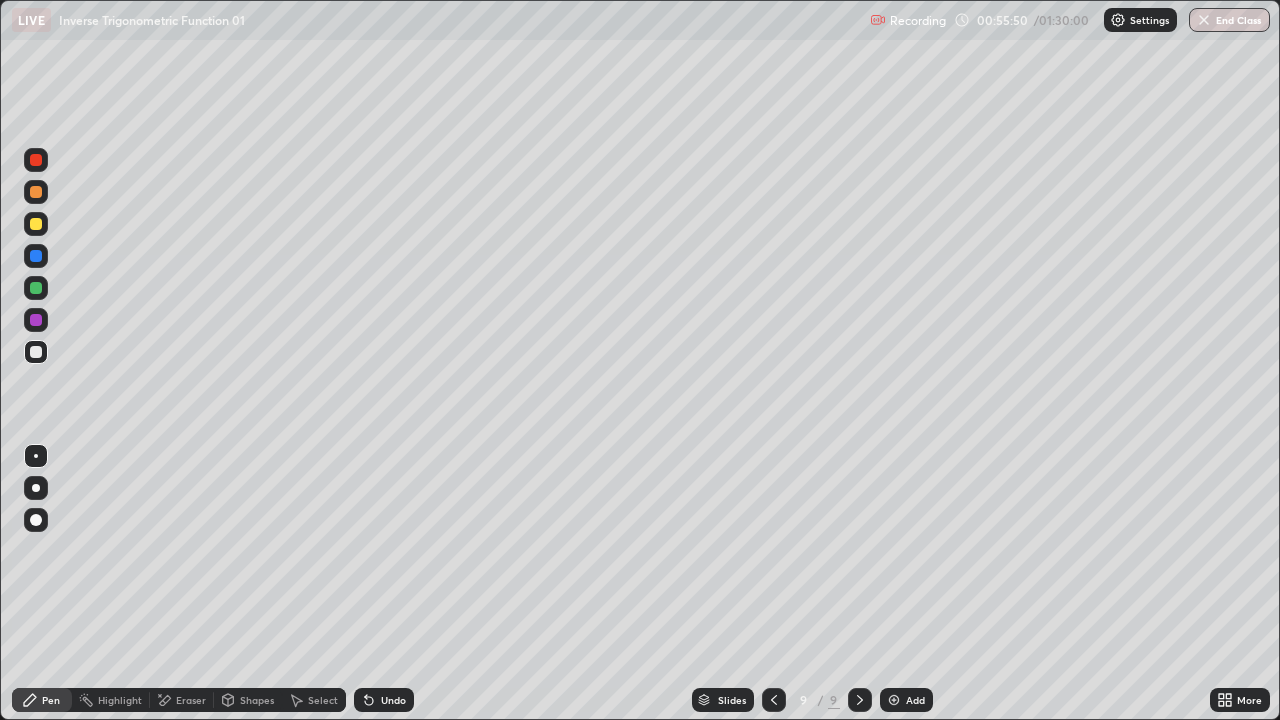 click on "Undo" at bounding box center [393, 700] 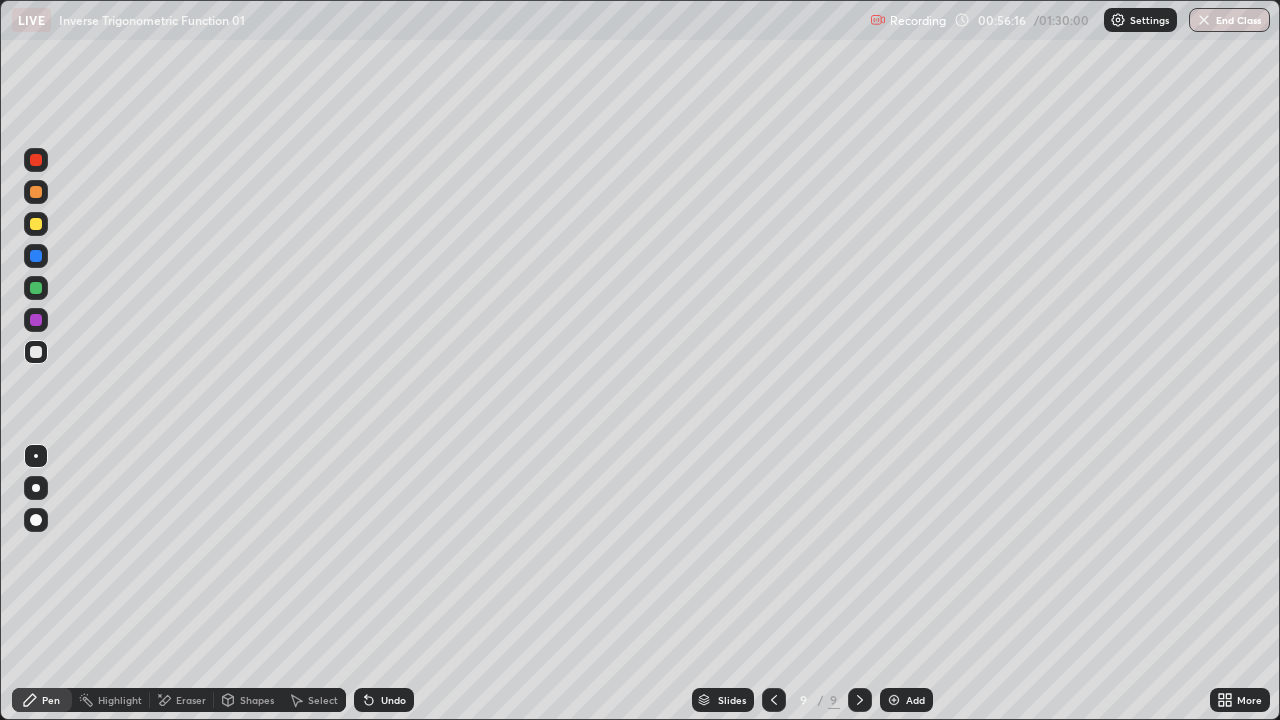 click on "Eraser" at bounding box center [191, 700] 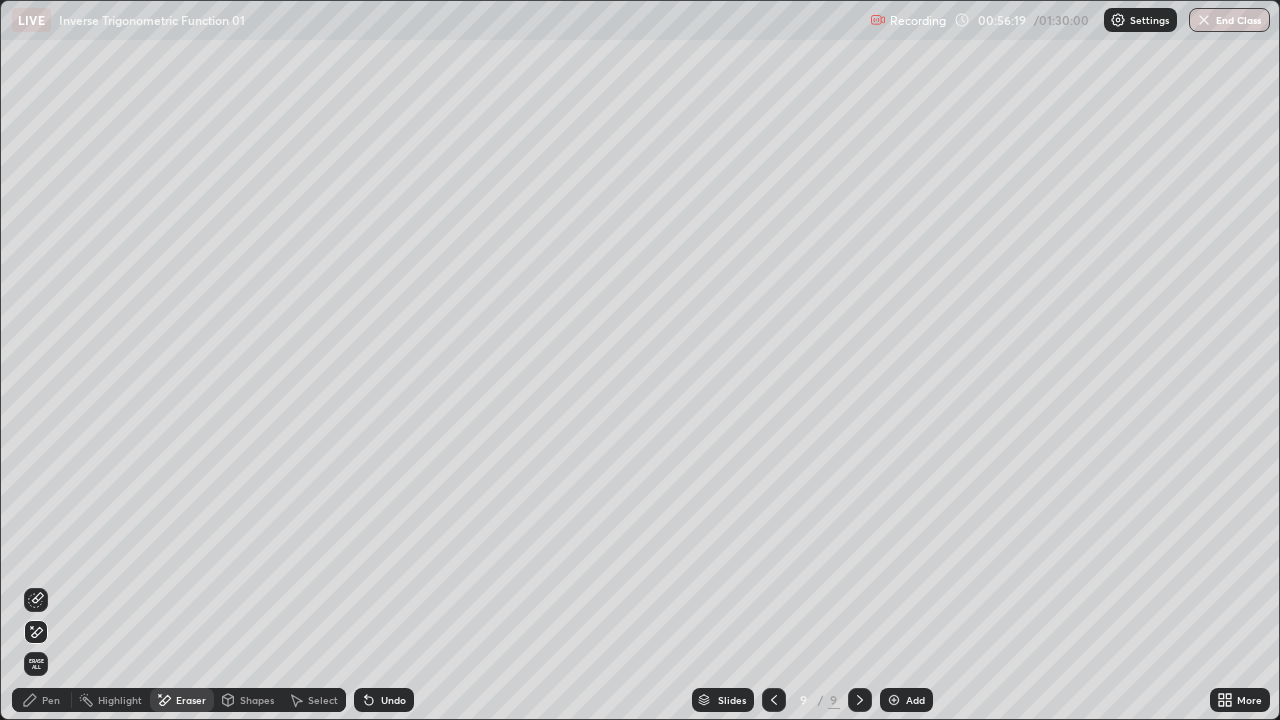 click on "Pen" at bounding box center (42, 700) 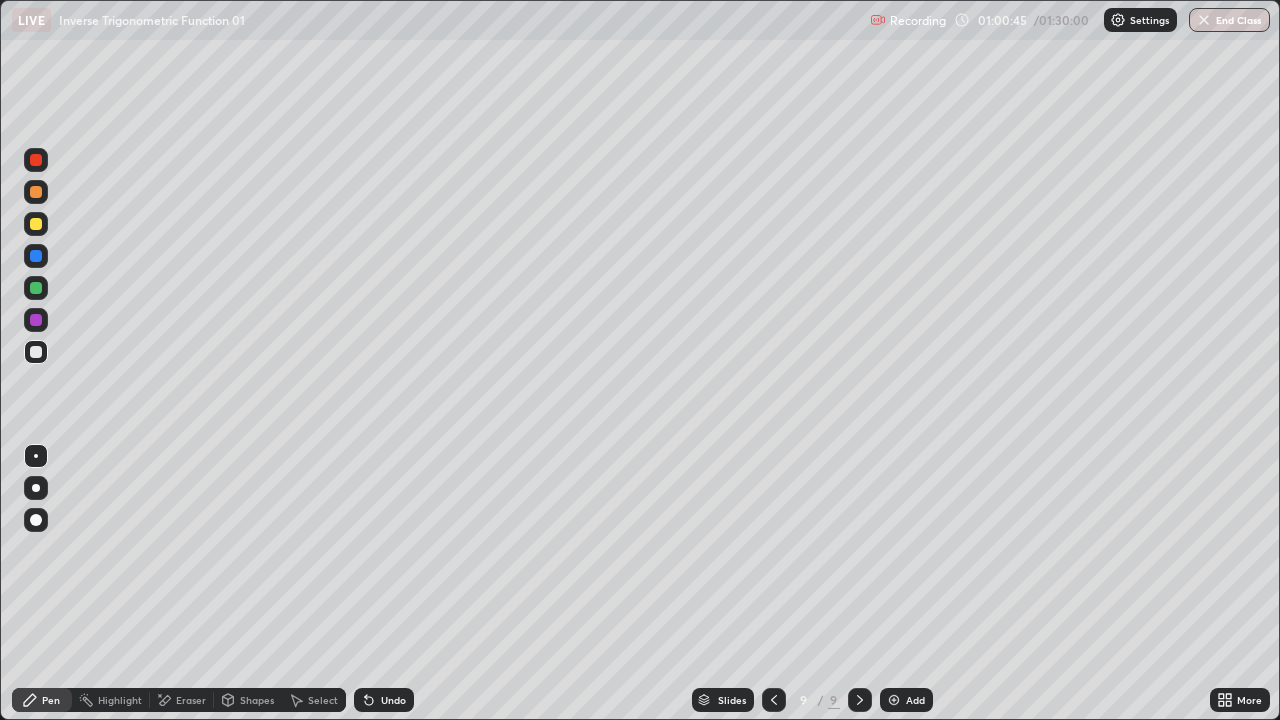 click on "Select" at bounding box center (323, 700) 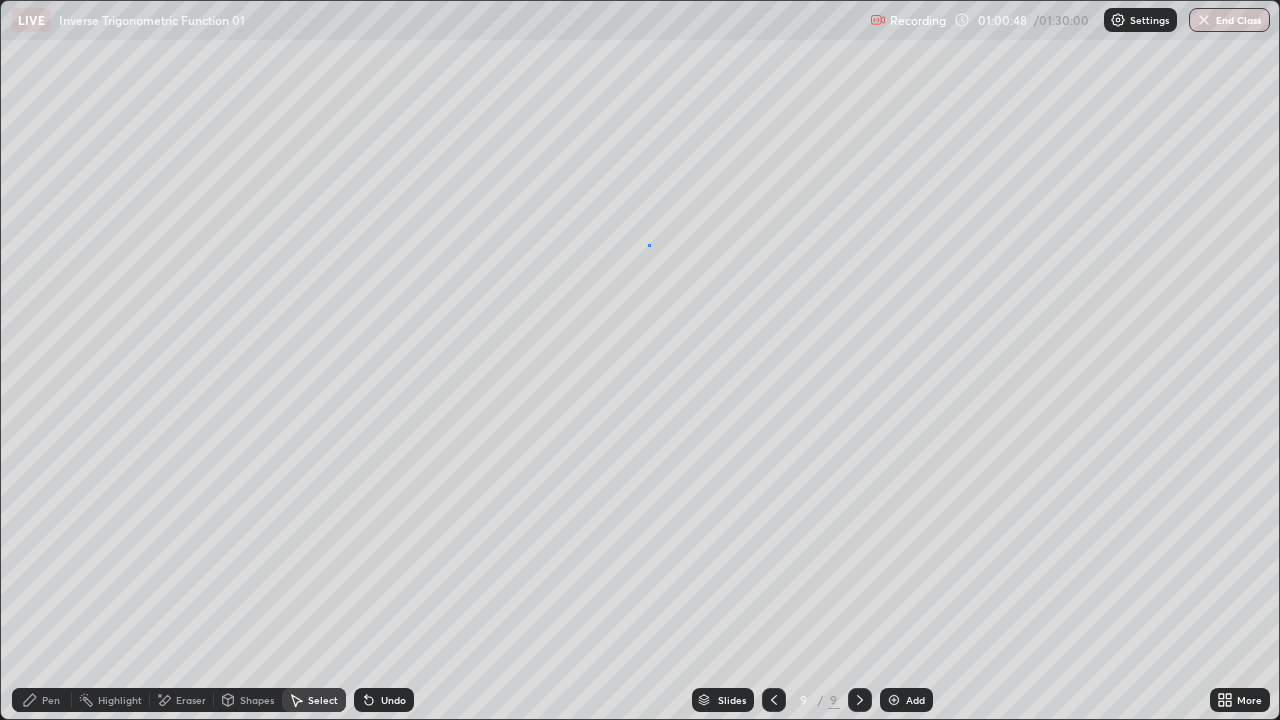click on "0 ° Undo Copy Duplicate Duplicate to new slide Delete" at bounding box center (640, 360) 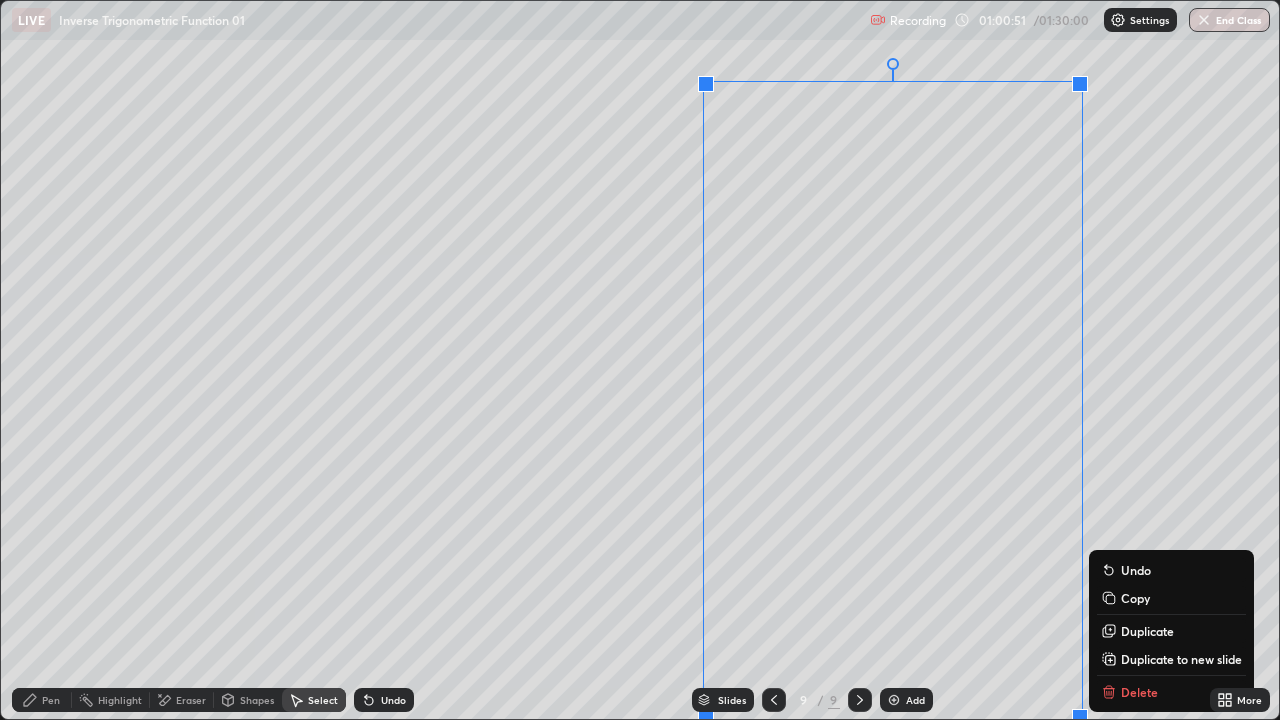 click on "Duplicate to new slide" at bounding box center [1171, 659] 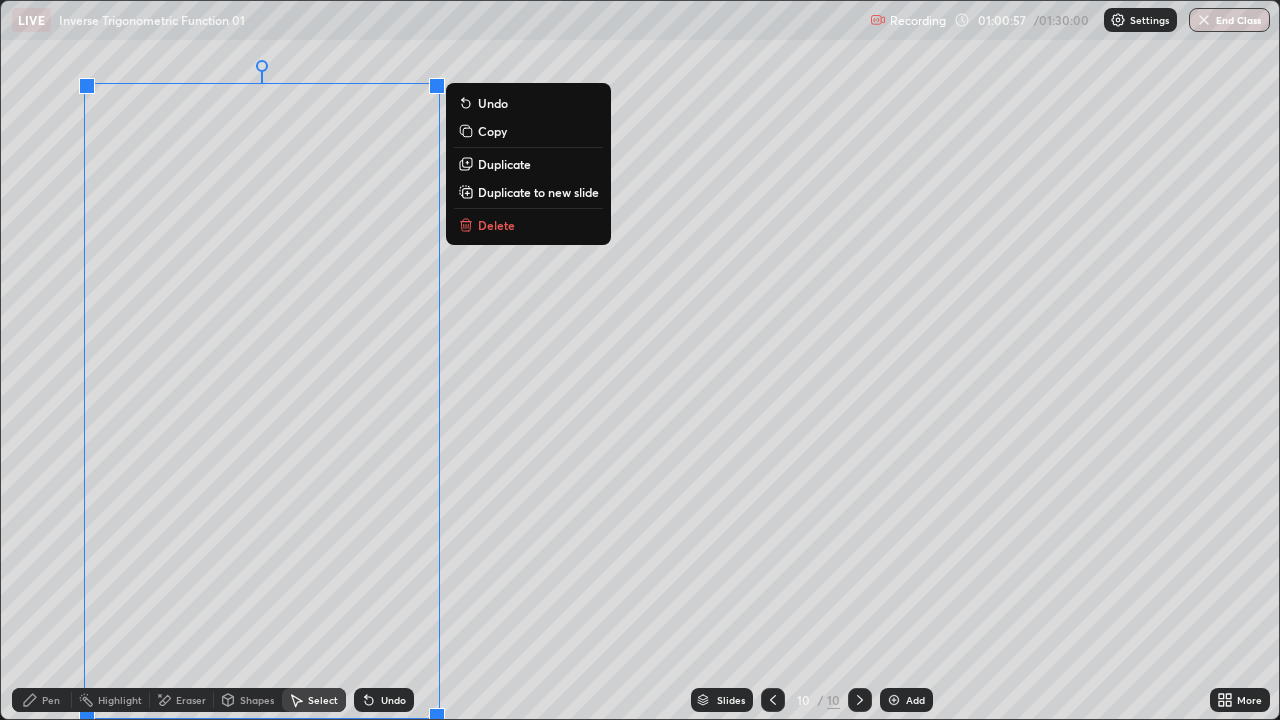 click 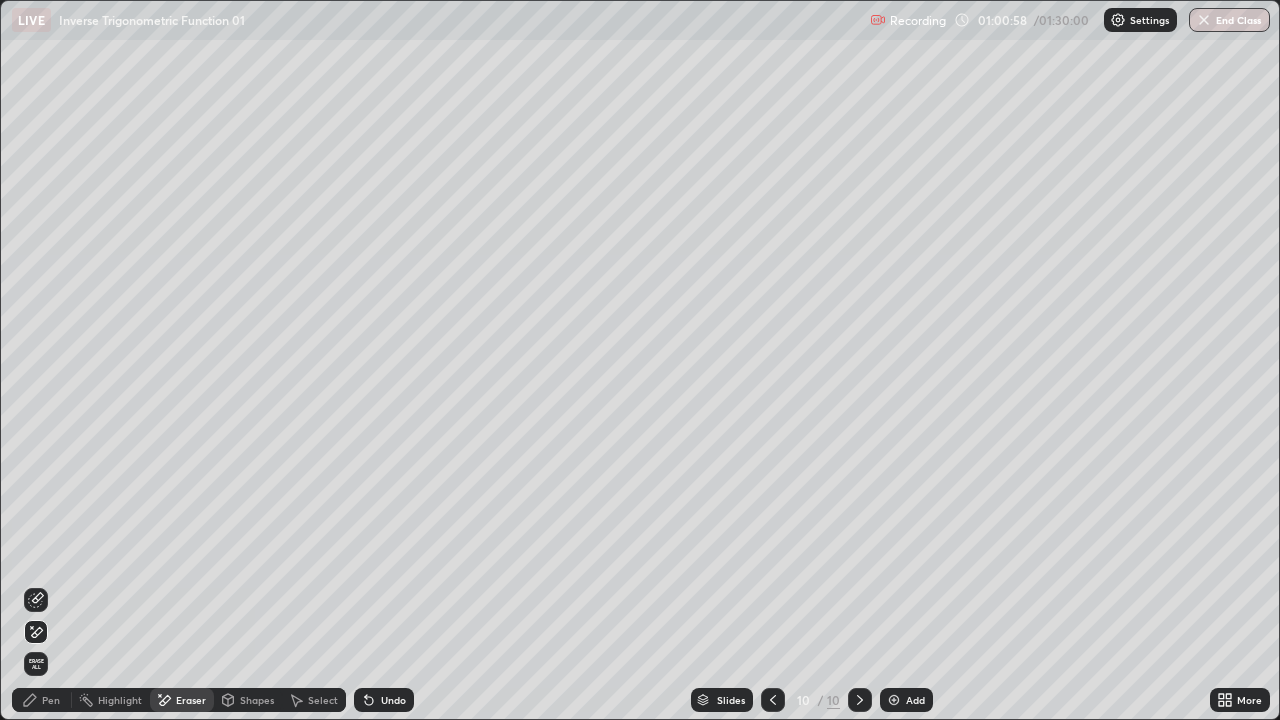 click on "Pen" at bounding box center (51, 700) 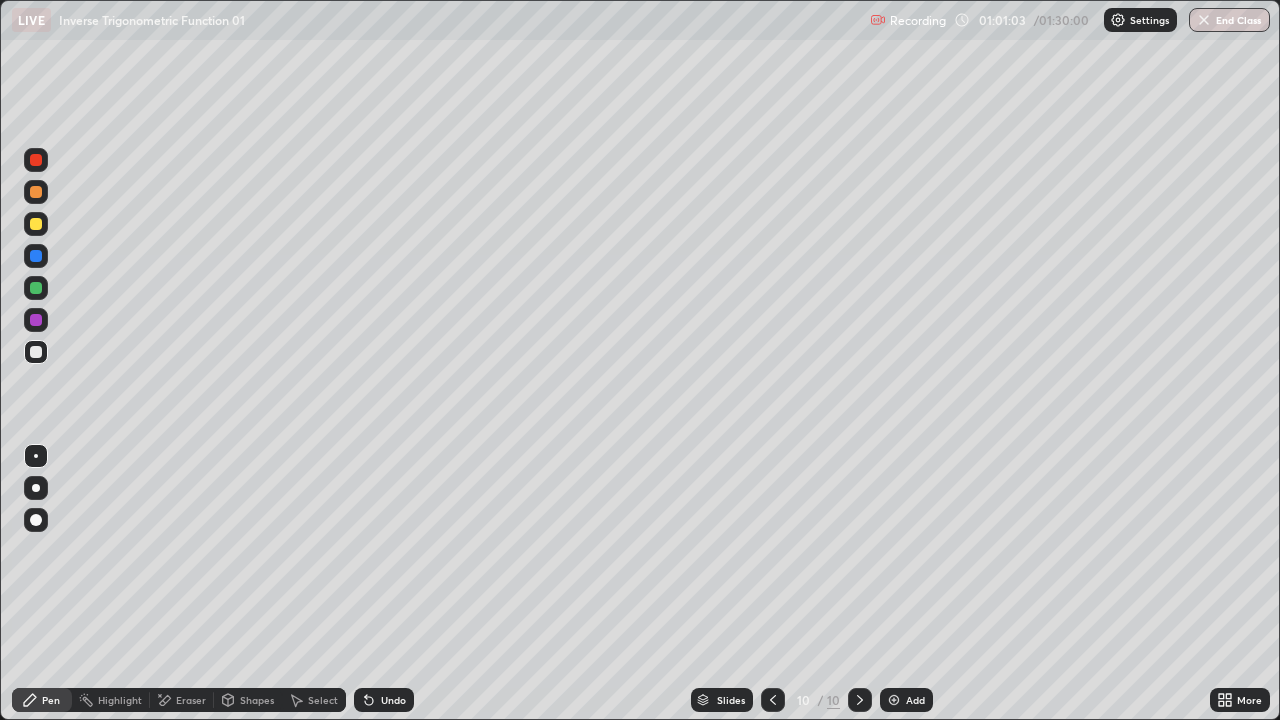 click 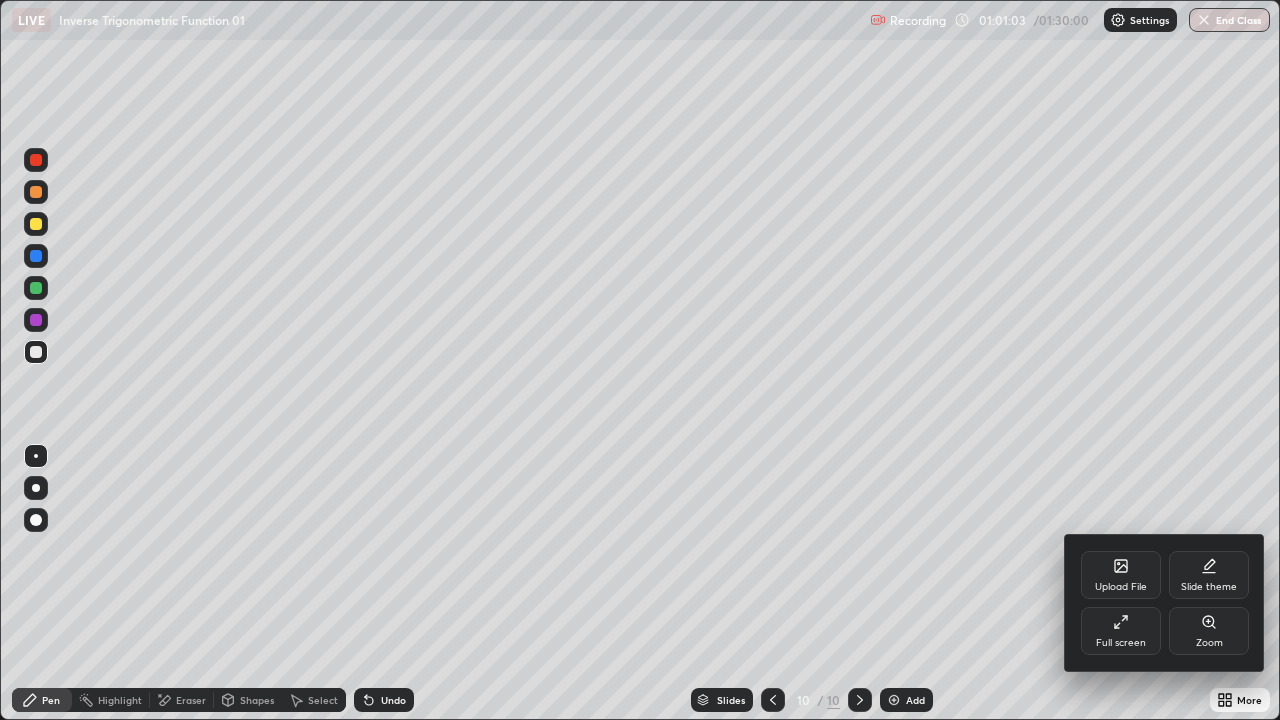 click on "Full screen" at bounding box center (1121, 643) 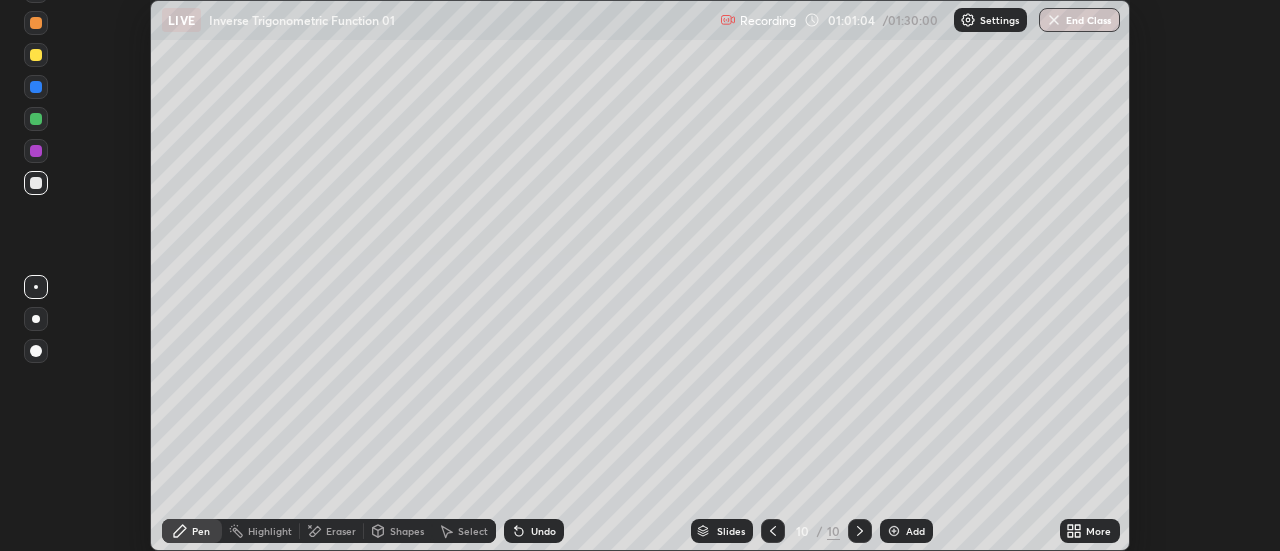 scroll, scrollTop: 551, scrollLeft: 1280, axis: both 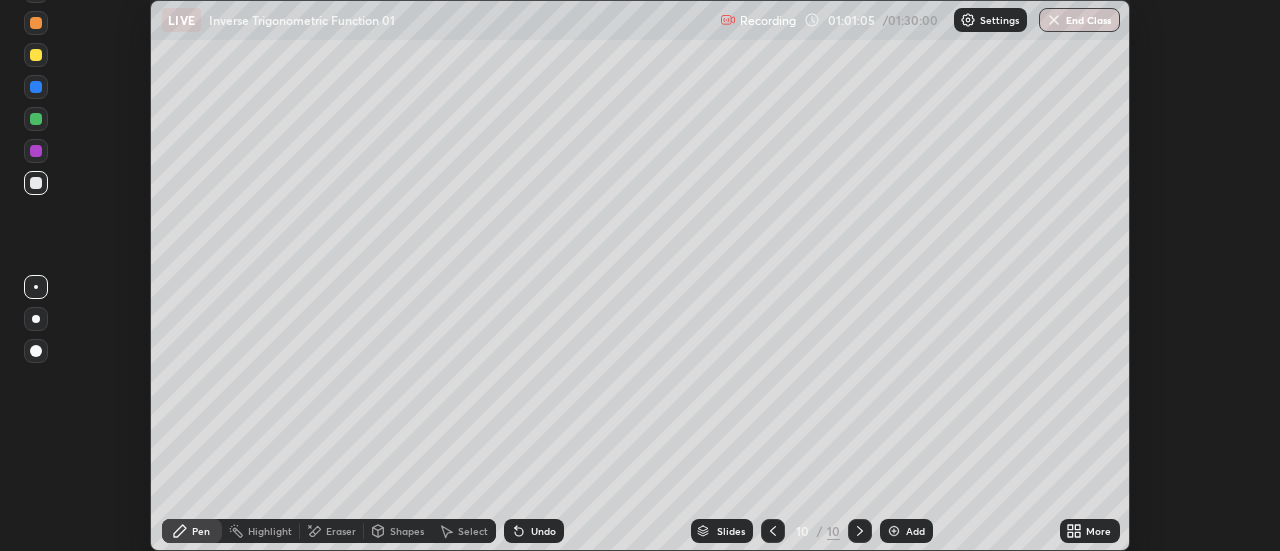 click 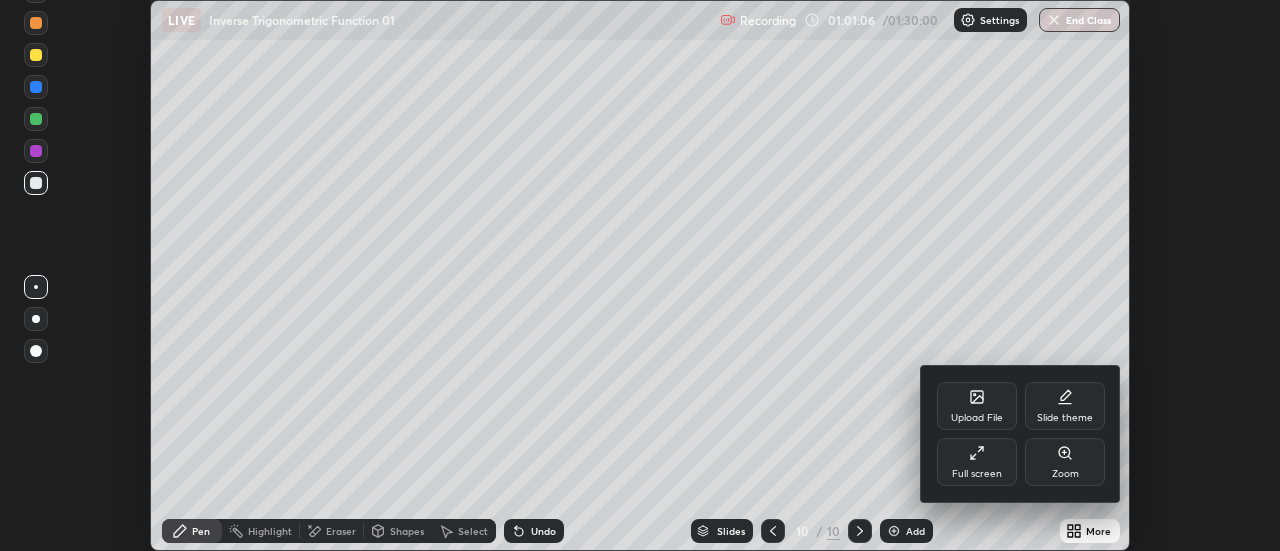 click on "Full screen" at bounding box center (977, 474) 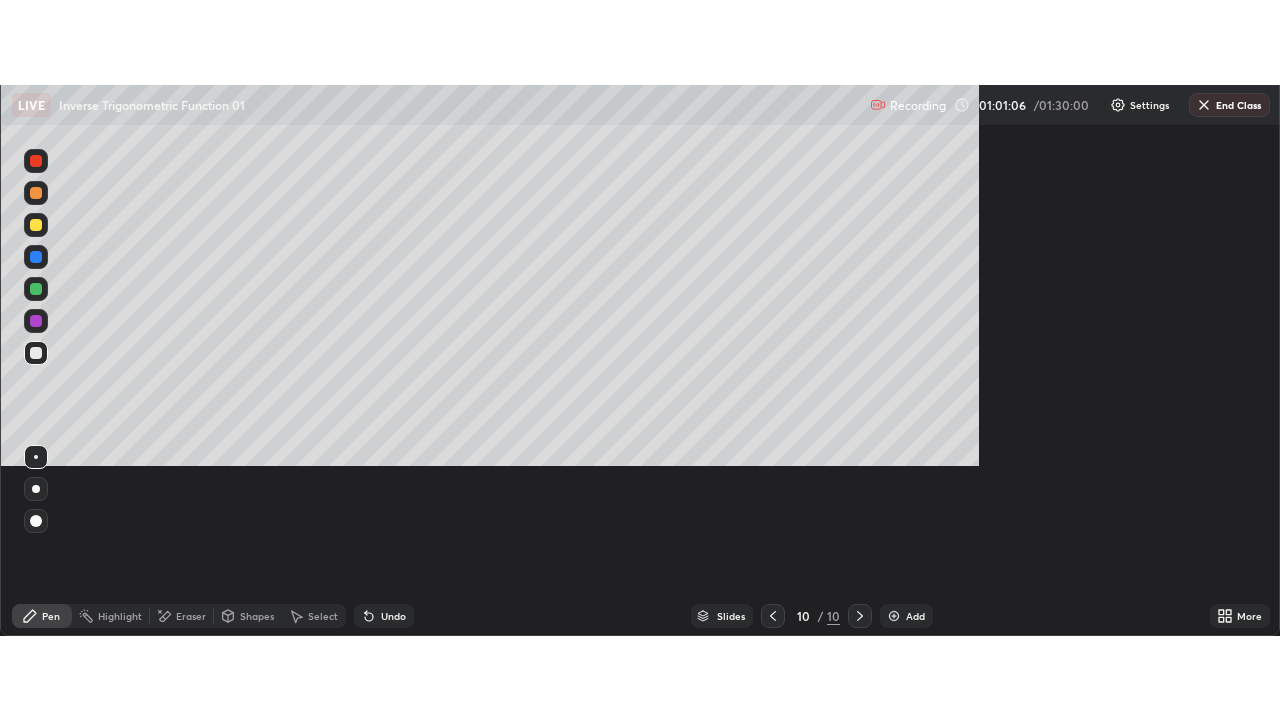 scroll, scrollTop: 99280, scrollLeft: 98720, axis: both 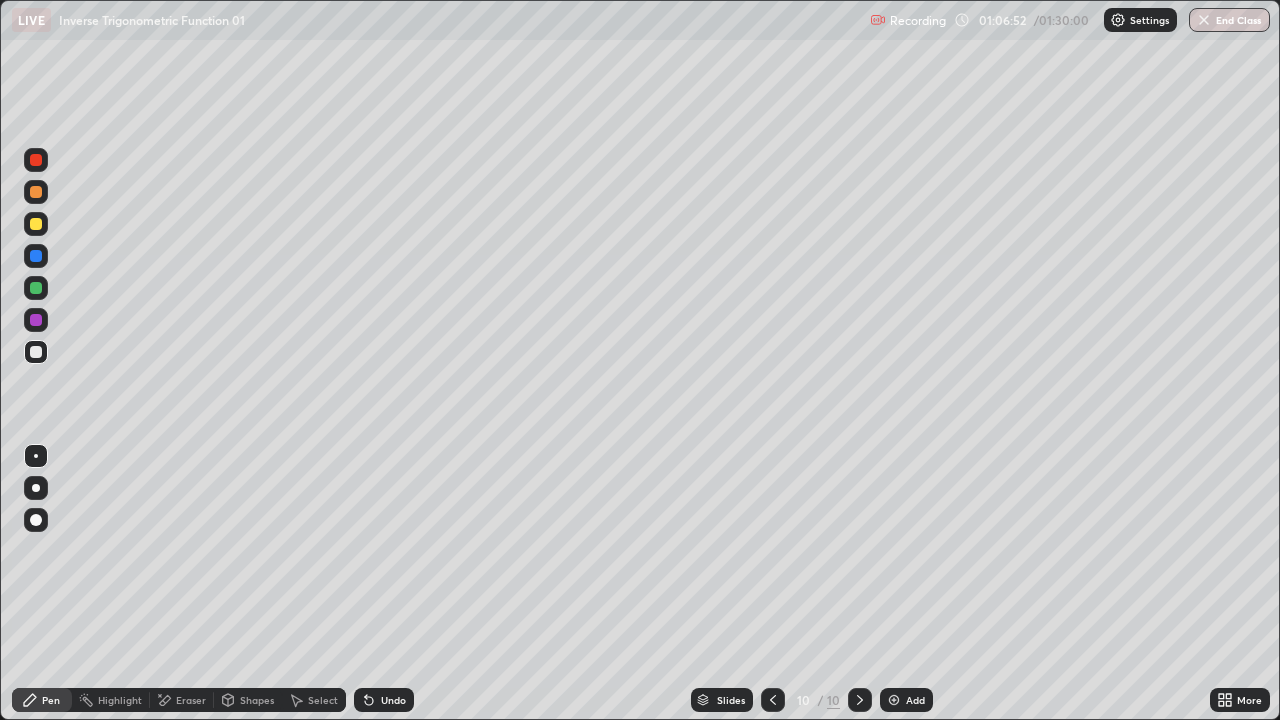 click on "Select" at bounding box center [314, 700] 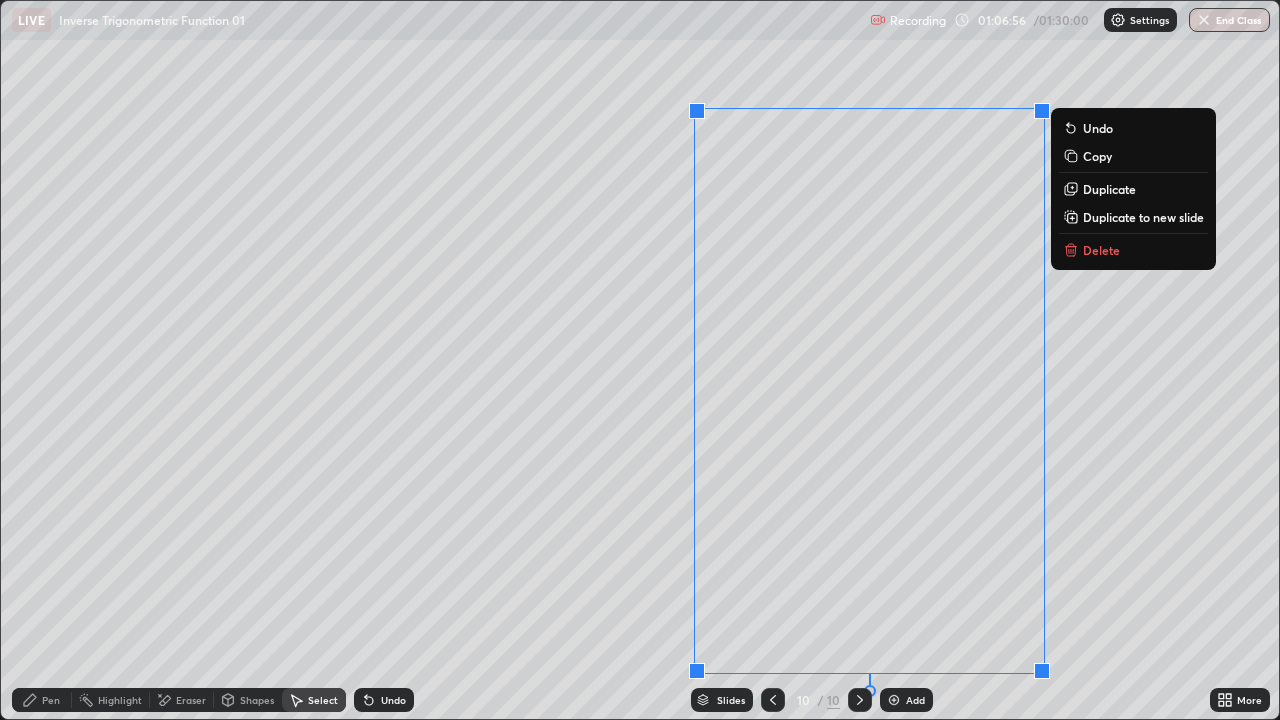click on "Duplicate to new slide" at bounding box center [1133, 217] 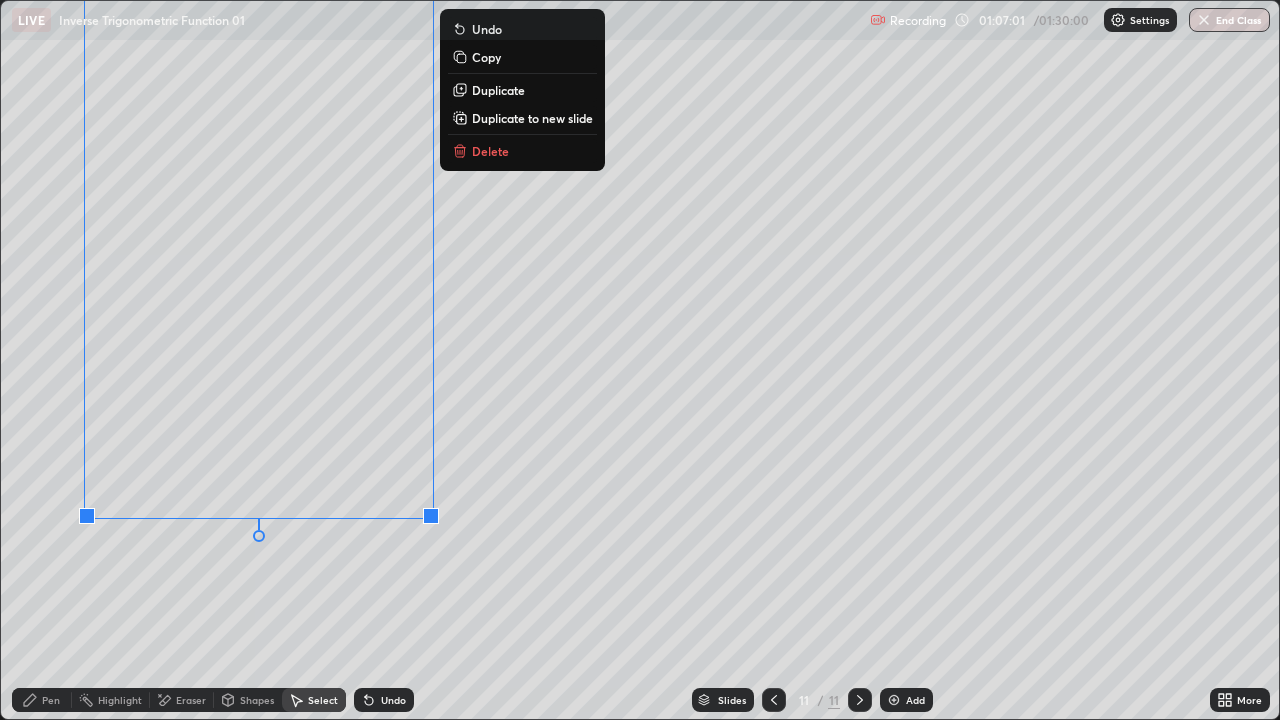 click on "Eraser" at bounding box center [182, 700] 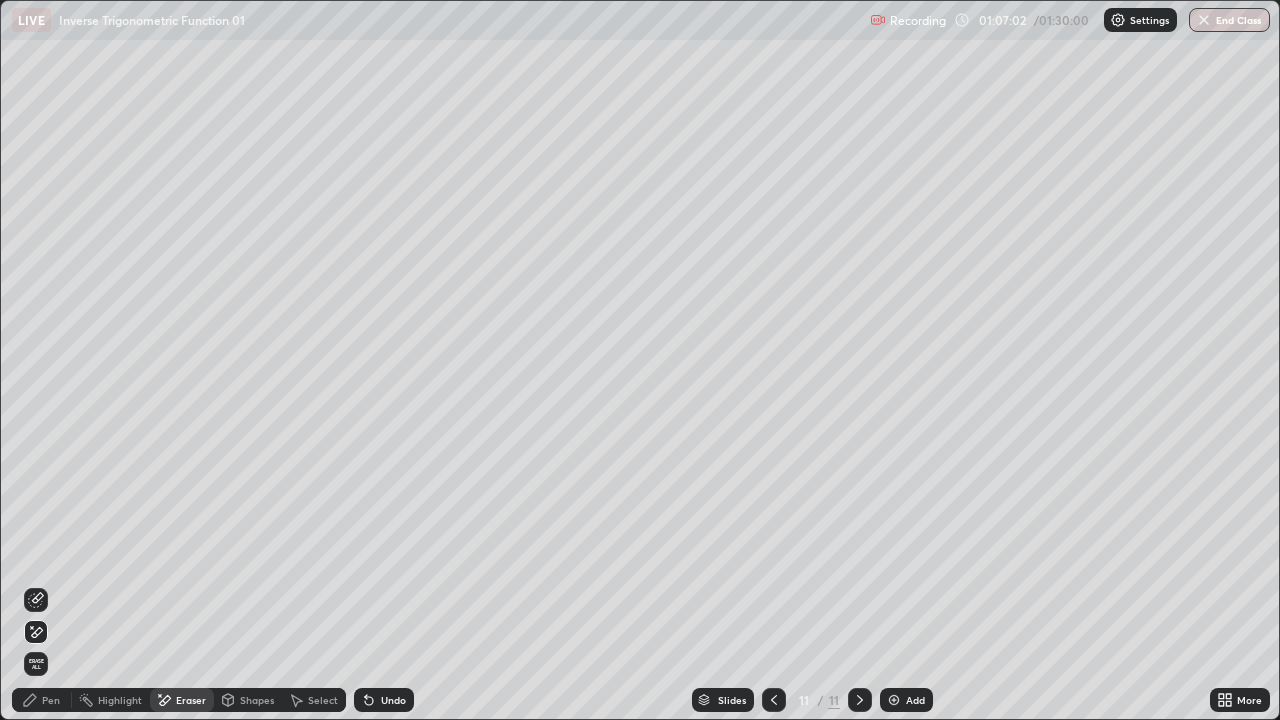 click on "Pen" at bounding box center (42, 700) 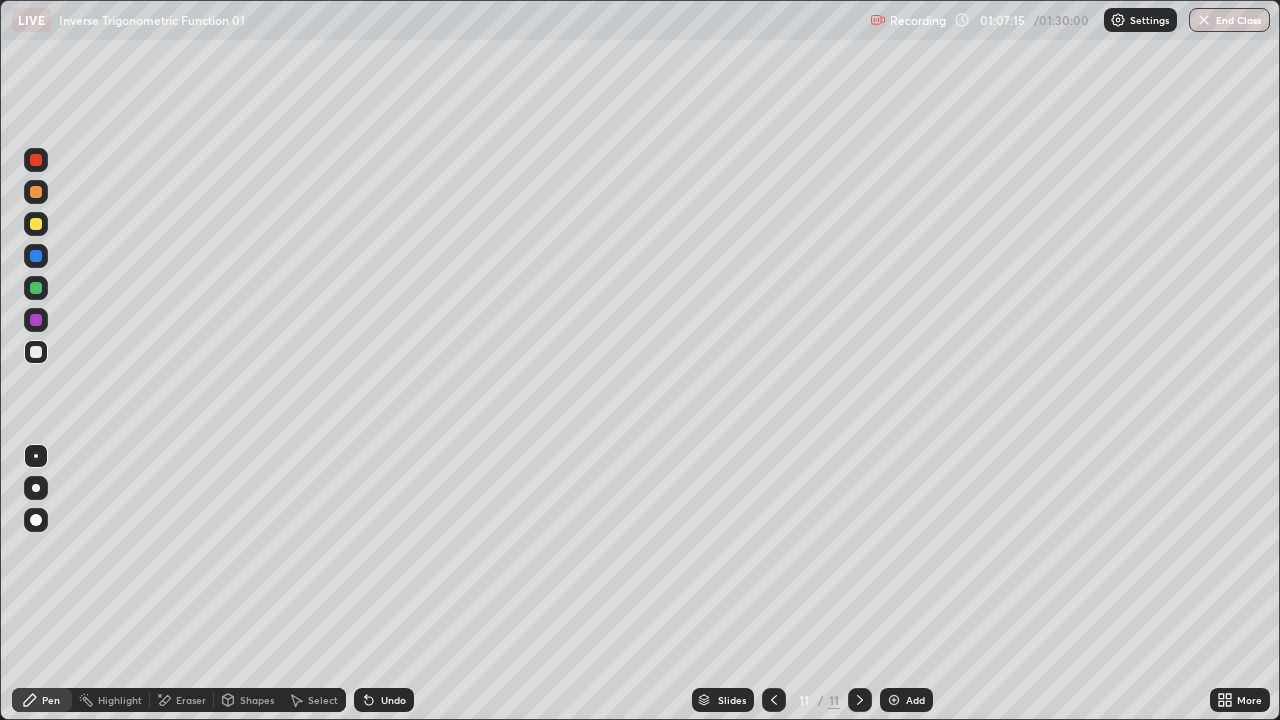 click on "Undo" at bounding box center (384, 700) 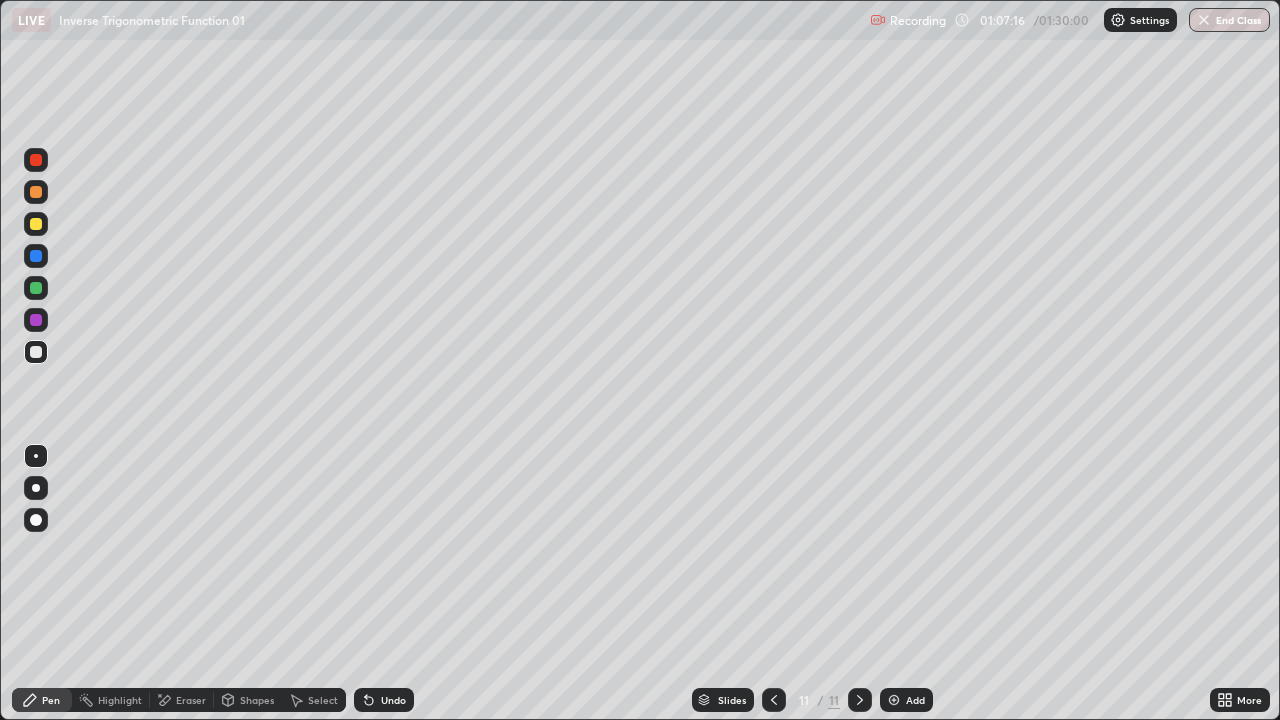 click on "Undo" at bounding box center [384, 700] 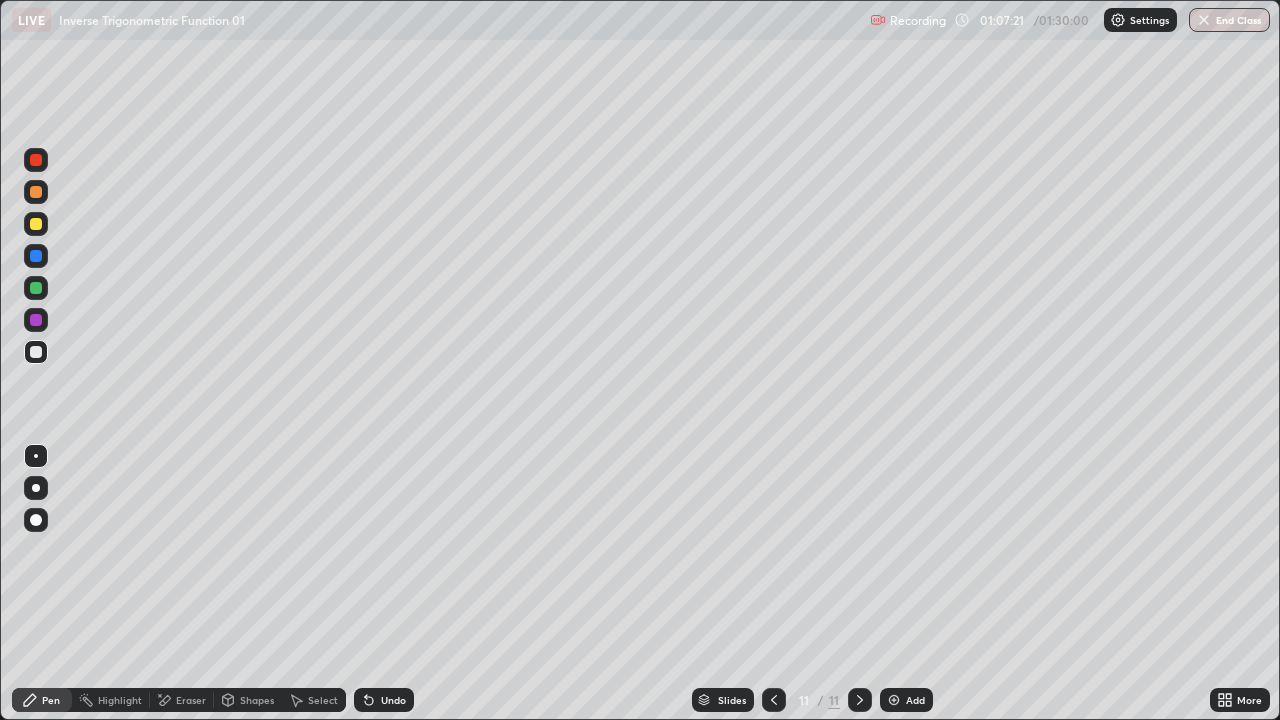 click on "Undo" at bounding box center [384, 700] 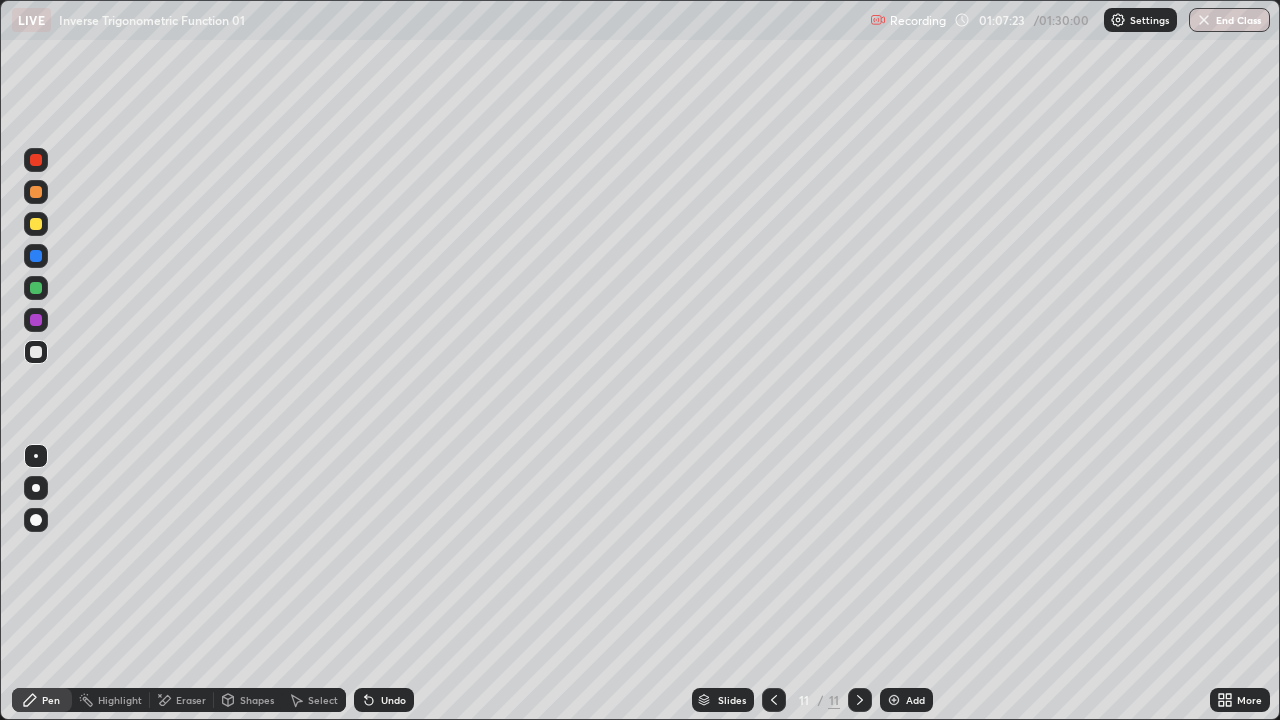 click 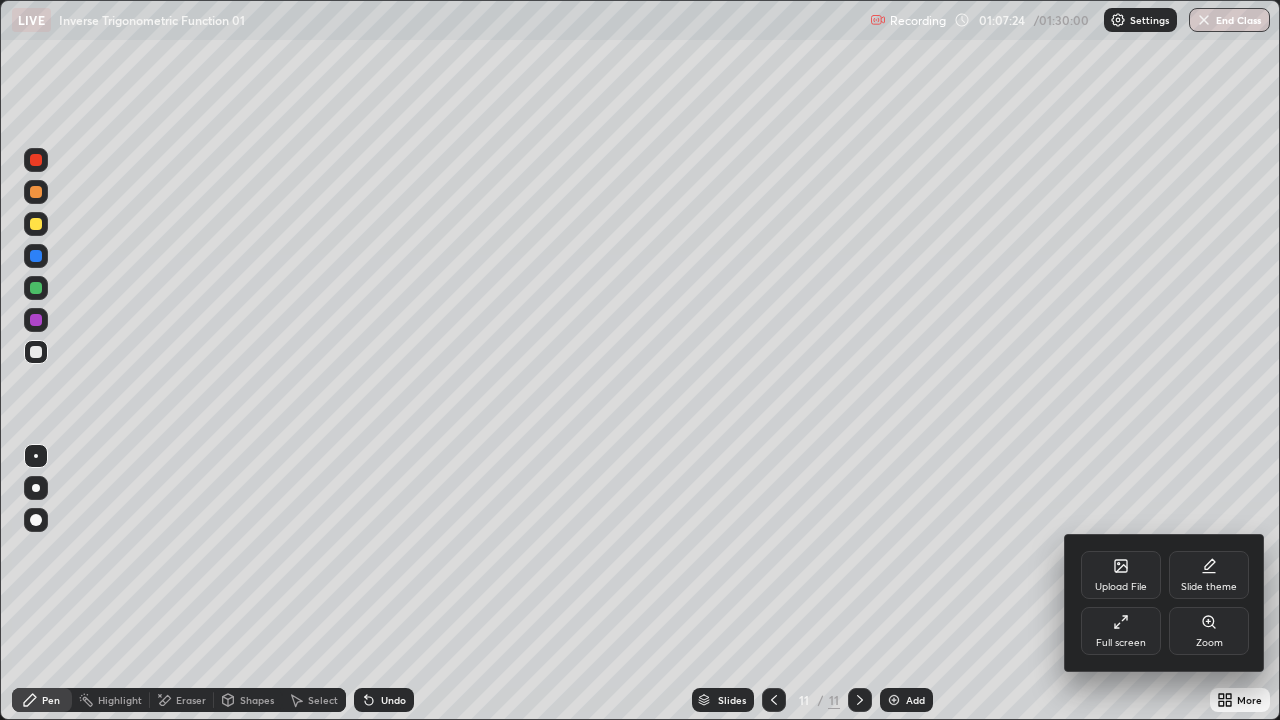 click on "Full screen" at bounding box center (1121, 631) 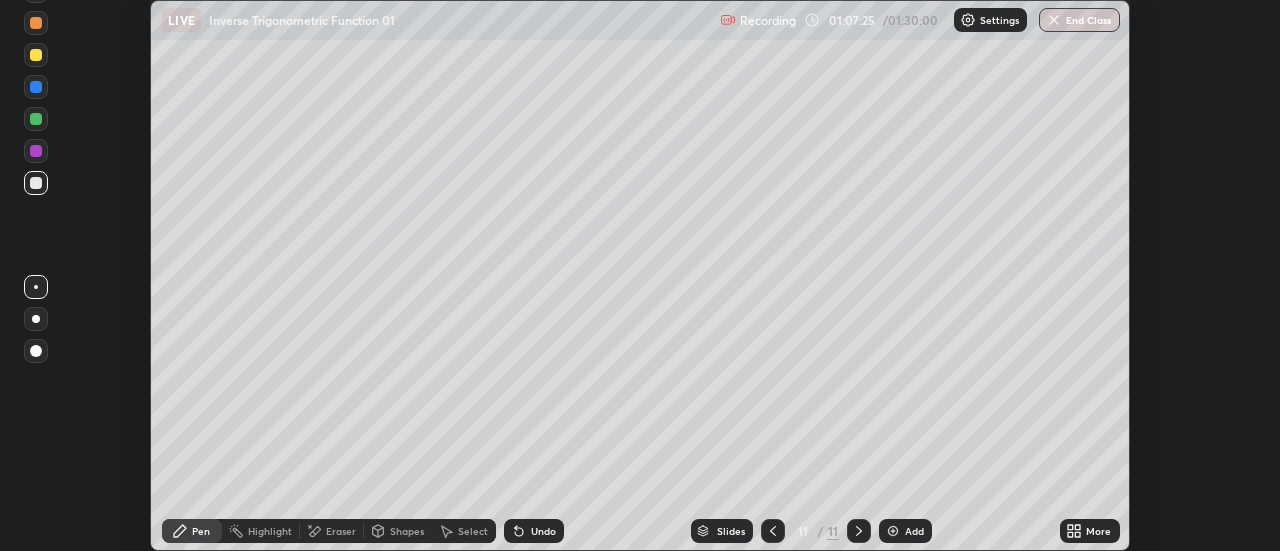 scroll, scrollTop: 551, scrollLeft: 1280, axis: both 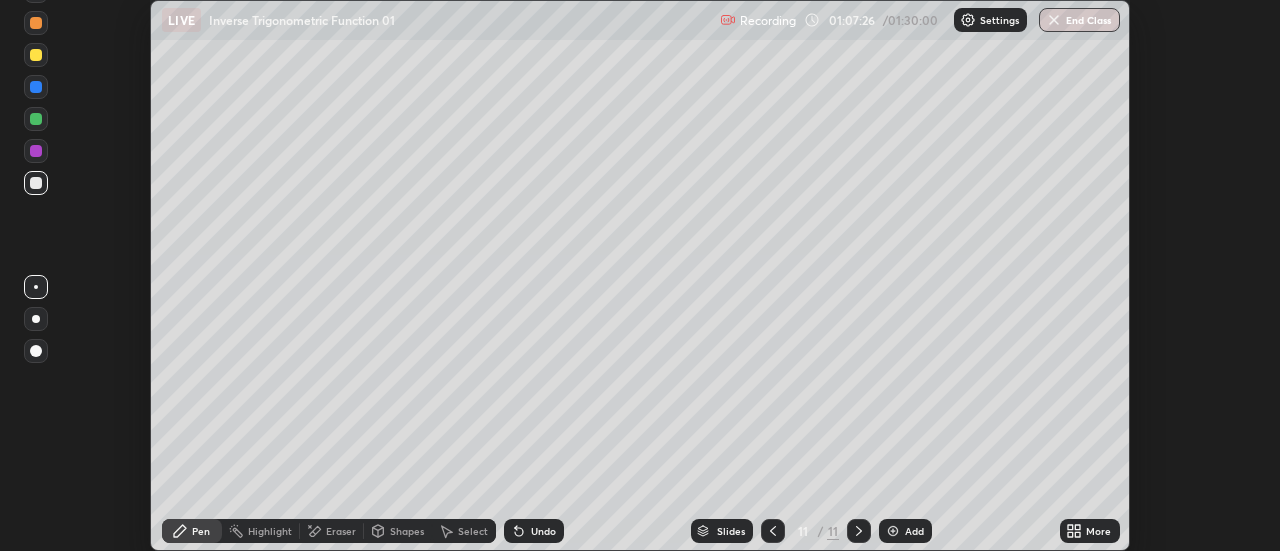 click 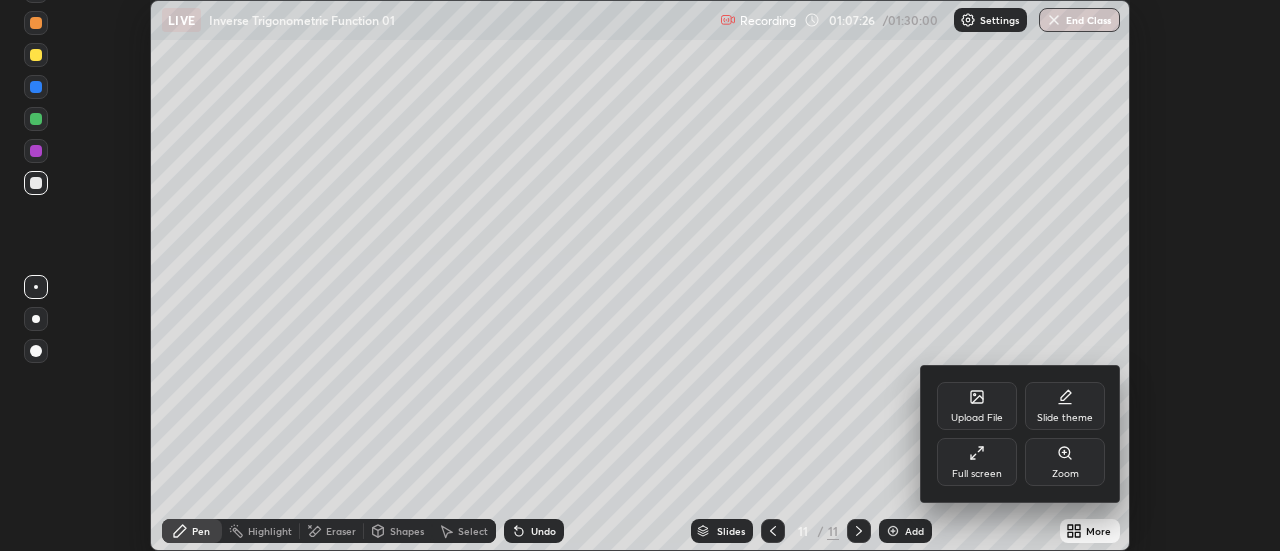 click at bounding box center (640, 275) 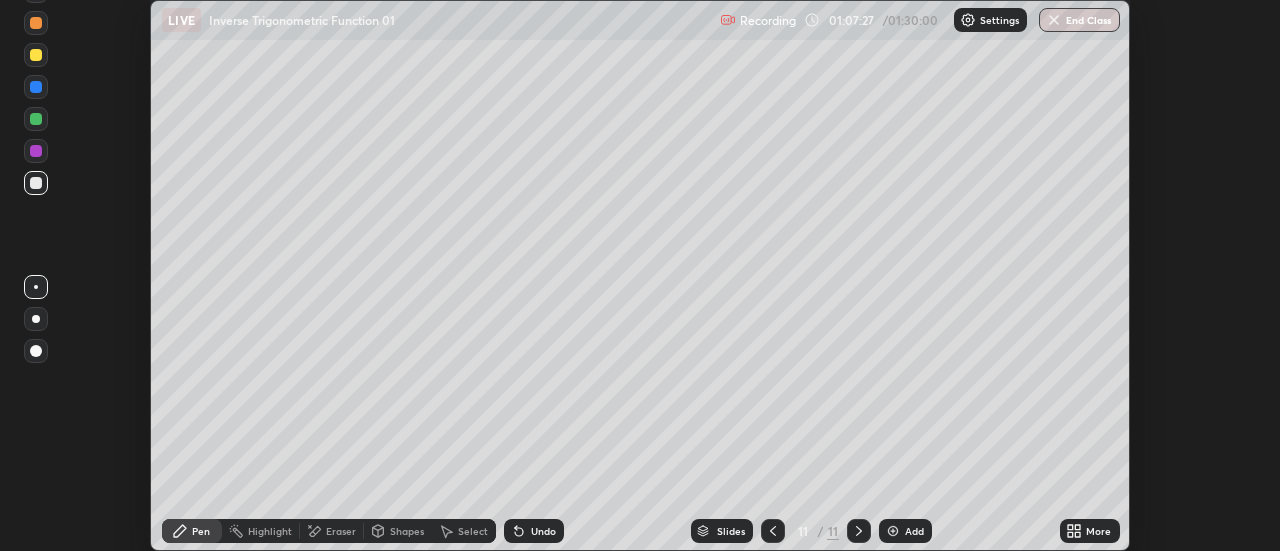 click on "More" at bounding box center (1098, 531) 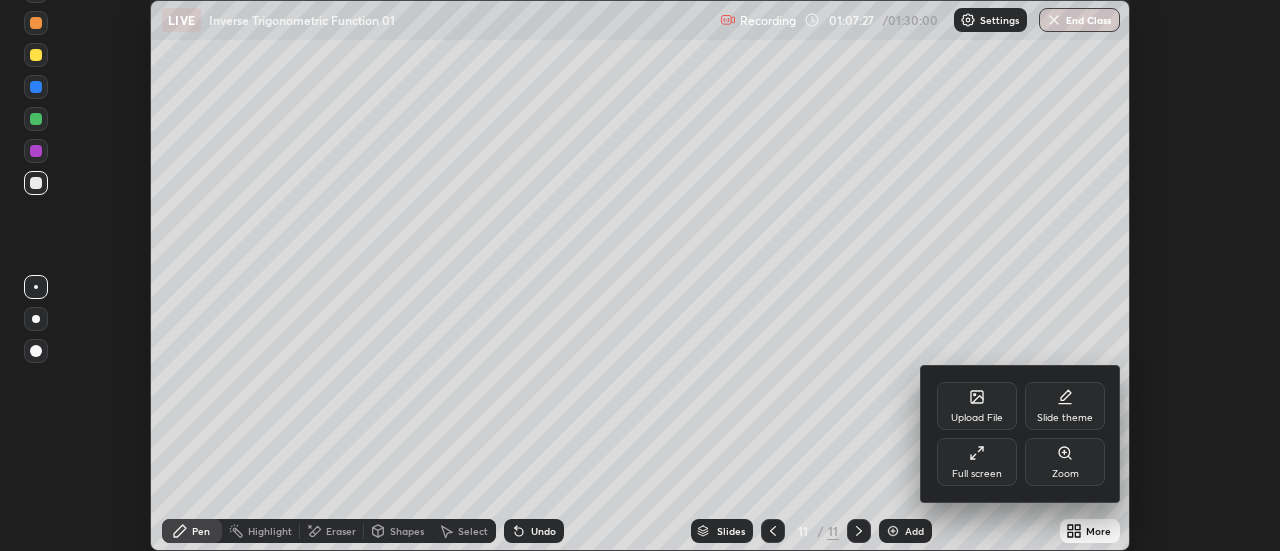 click on "Full screen" at bounding box center (977, 474) 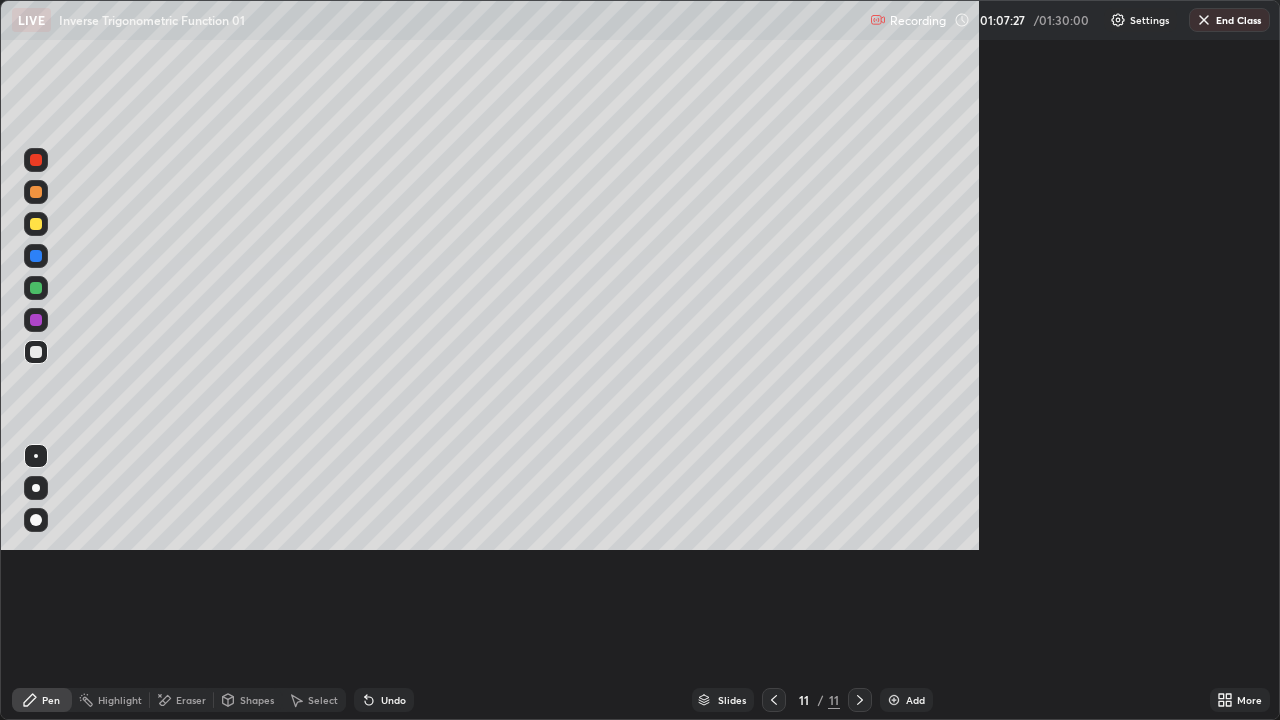 scroll, scrollTop: 99280, scrollLeft: 98720, axis: both 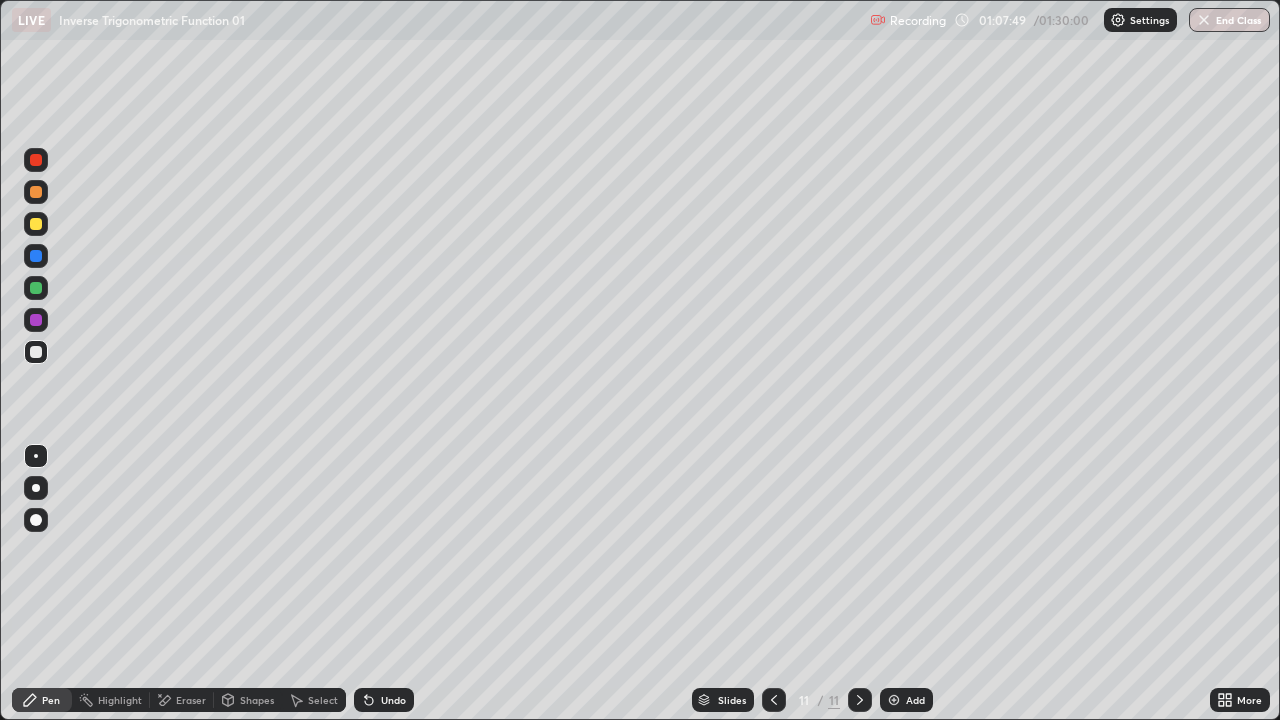 click on "Select" at bounding box center (314, 700) 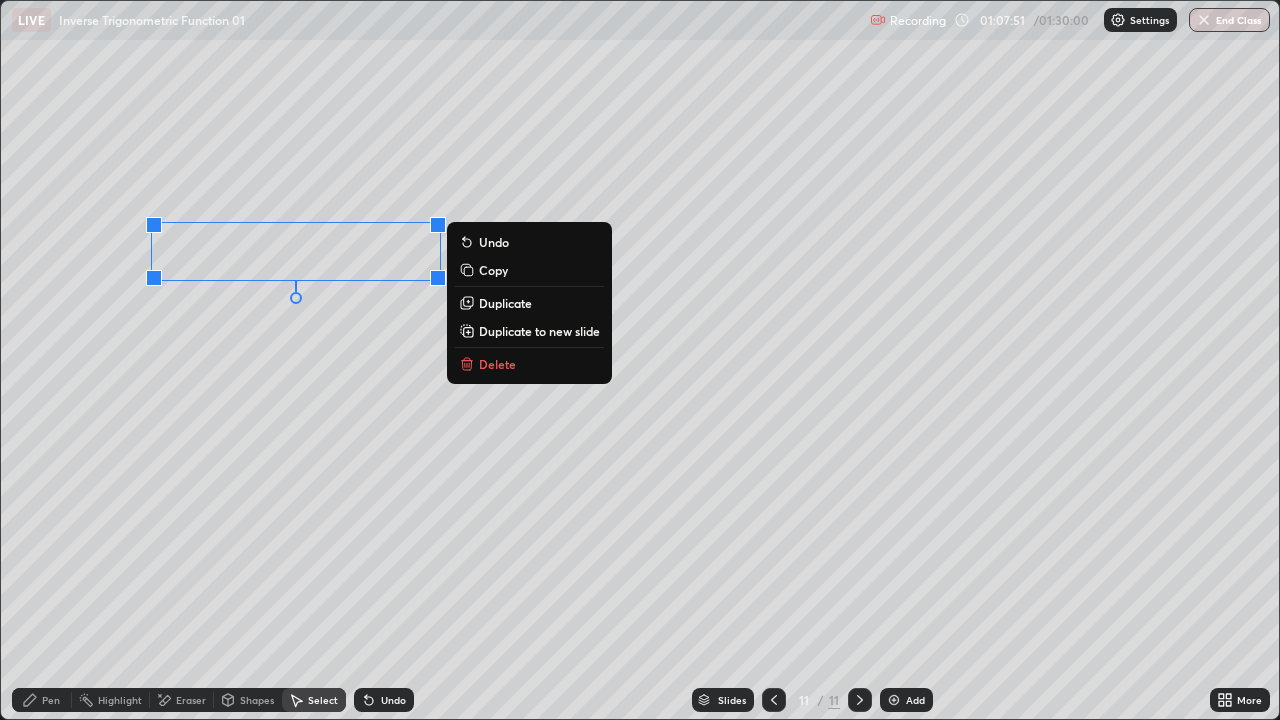 click 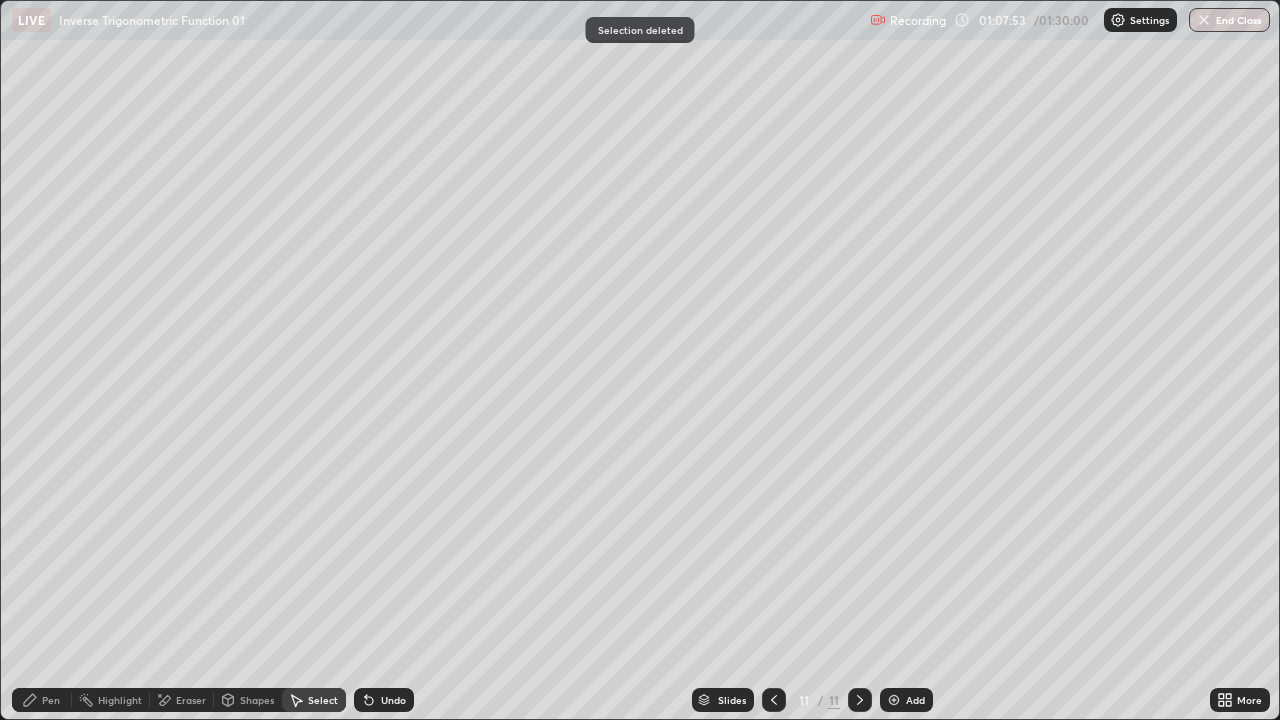 click on "Pen" at bounding box center (51, 700) 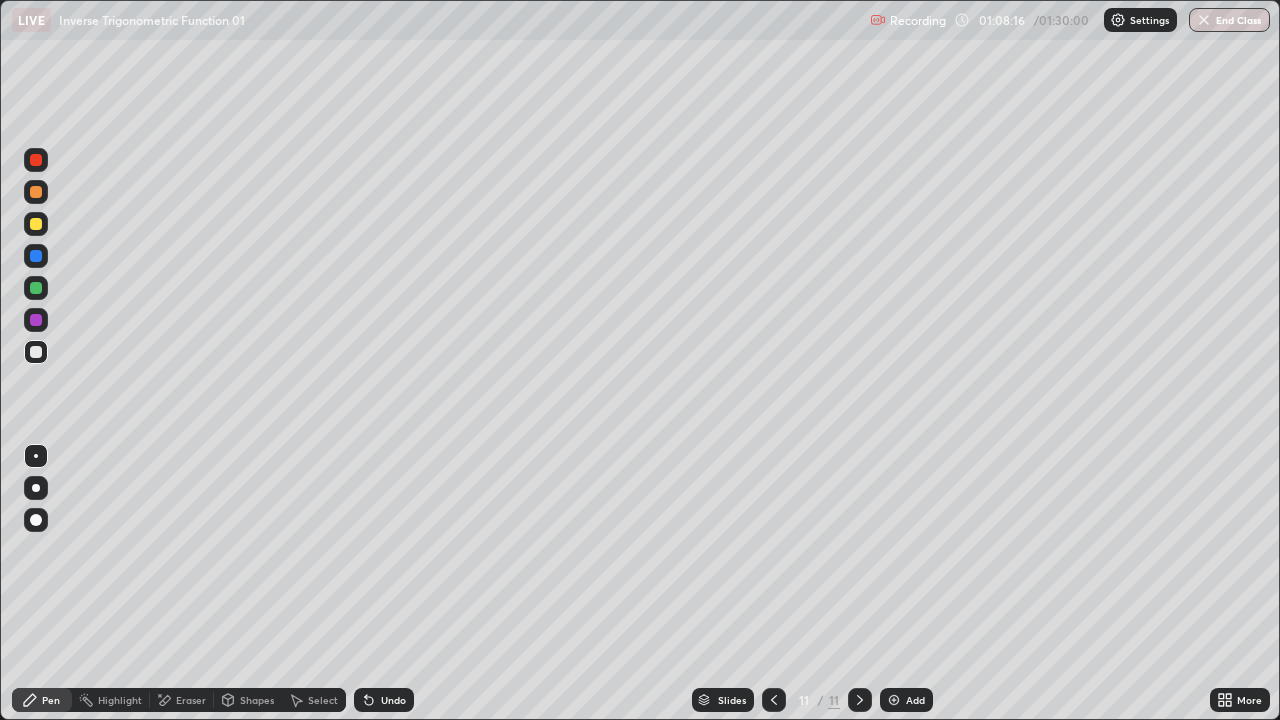 click on "Eraser" at bounding box center (191, 700) 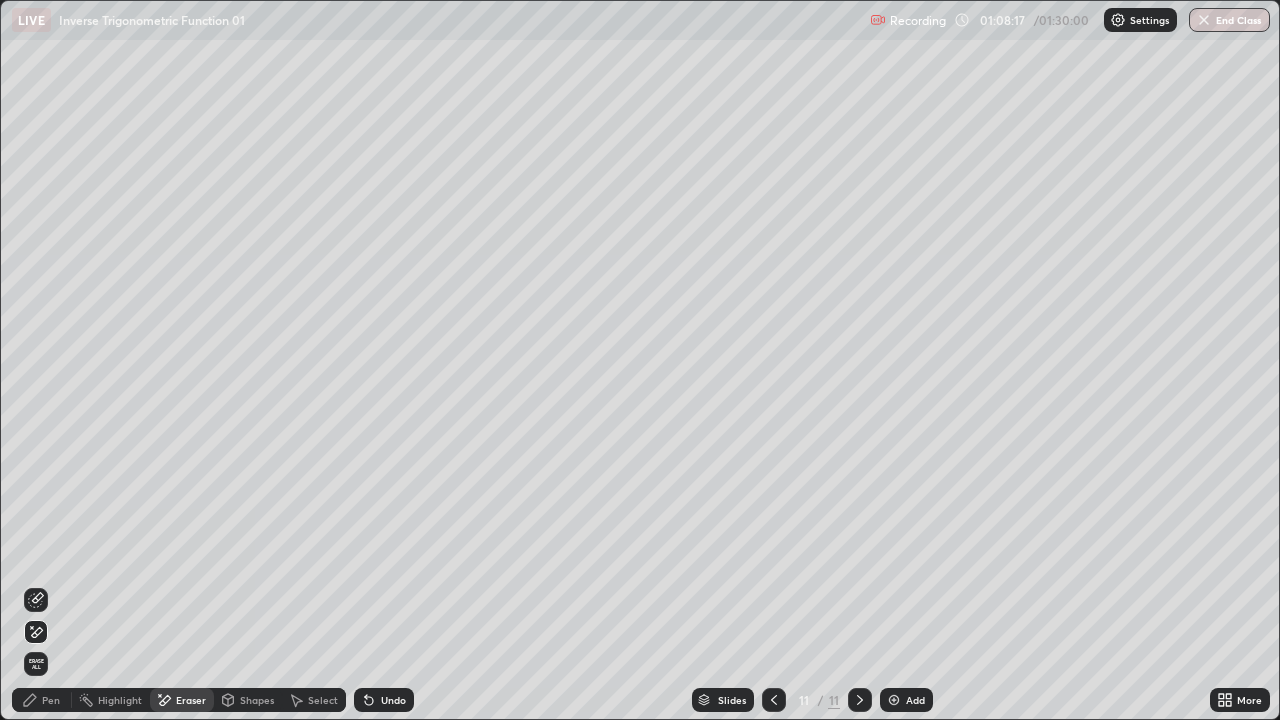 click on "Pen" at bounding box center [51, 700] 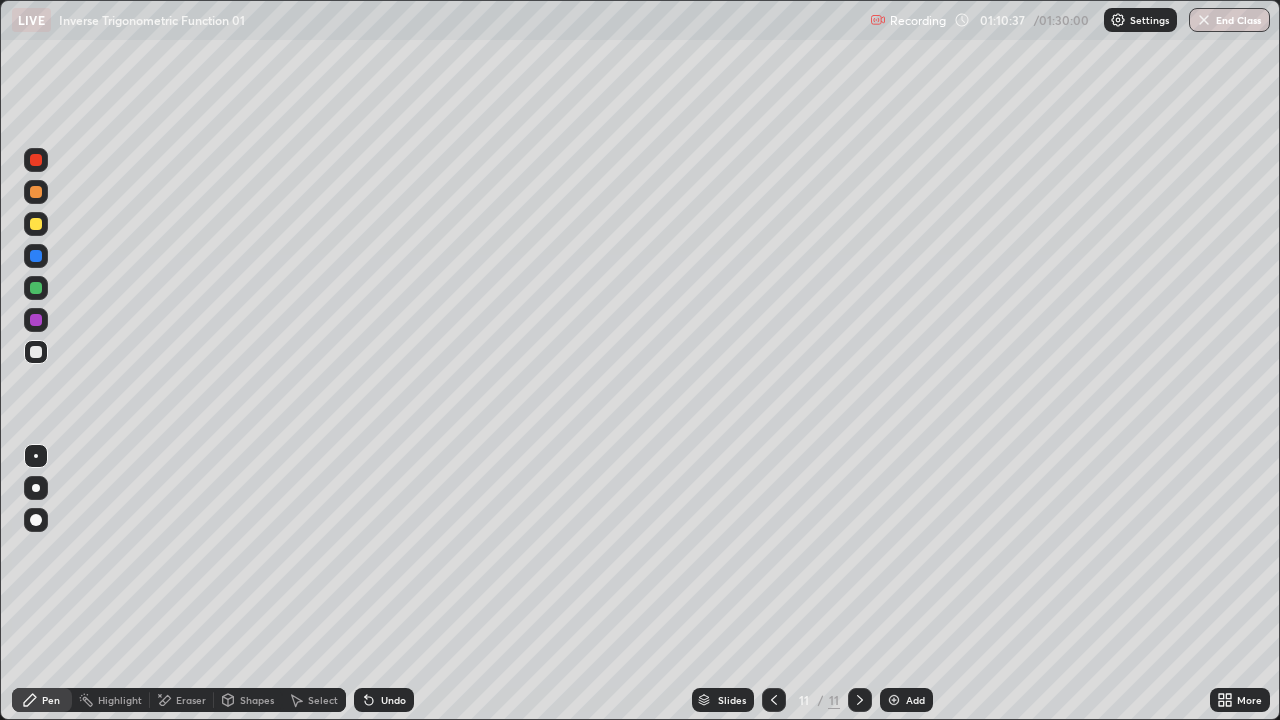 click on "Eraser" at bounding box center [191, 700] 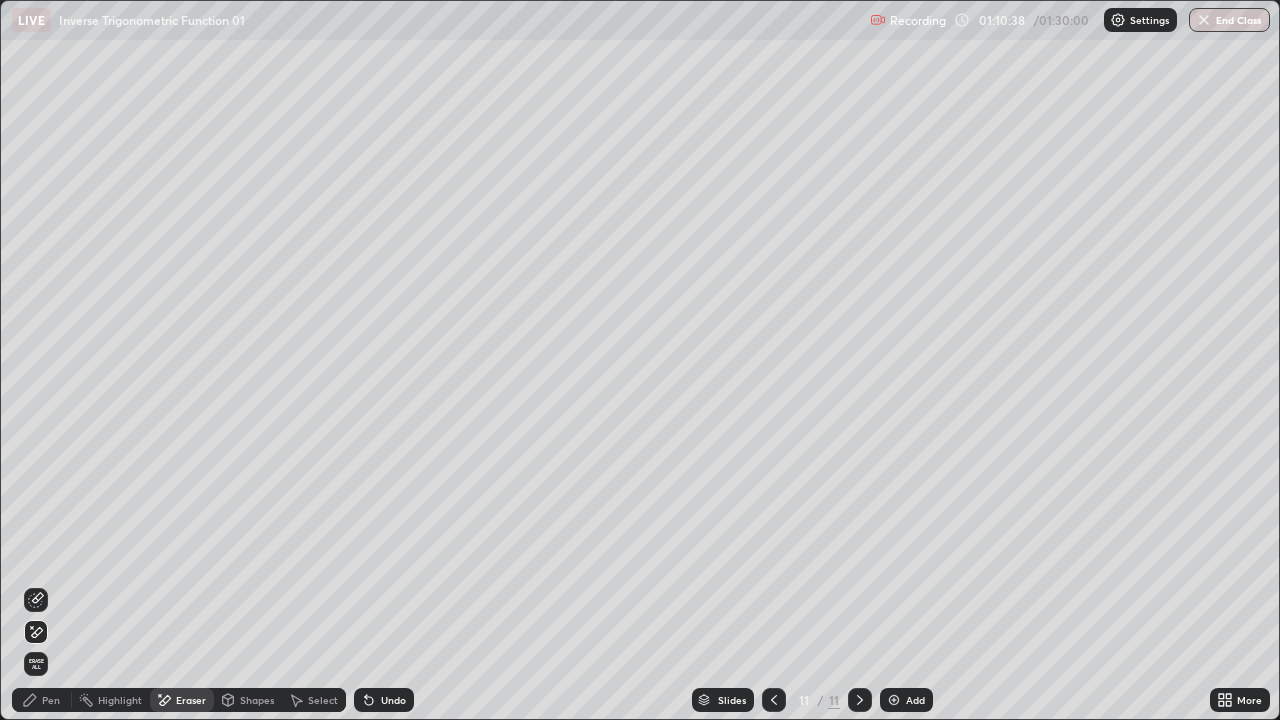 click 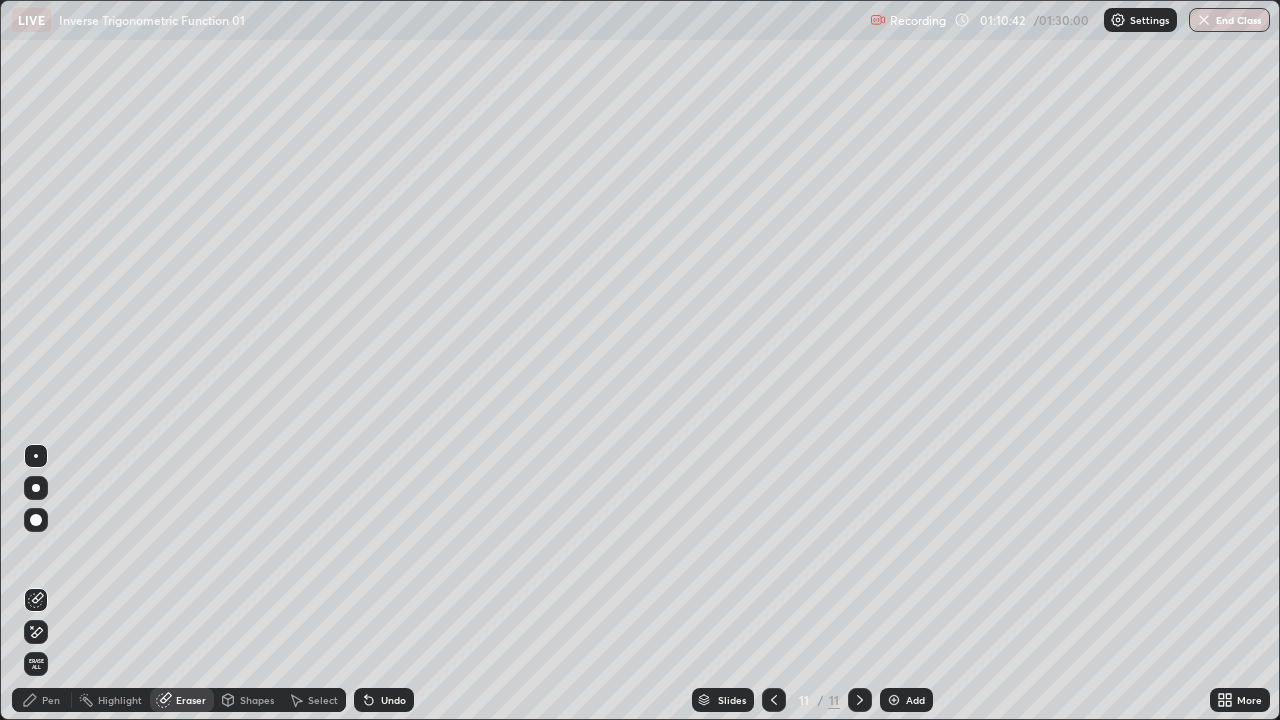 click on "Pen" at bounding box center [51, 700] 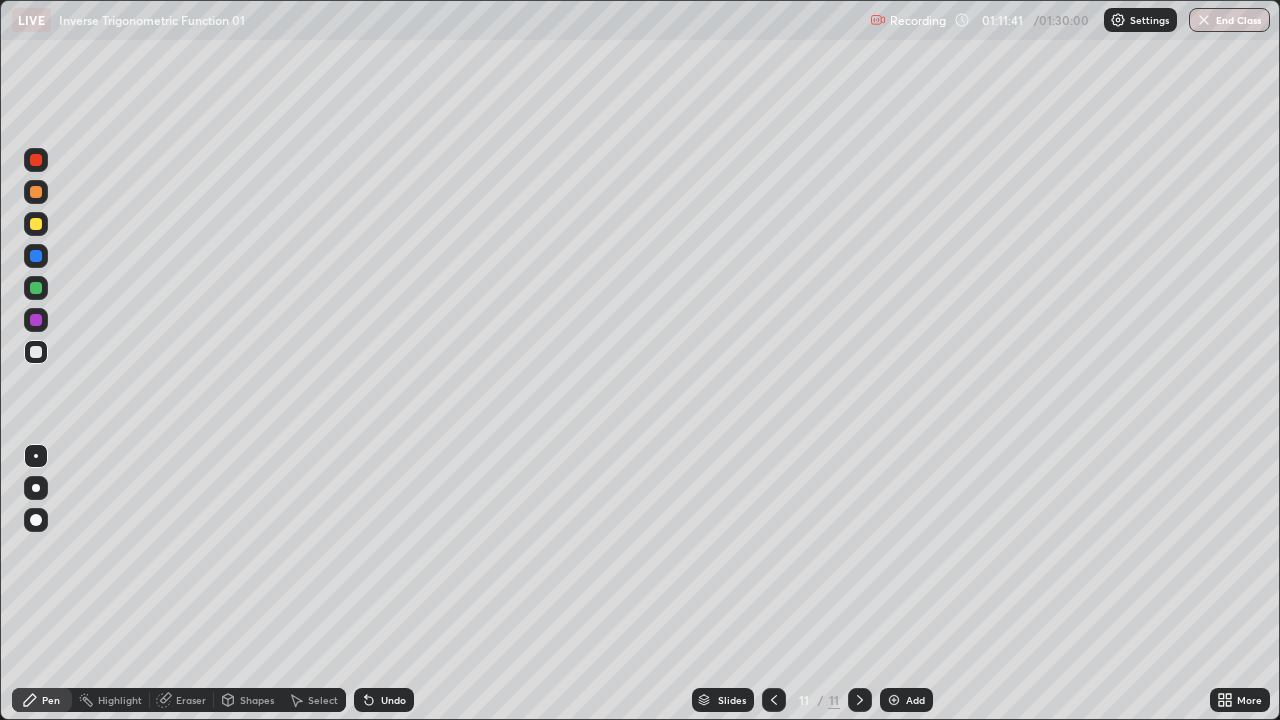 click 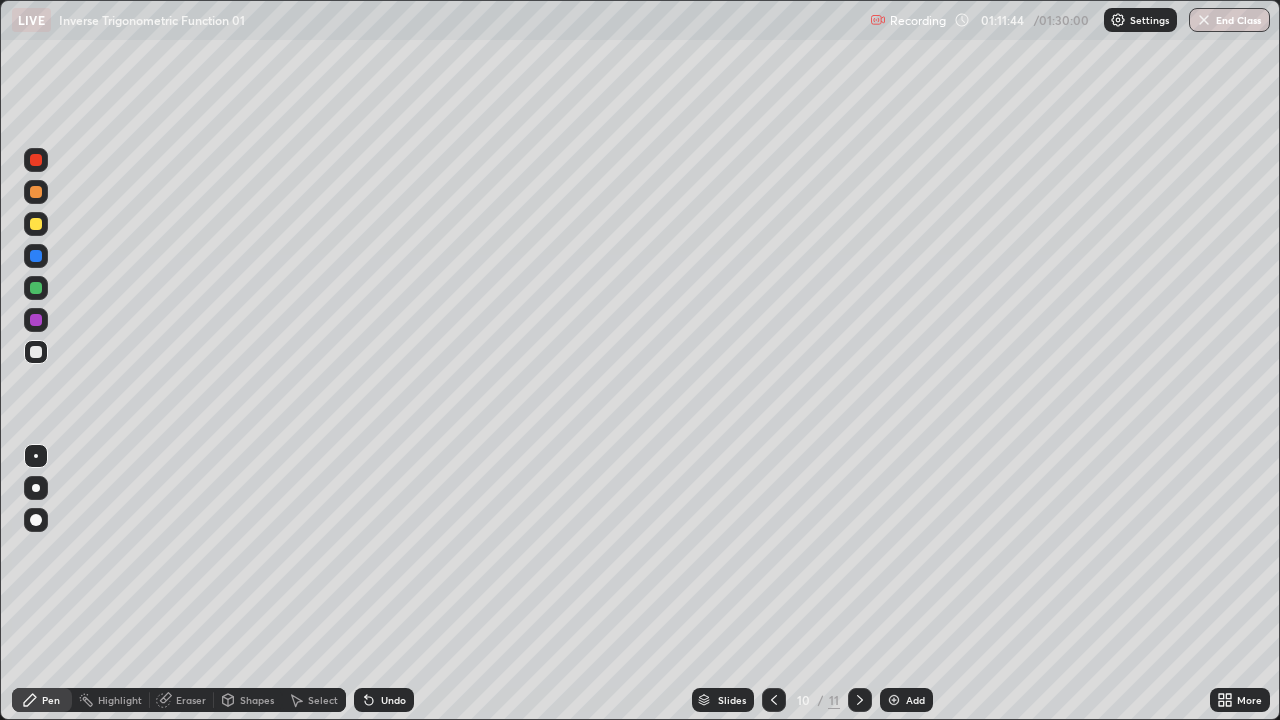 click on "Select" at bounding box center [323, 700] 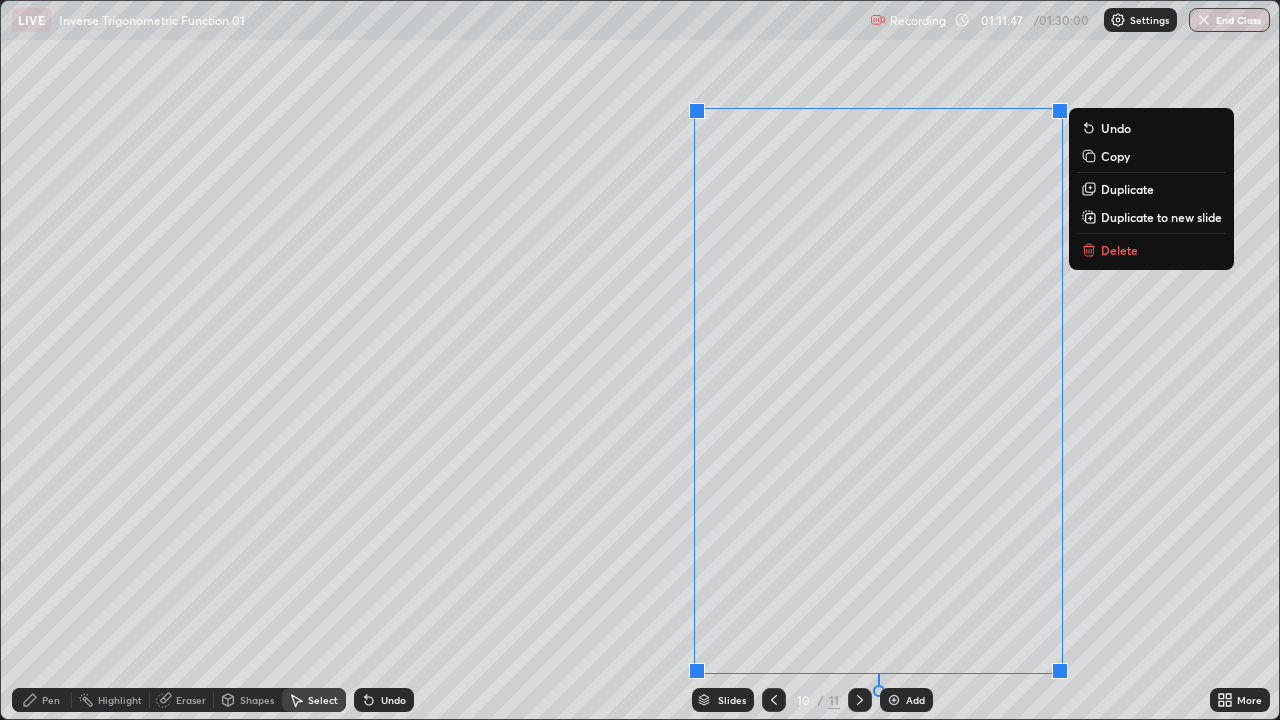 click 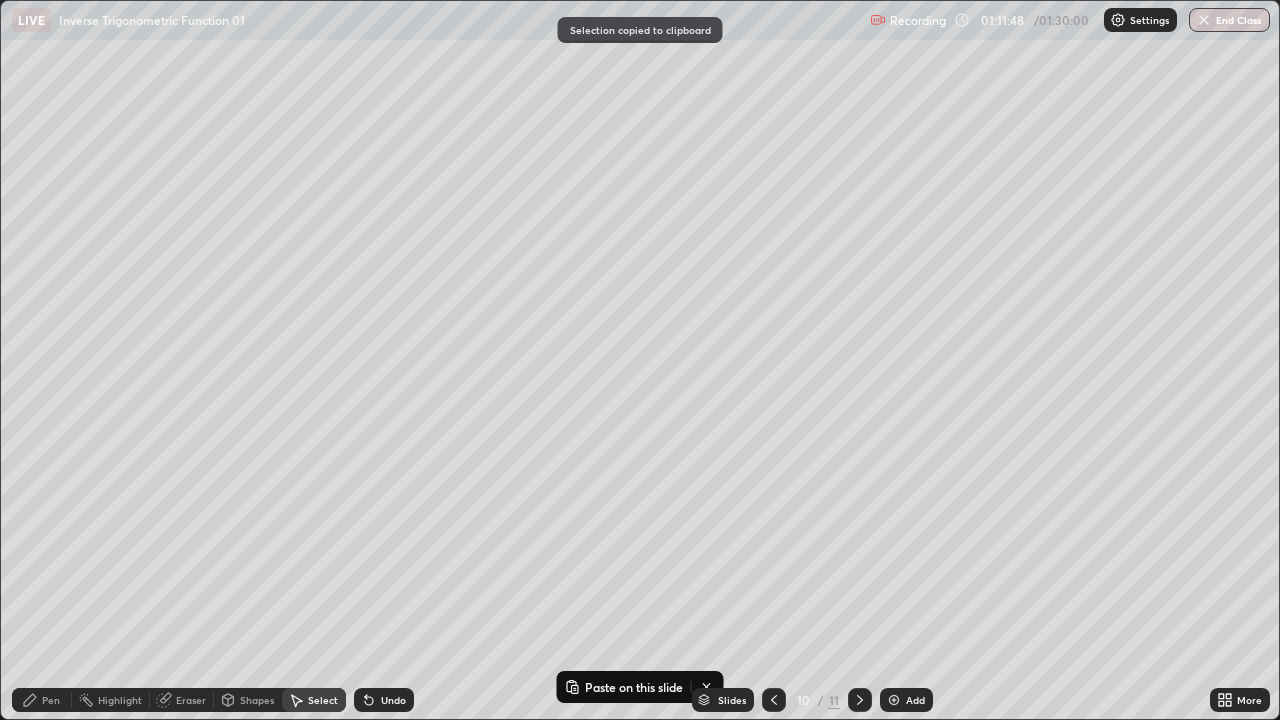 click 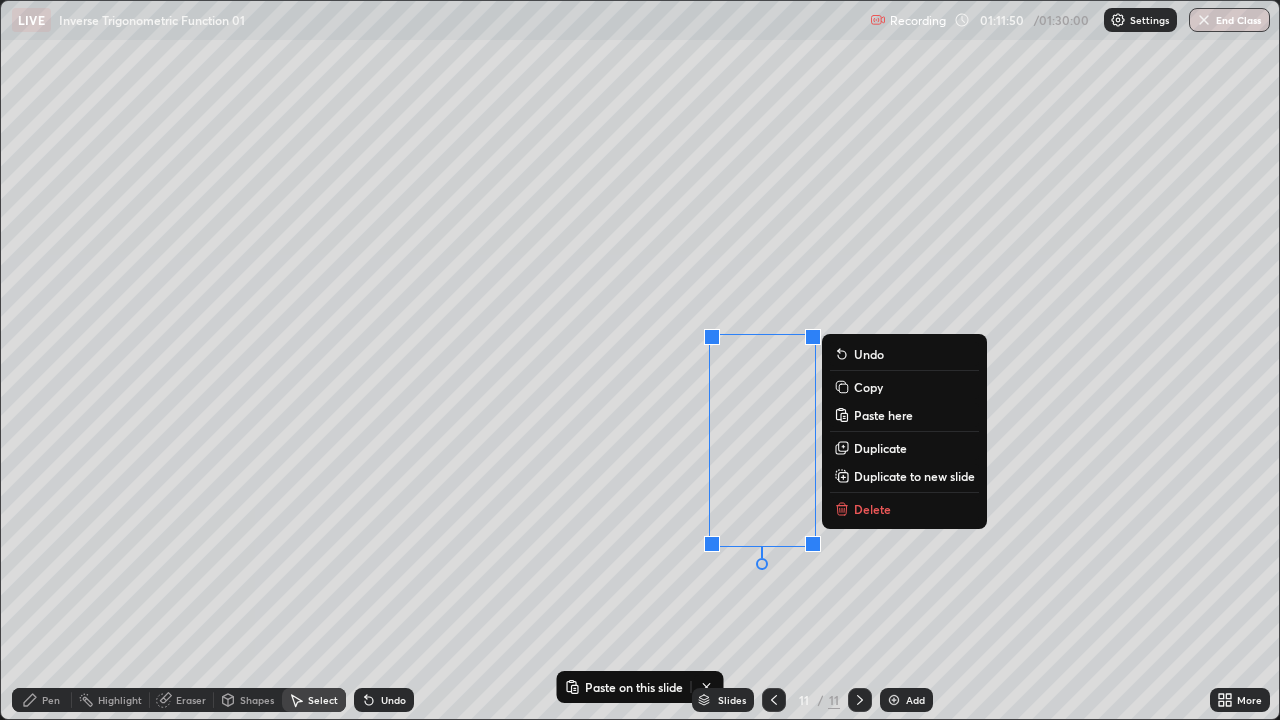 click on "Paste here" at bounding box center (883, 415) 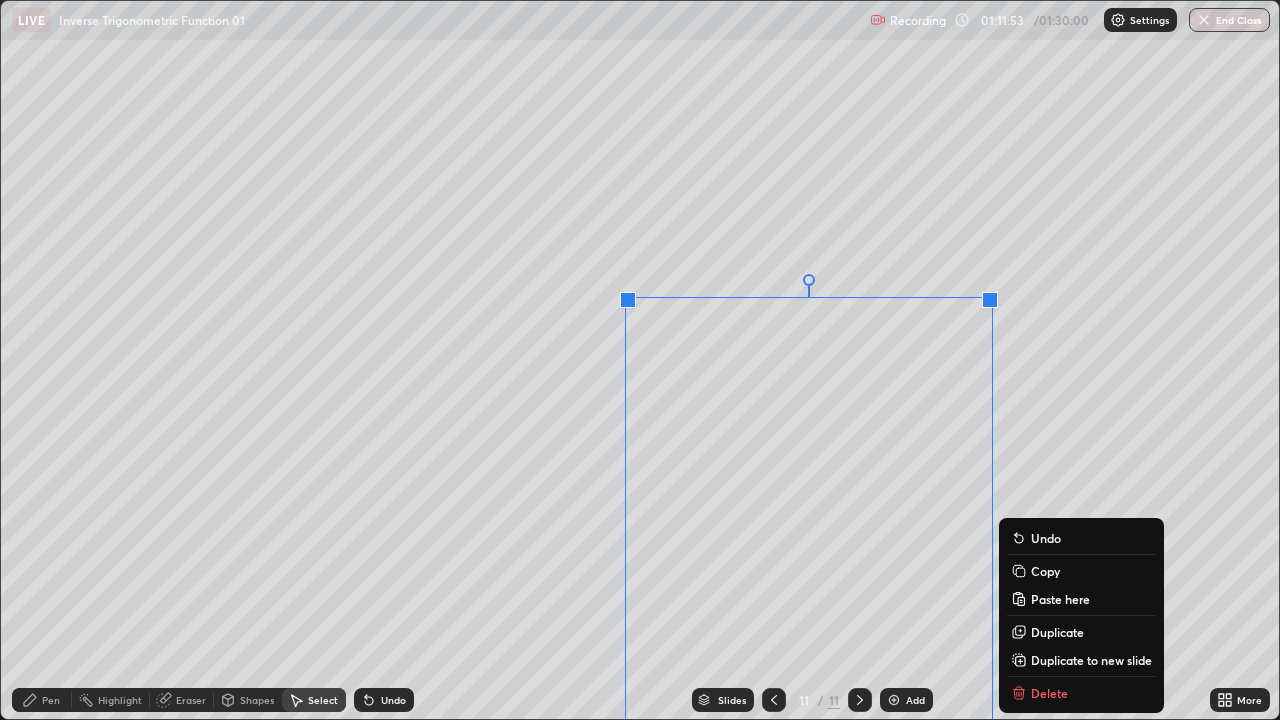 click on "Pen" at bounding box center (42, 700) 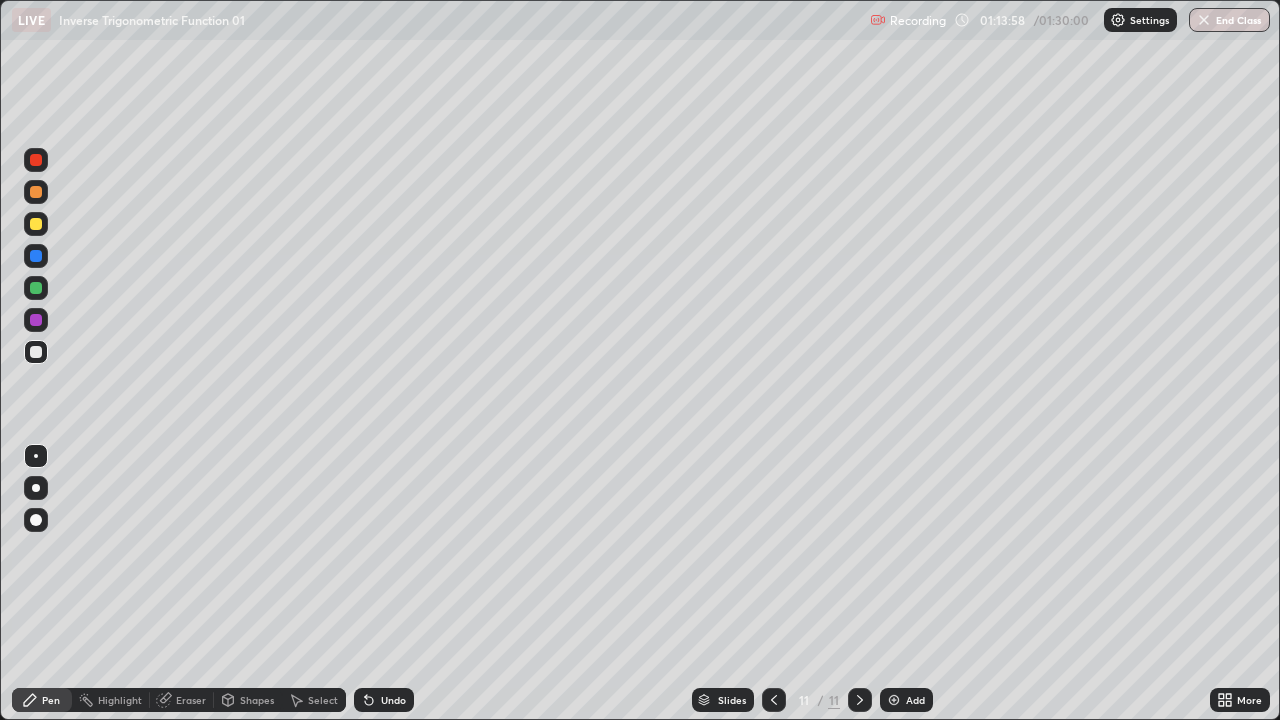 click at bounding box center (894, 700) 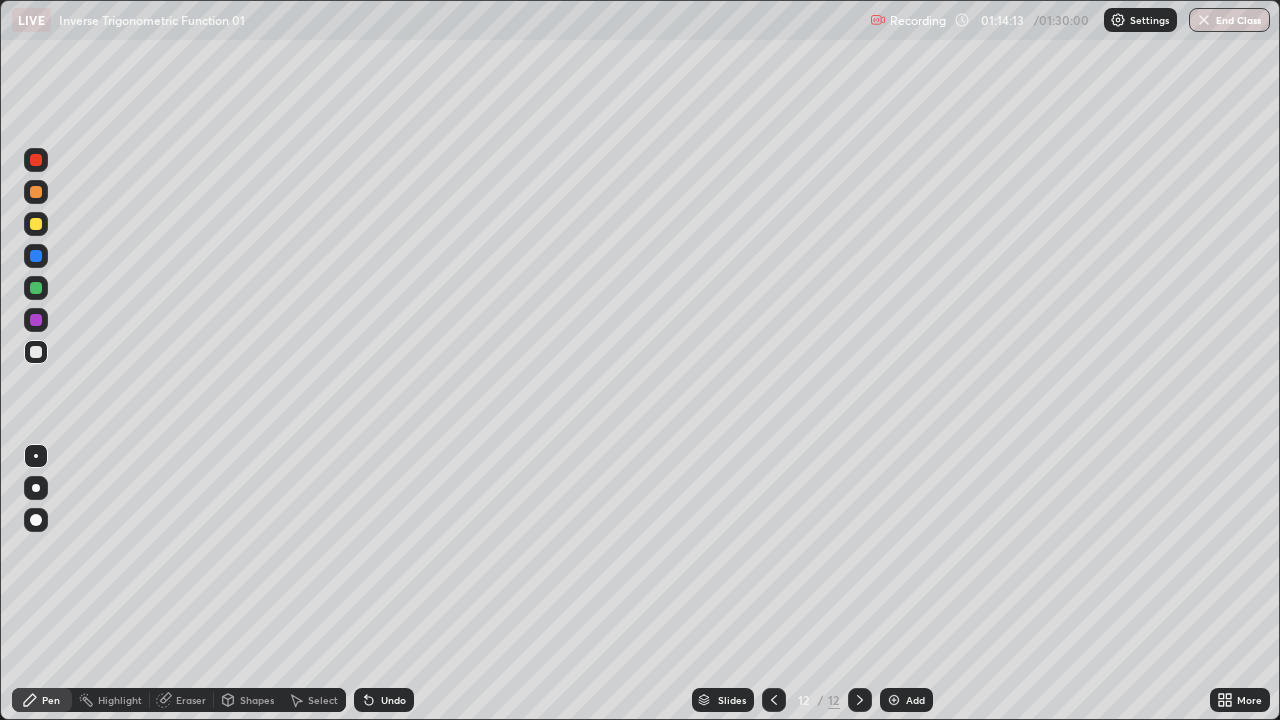 click 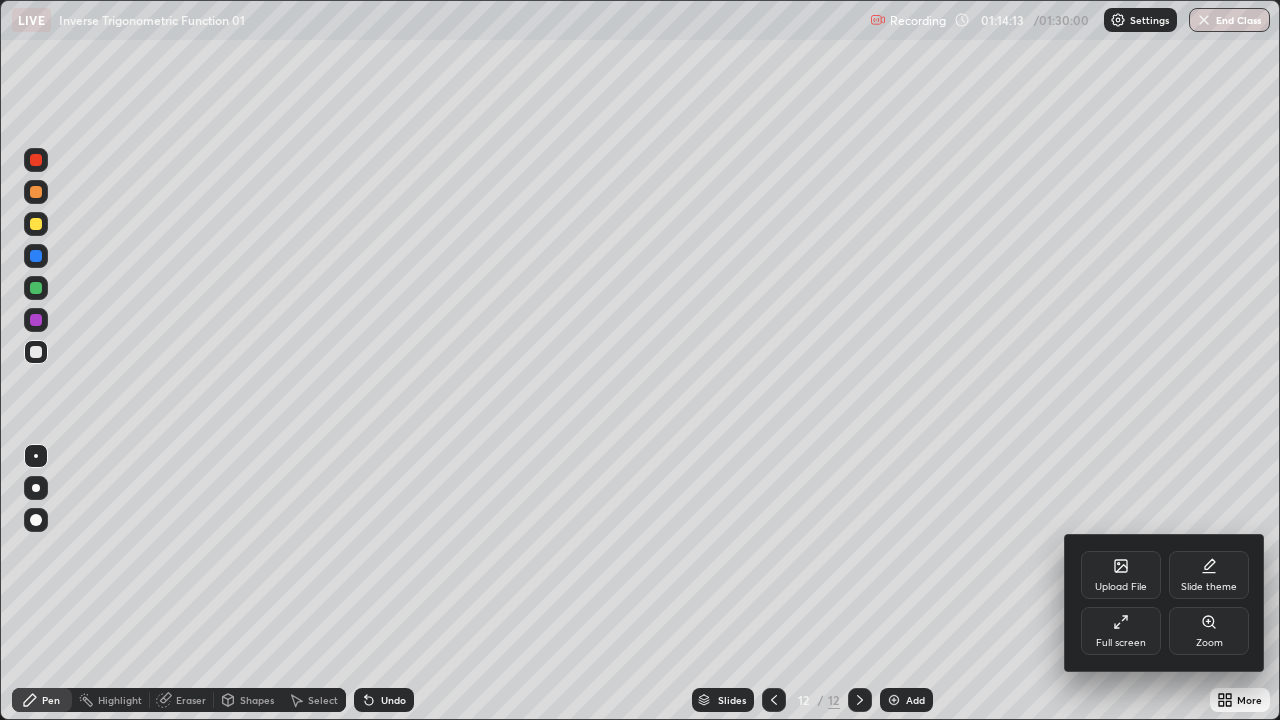 click on "Full screen" at bounding box center (1121, 643) 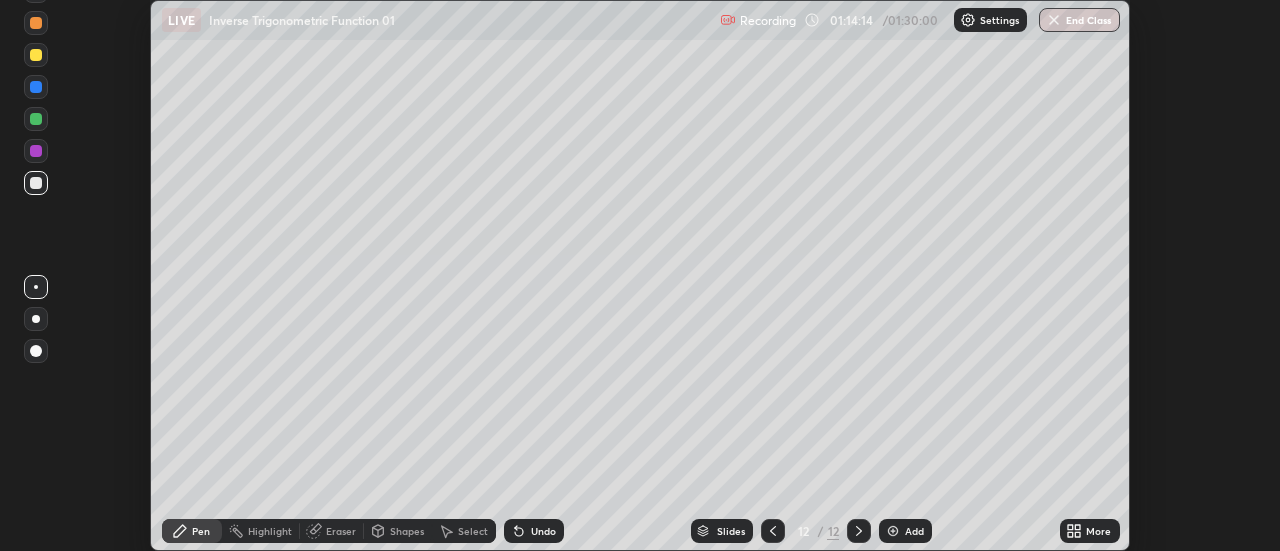scroll, scrollTop: 551, scrollLeft: 1280, axis: both 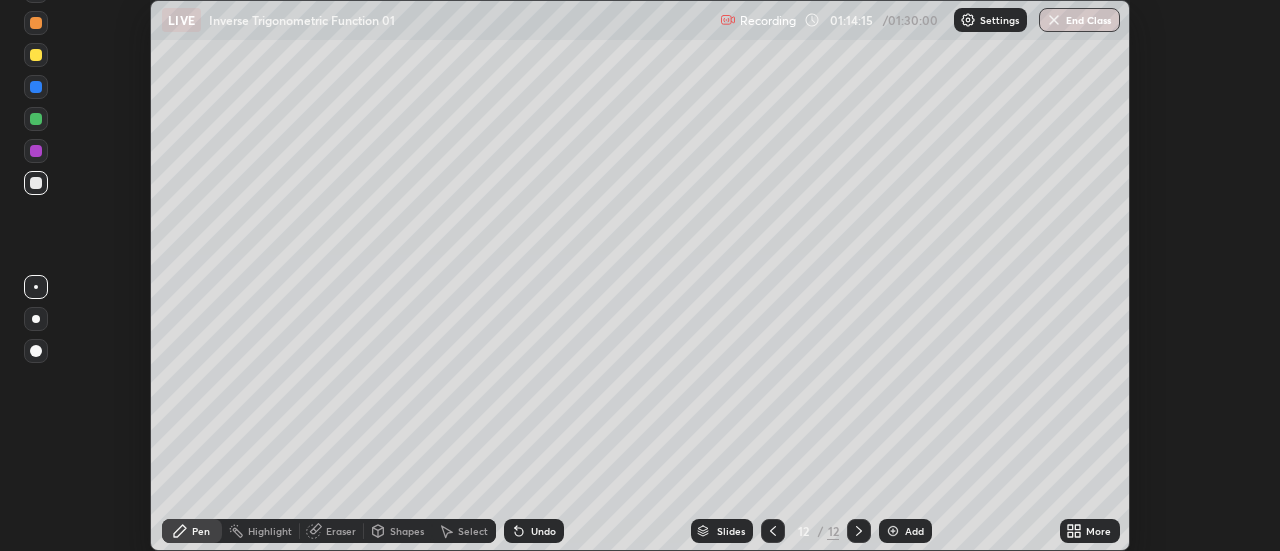 click on "More" at bounding box center (1098, 531) 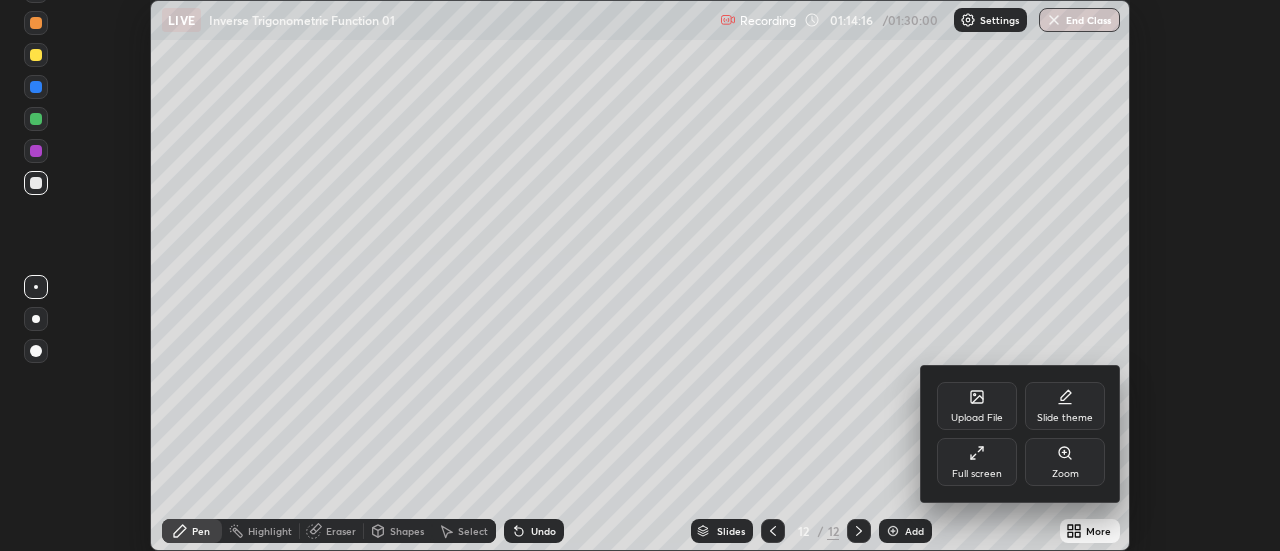 click on "Full screen" at bounding box center (977, 462) 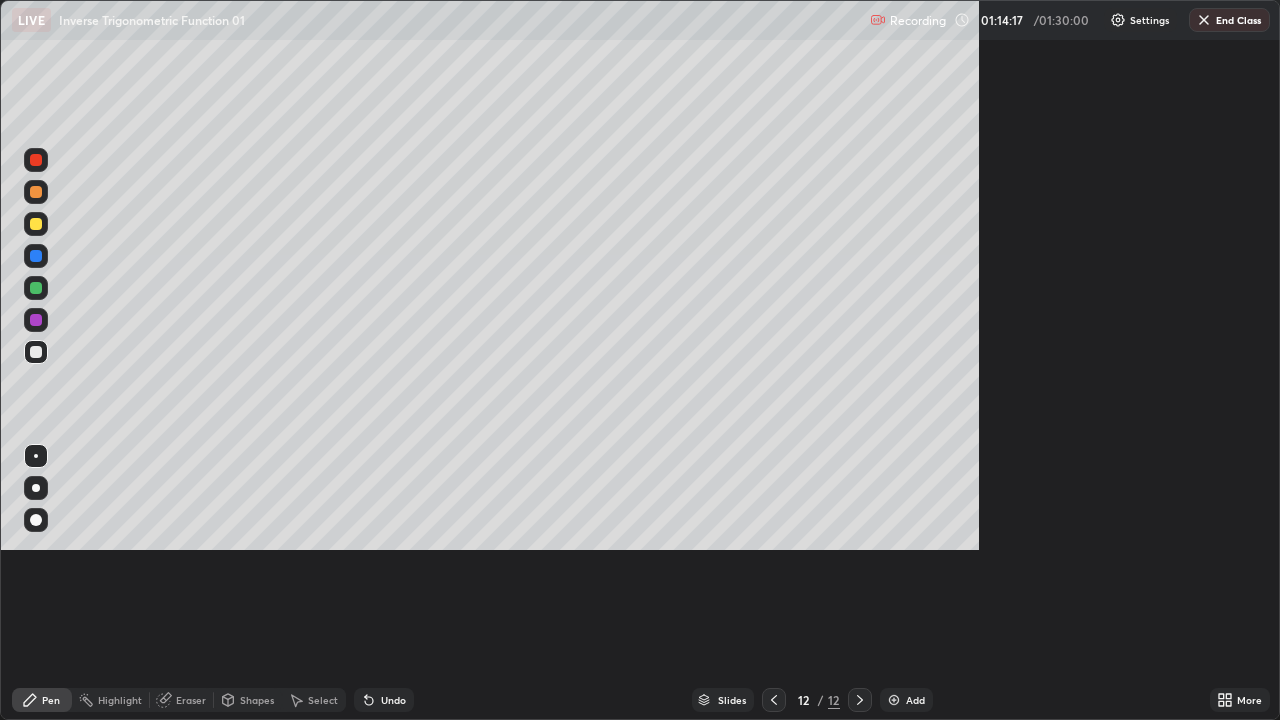 scroll, scrollTop: 99280, scrollLeft: 98720, axis: both 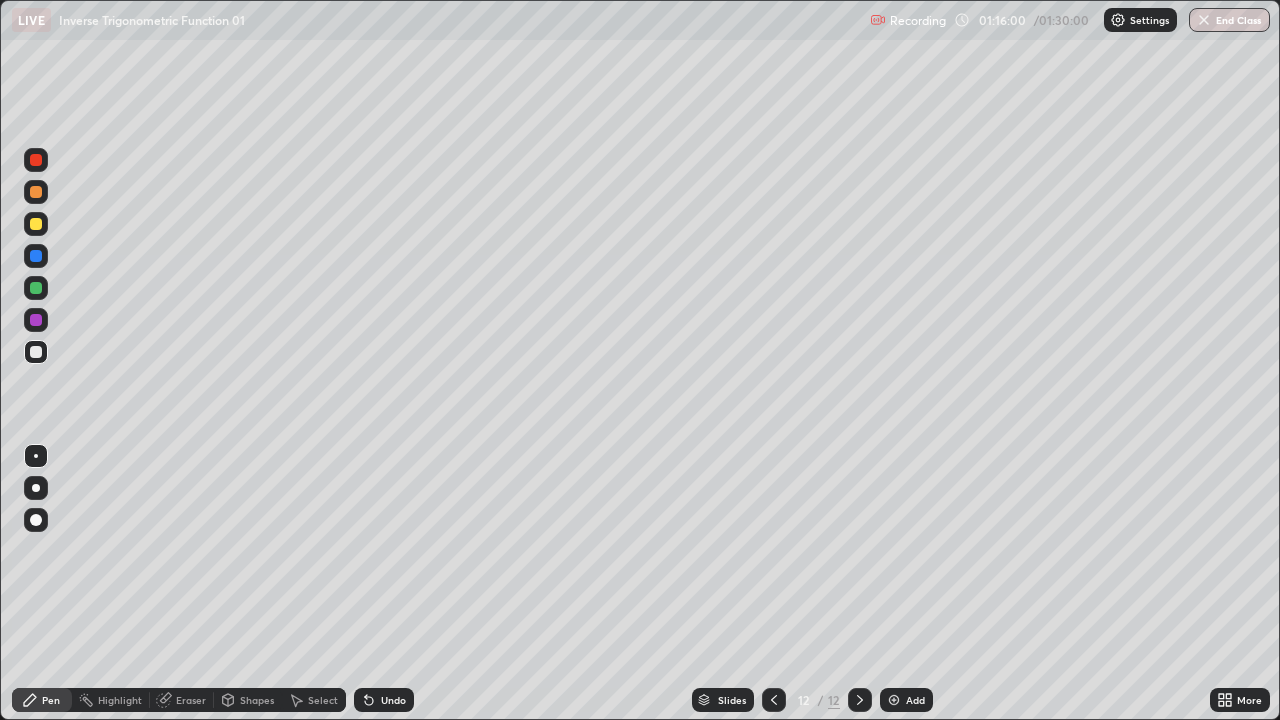click on "Select" at bounding box center (323, 700) 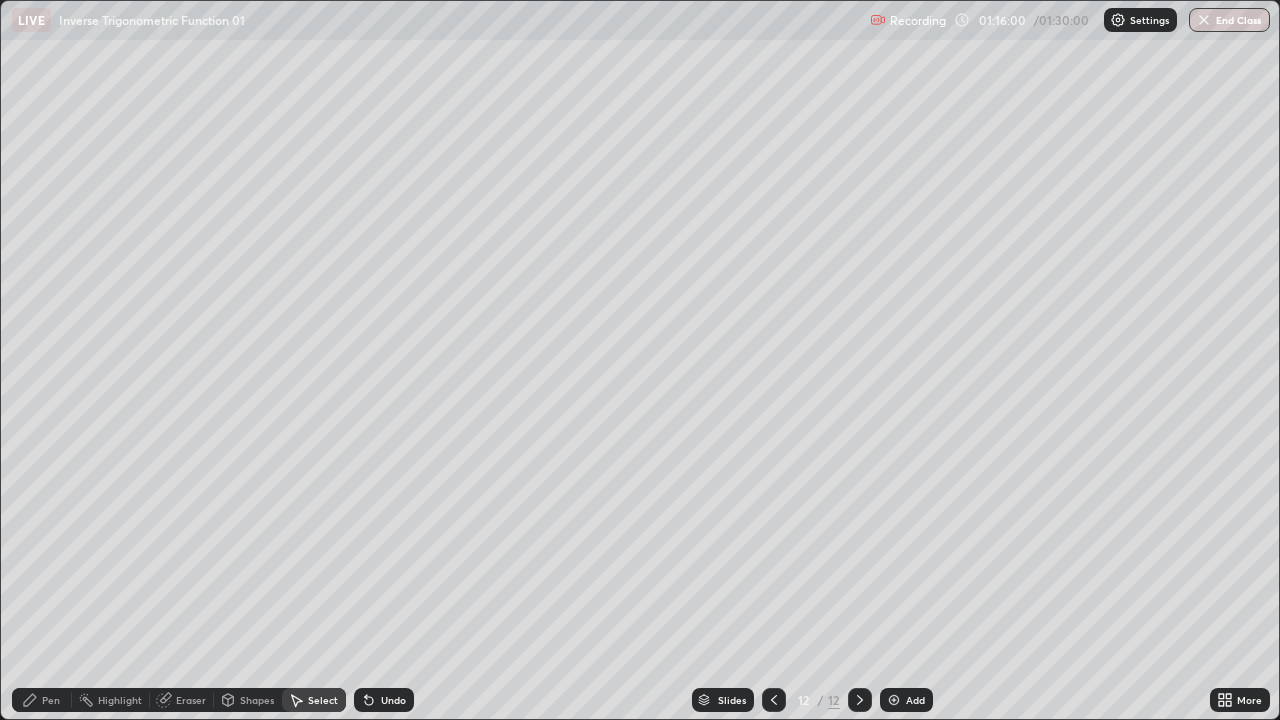 click 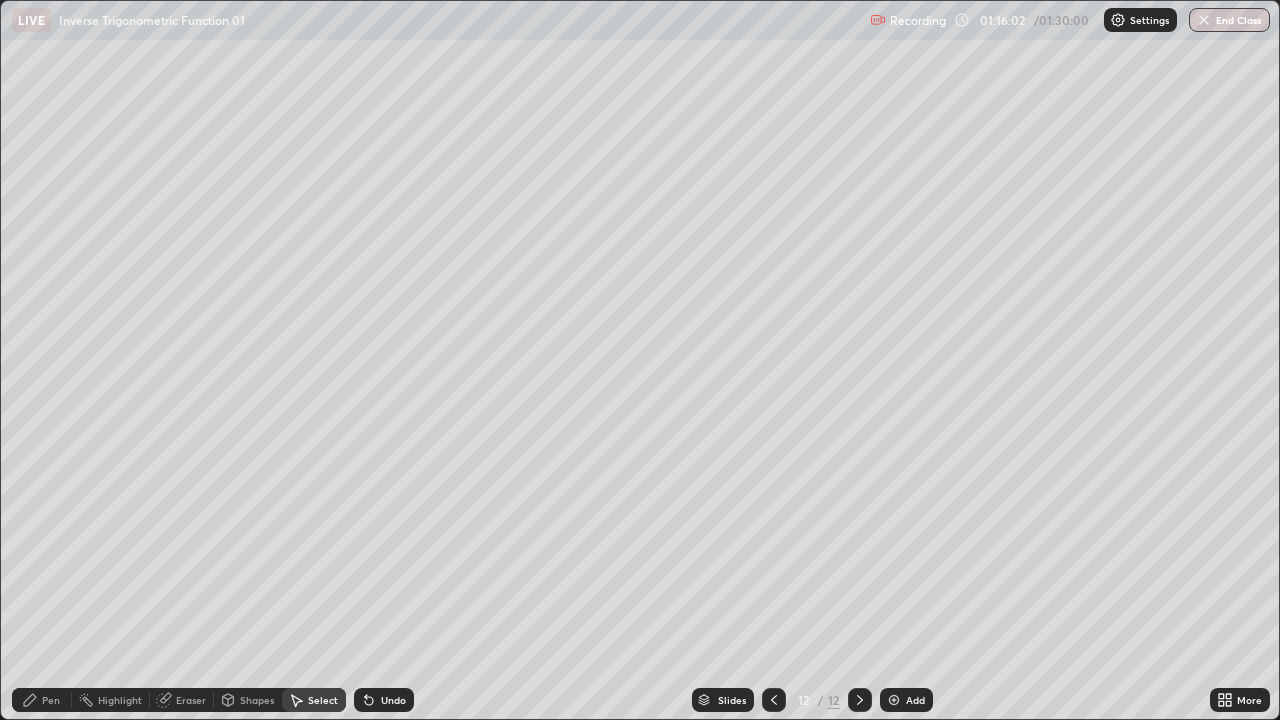 click on "Pen" at bounding box center [42, 700] 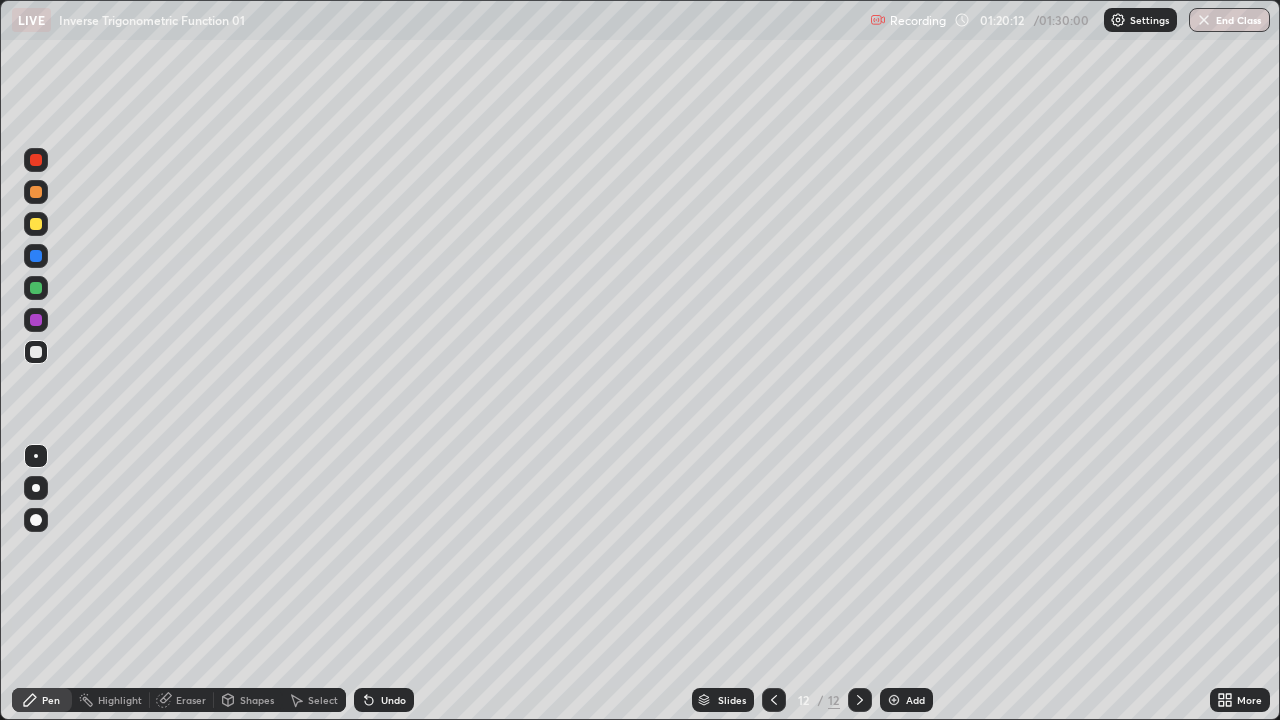 click on "Select" at bounding box center (323, 700) 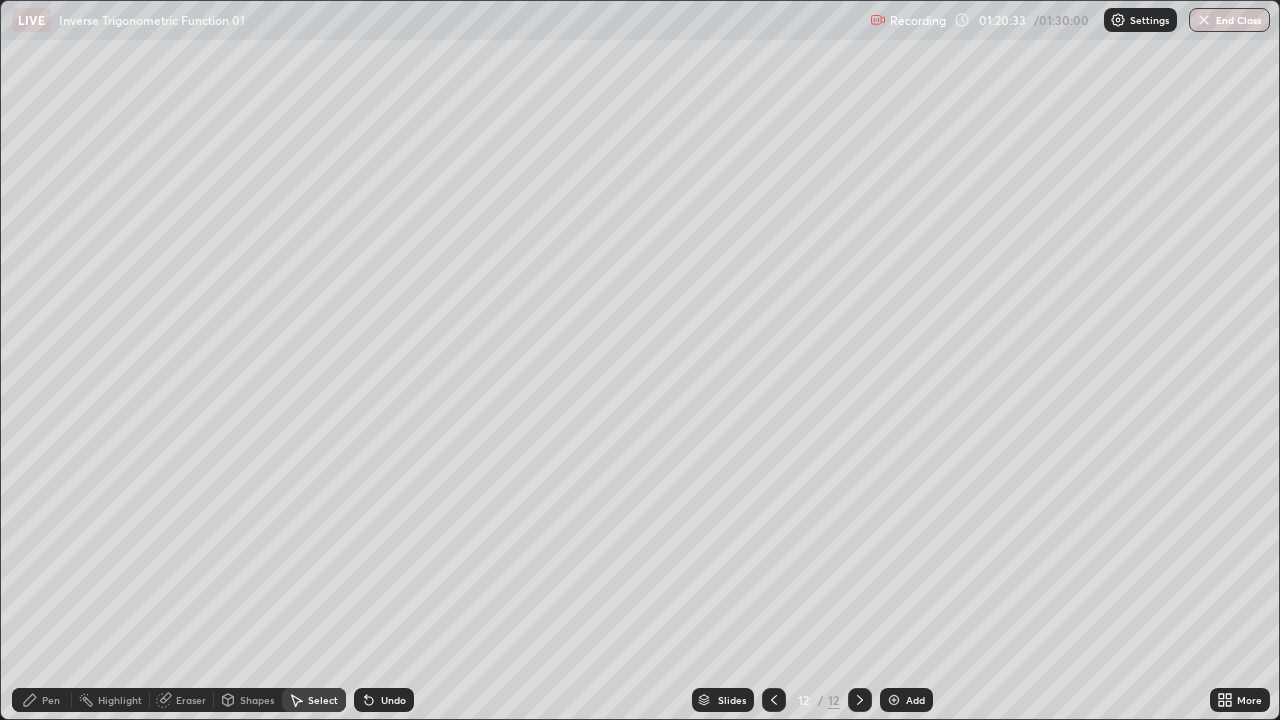 click on "Pen" at bounding box center [42, 700] 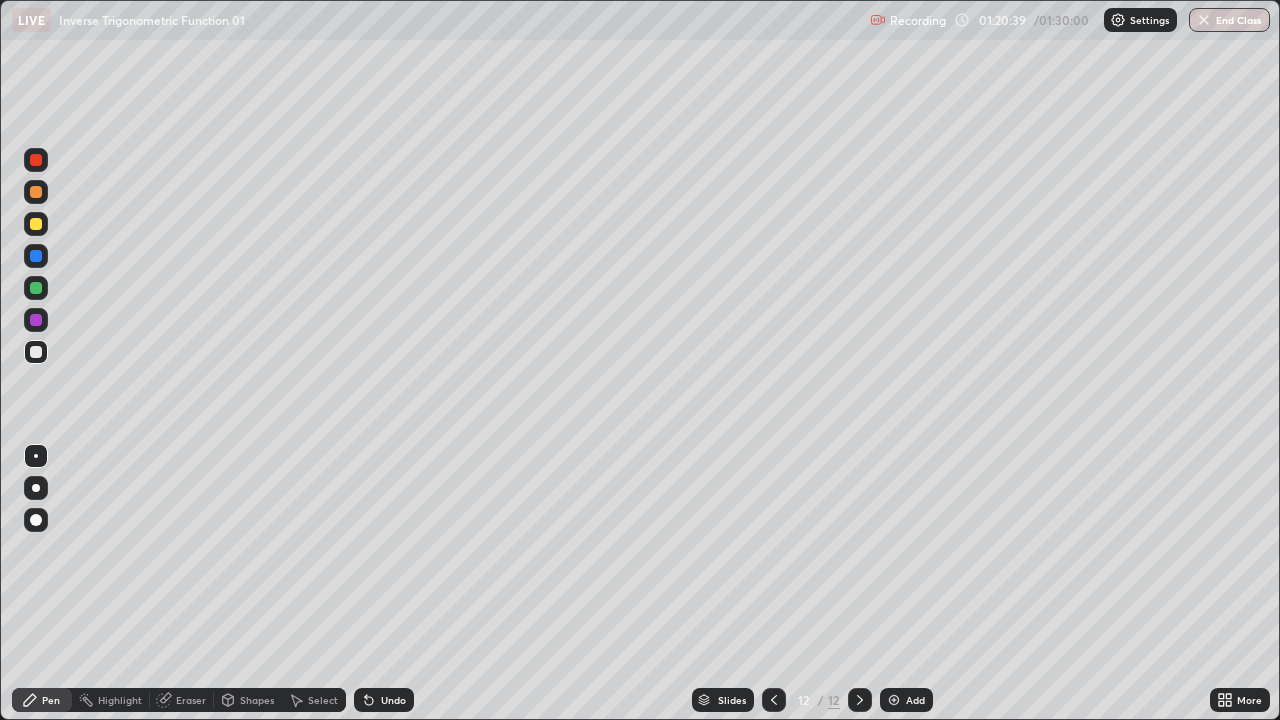 click on "Undo" at bounding box center (384, 700) 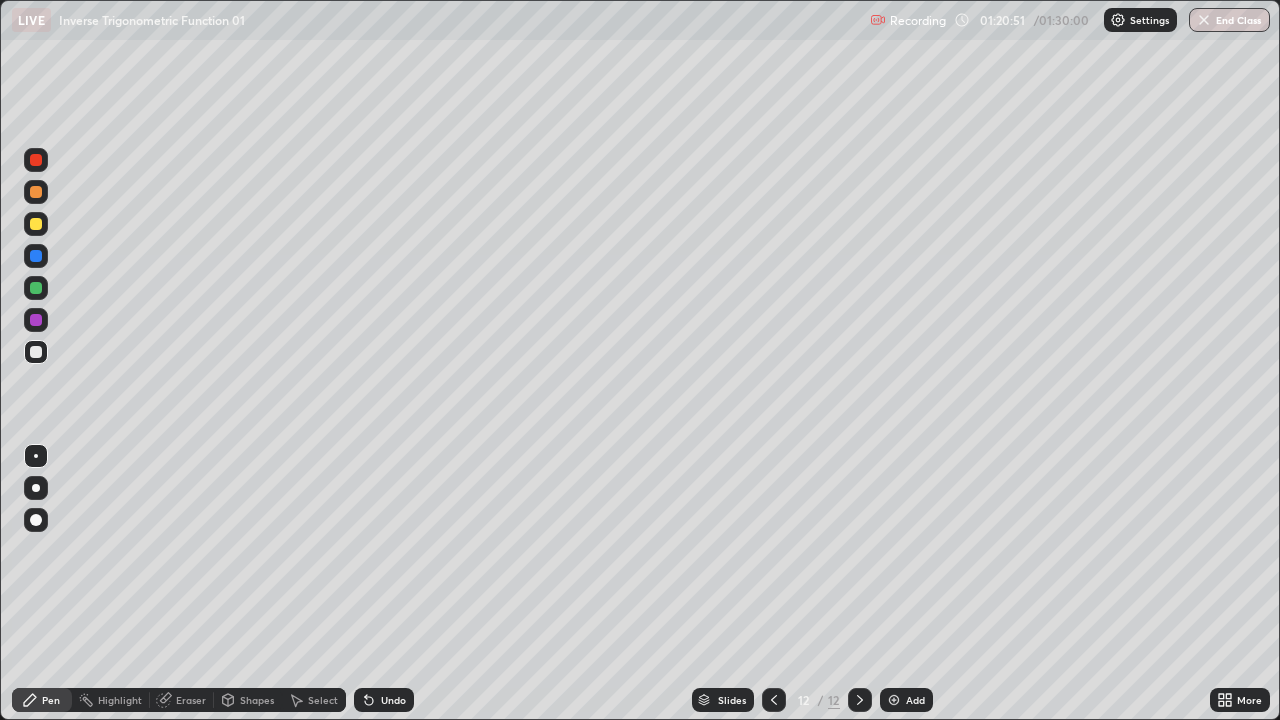click on "Select" at bounding box center [323, 700] 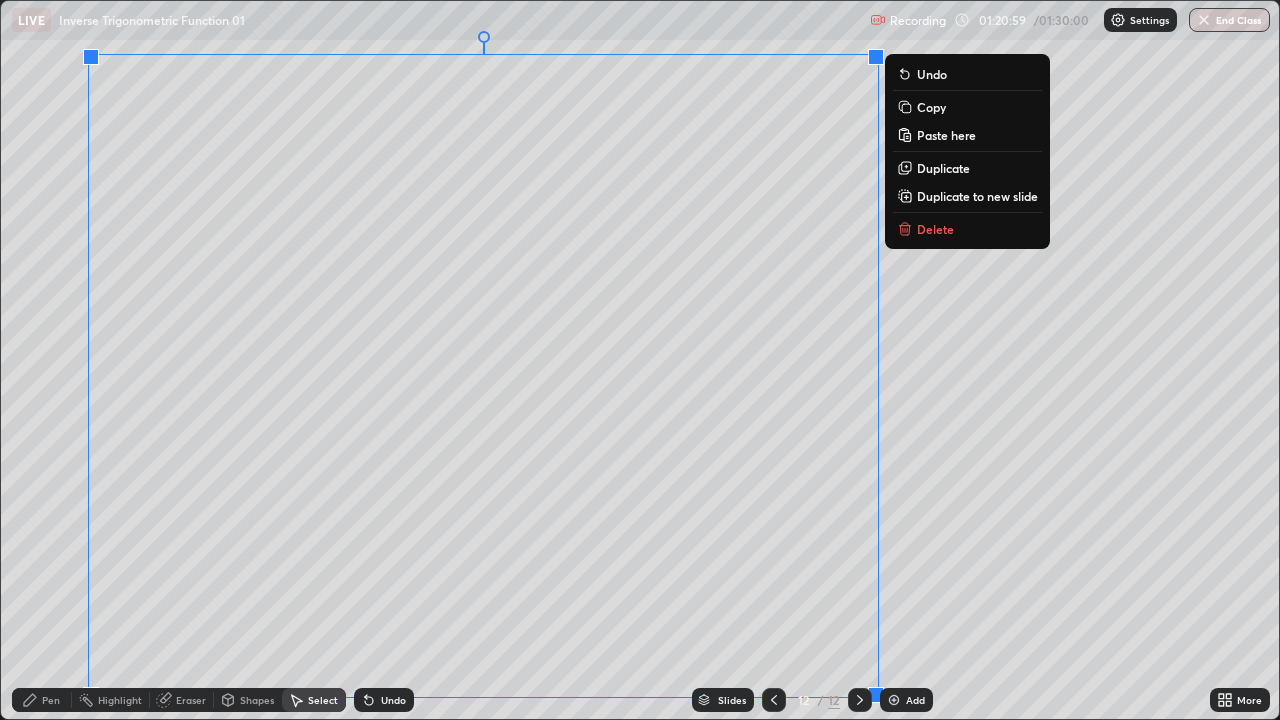 click on "Undo" at bounding box center [393, 700] 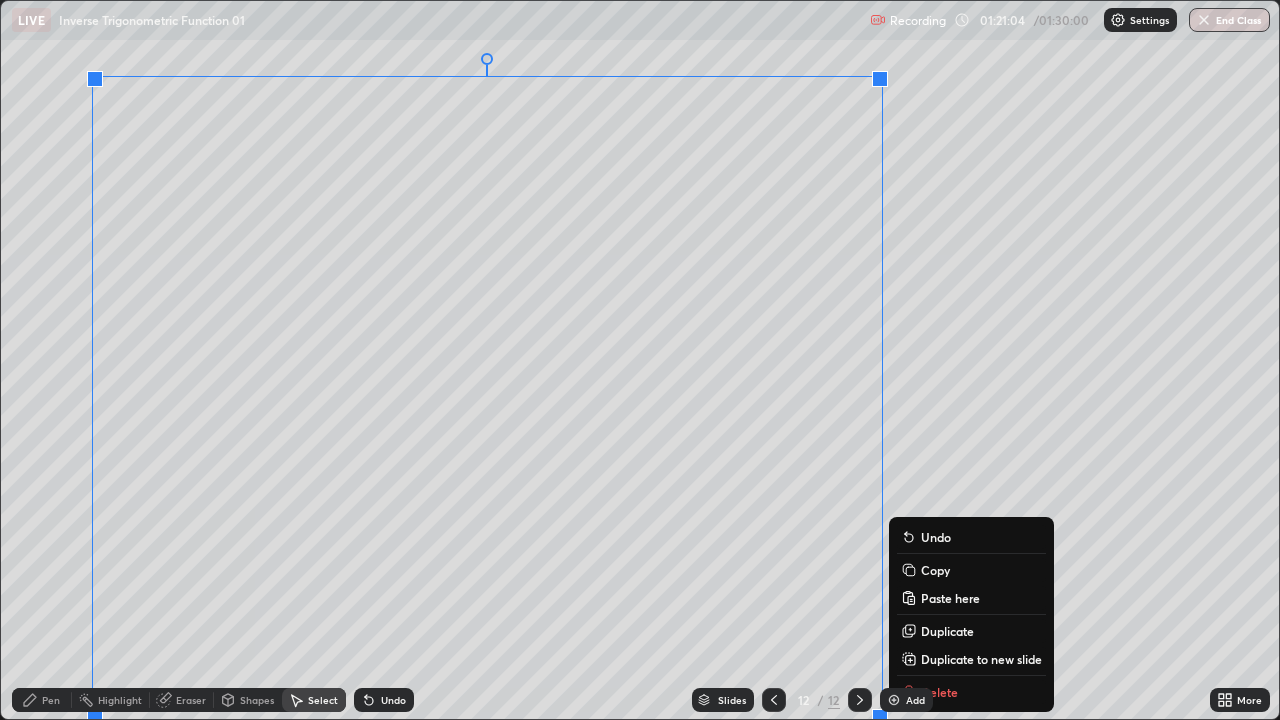 click on "0 ° Undo Copy Paste here Duplicate Duplicate to new slide Delete" at bounding box center [640, 360] 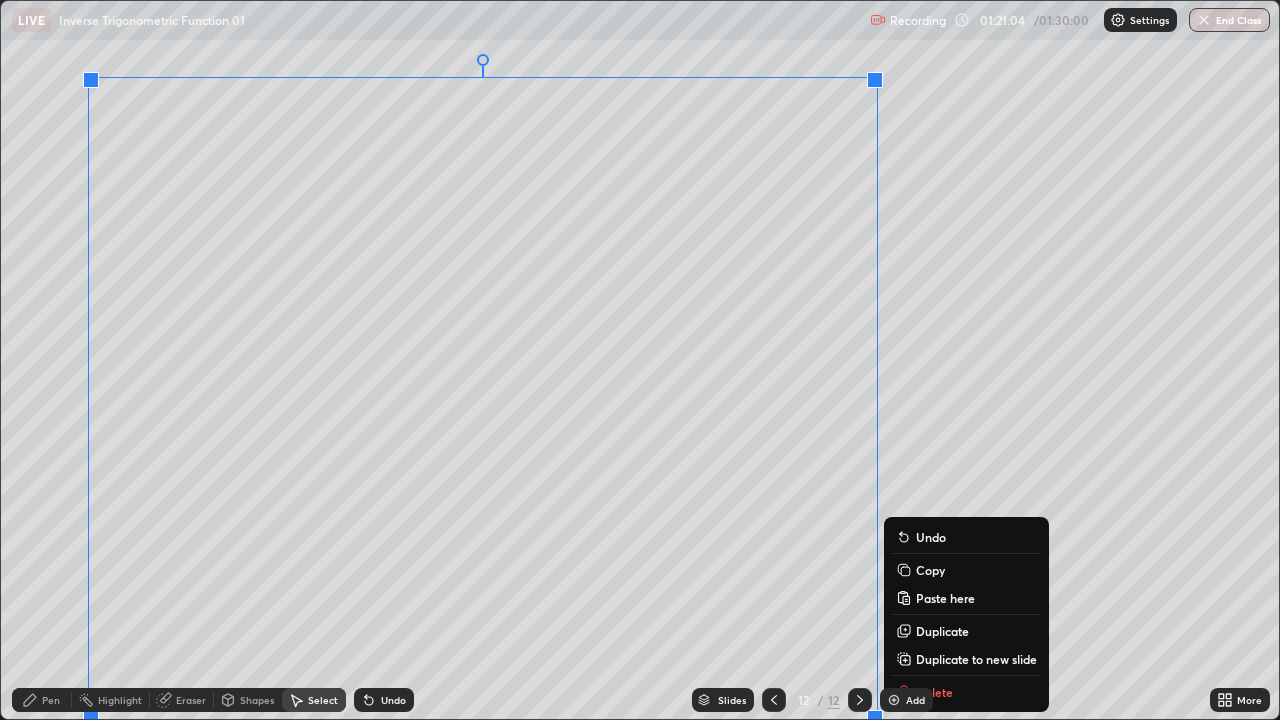 click on "Erase all" at bounding box center [36, 360] 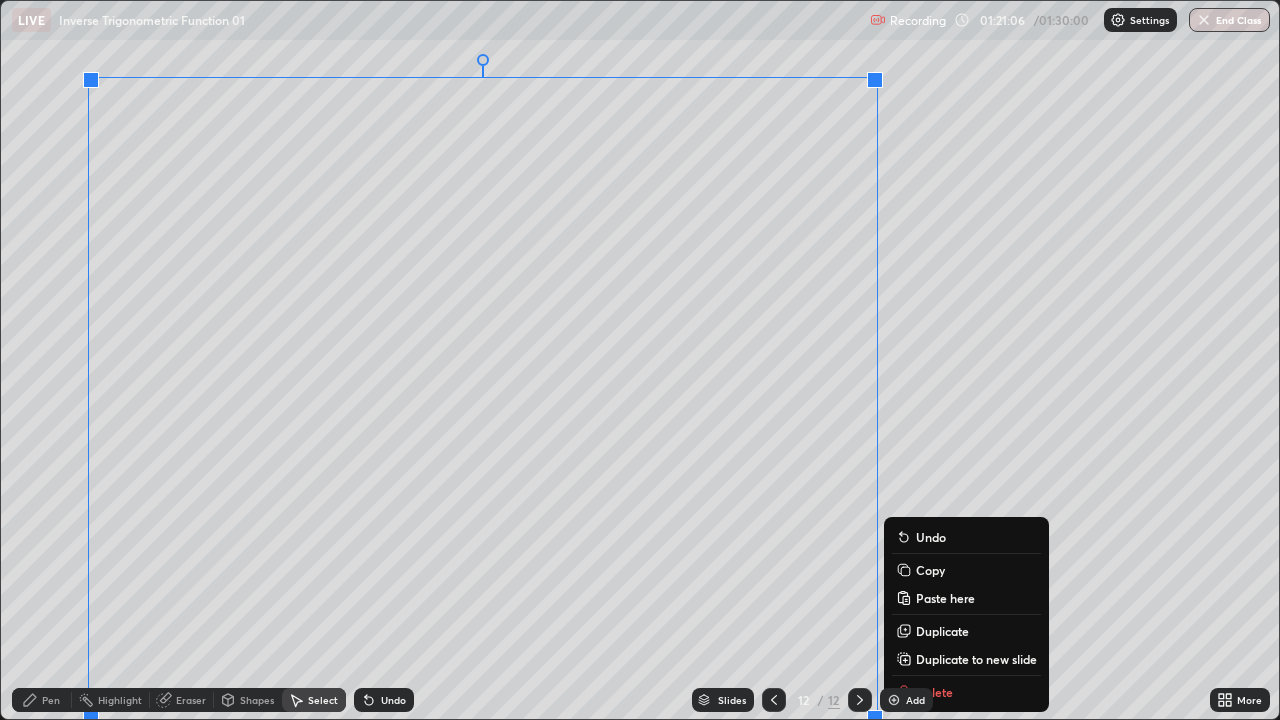 click on "0 ° Undo Copy Paste here Duplicate Duplicate to new slide Delete" at bounding box center (640, 360) 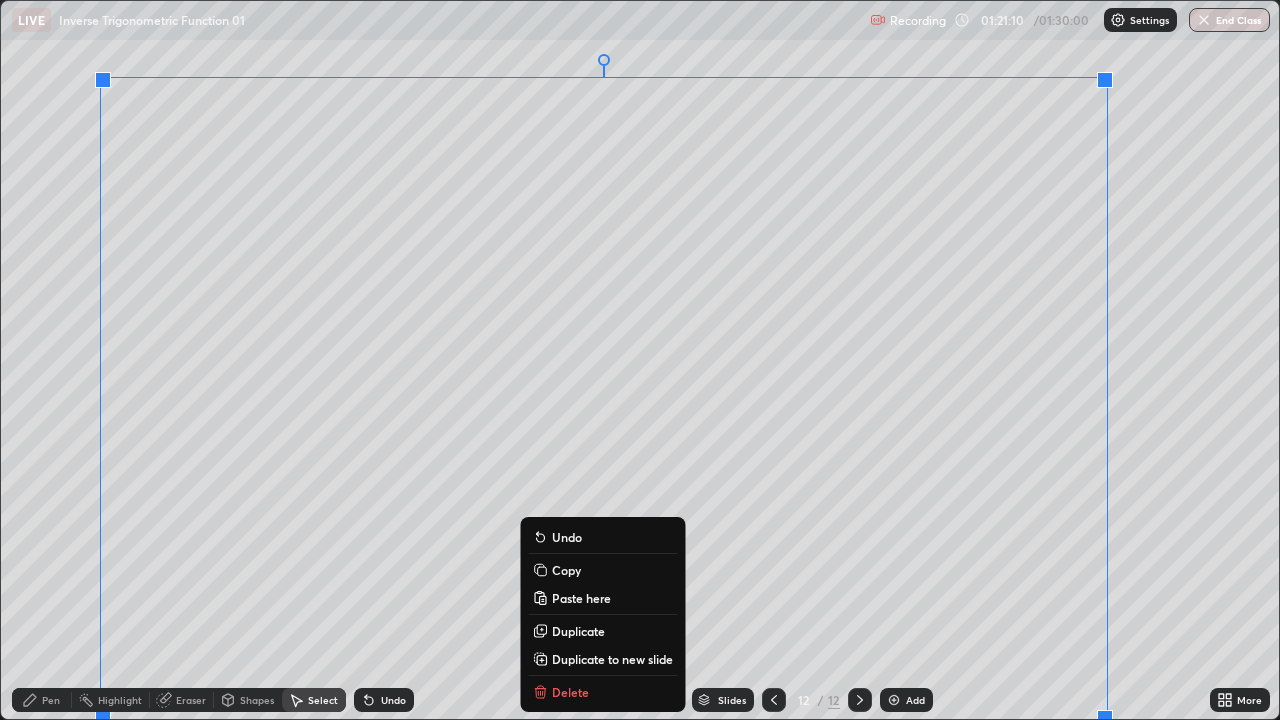 click on "Duplicate to new slide" at bounding box center [612, 659] 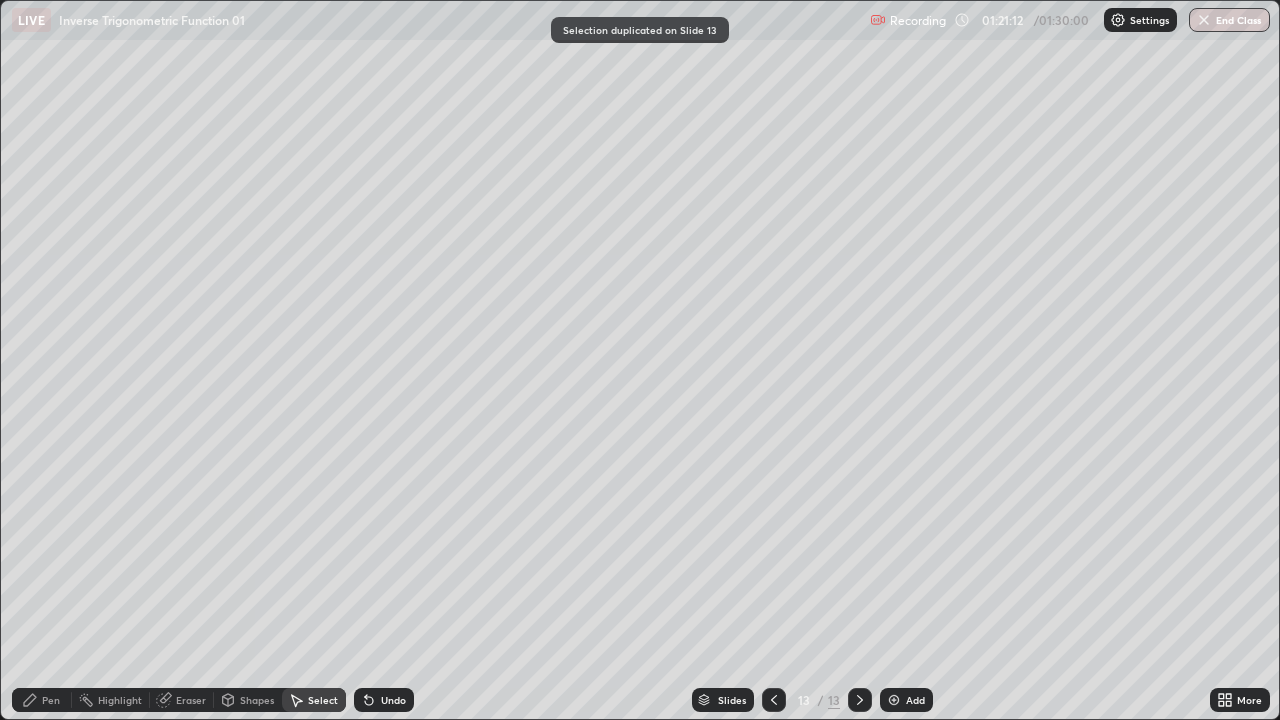 click on "Eraser" at bounding box center (191, 700) 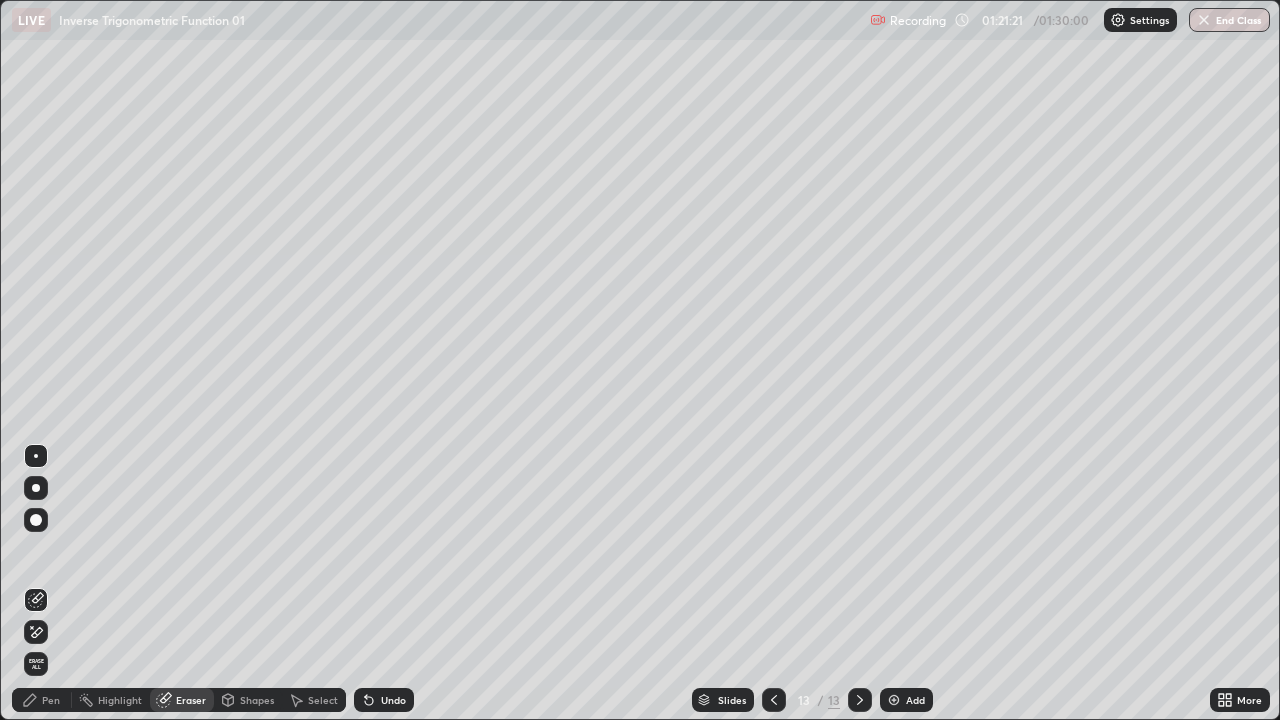 click on "Pen" at bounding box center [42, 700] 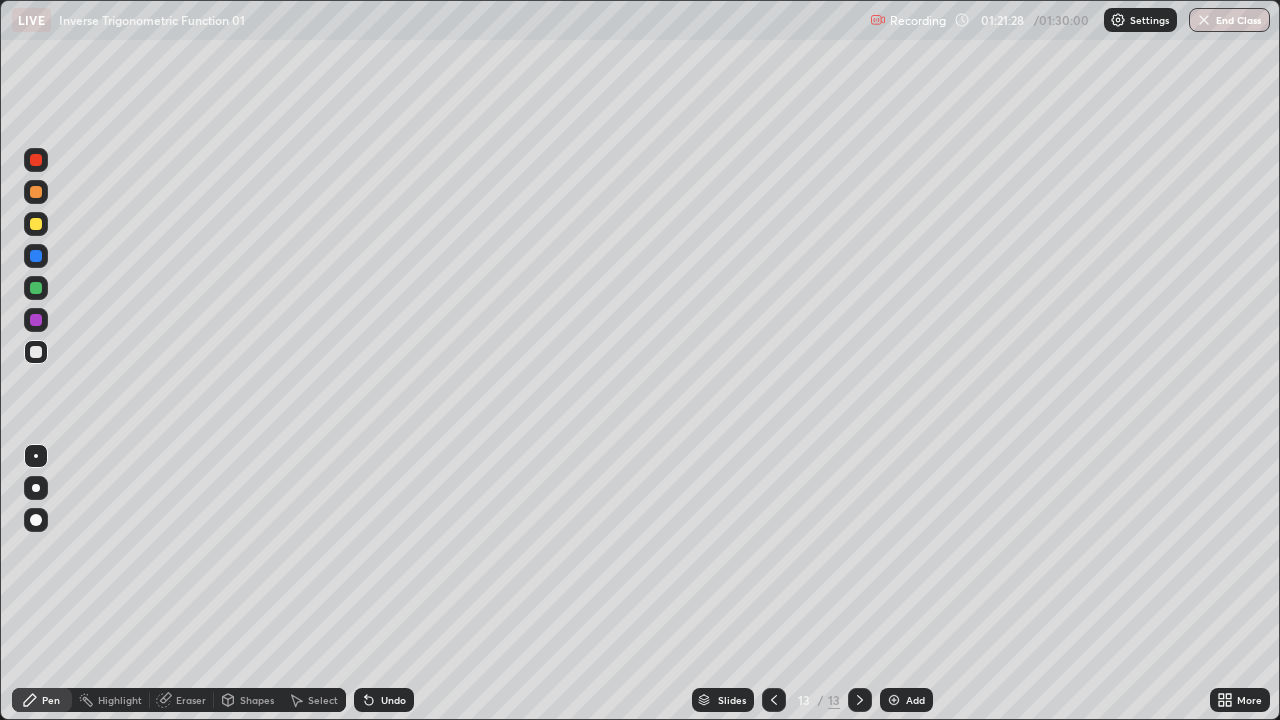 click on "Pen" at bounding box center [42, 700] 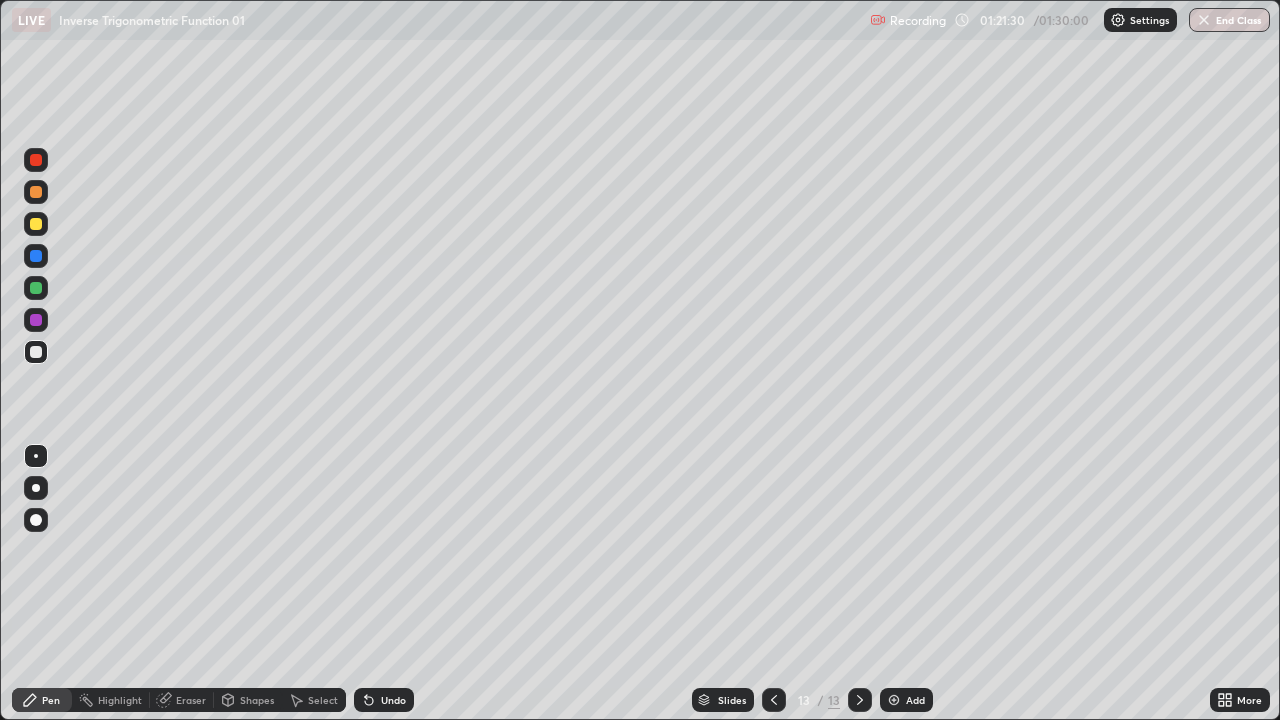 click on "Eraser" at bounding box center [191, 700] 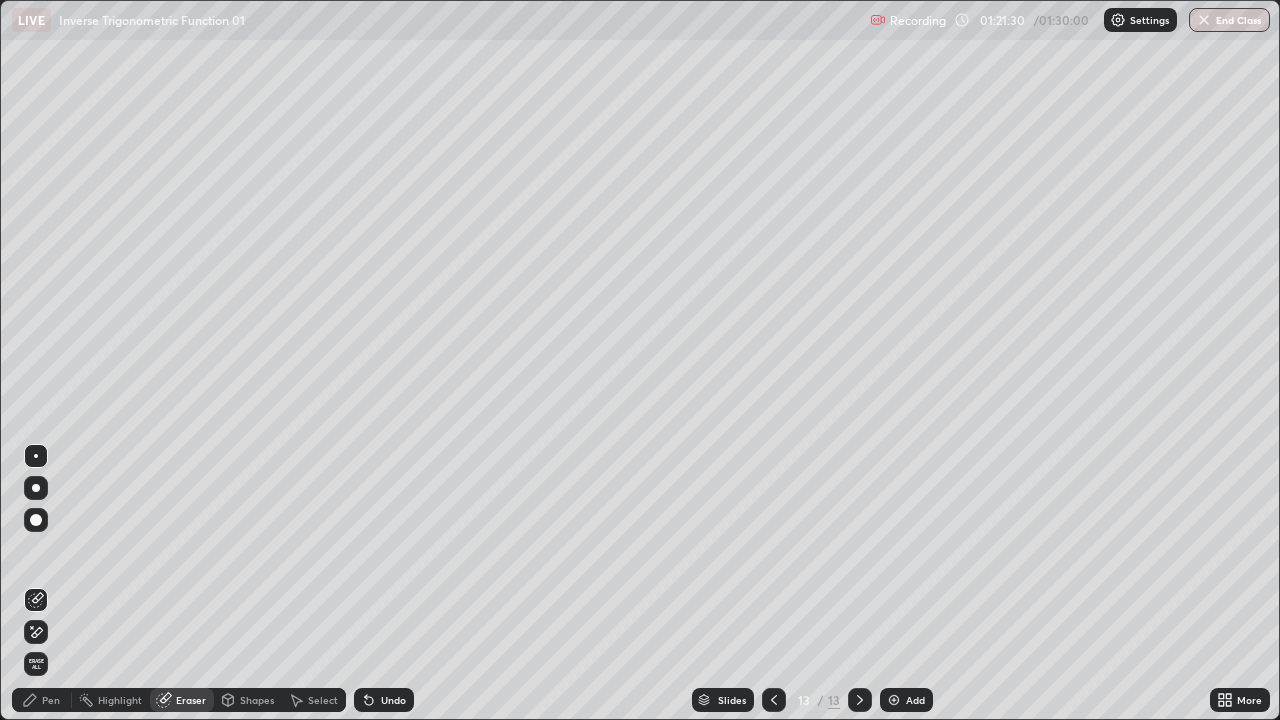 click 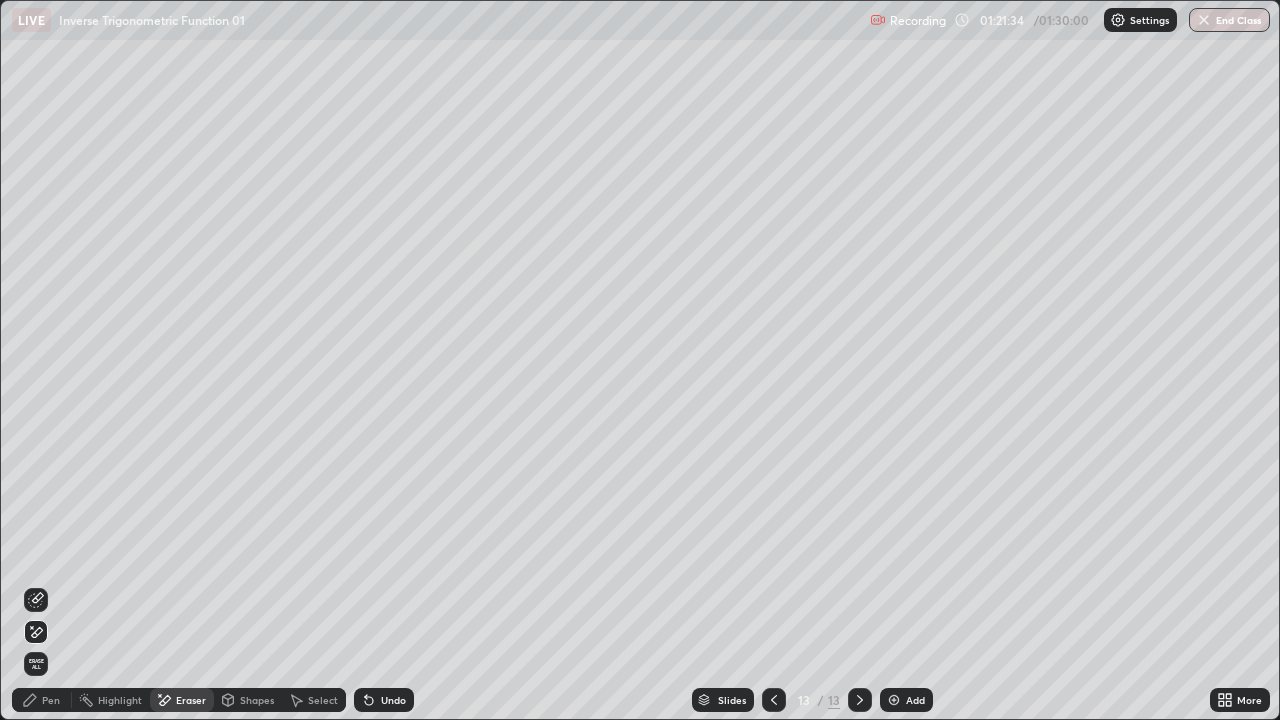 click on "Pen" at bounding box center (51, 700) 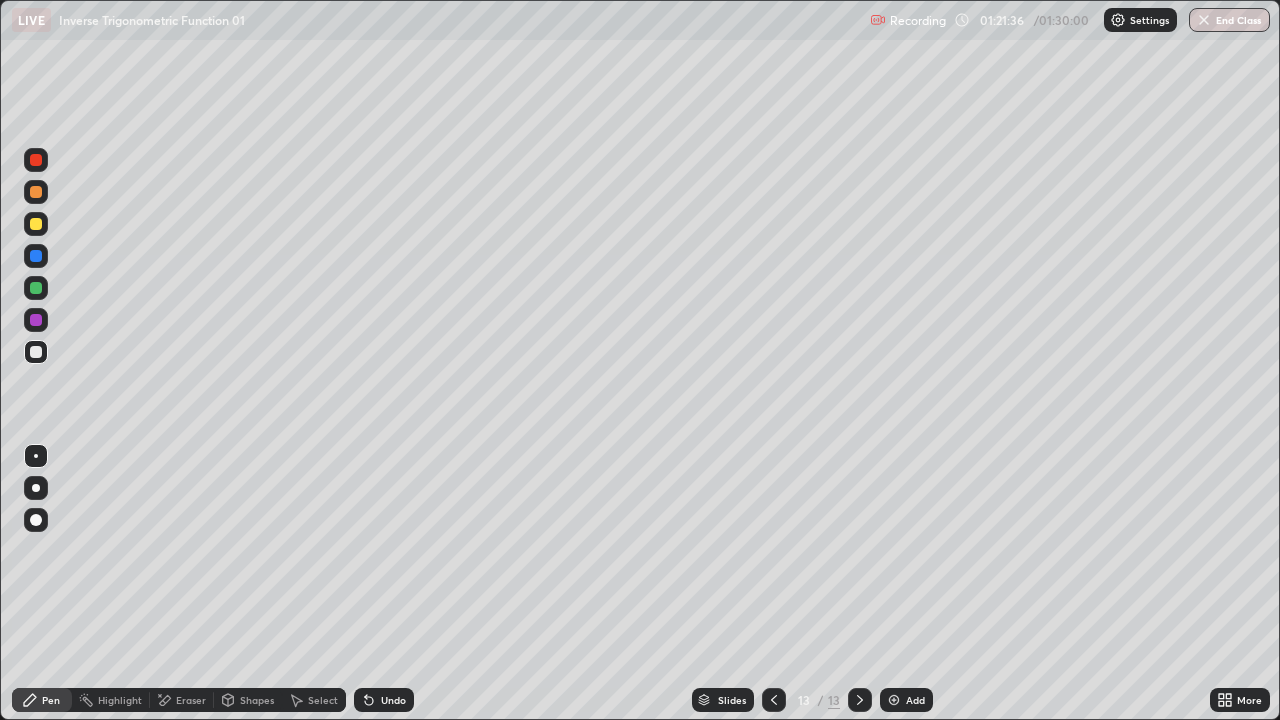 click on "Select" at bounding box center [323, 700] 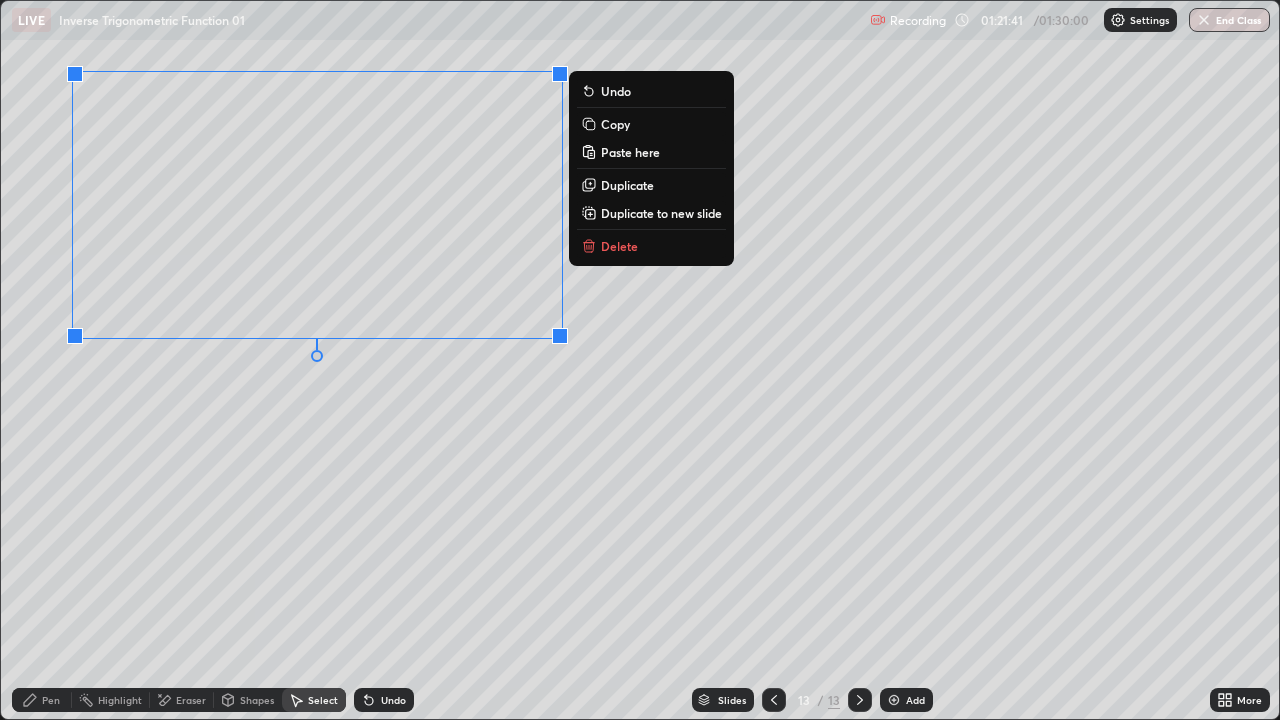 click on "0 ° Undo Copy Paste here Duplicate Duplicate to new slide Delete" at bounding box center (640, 360) 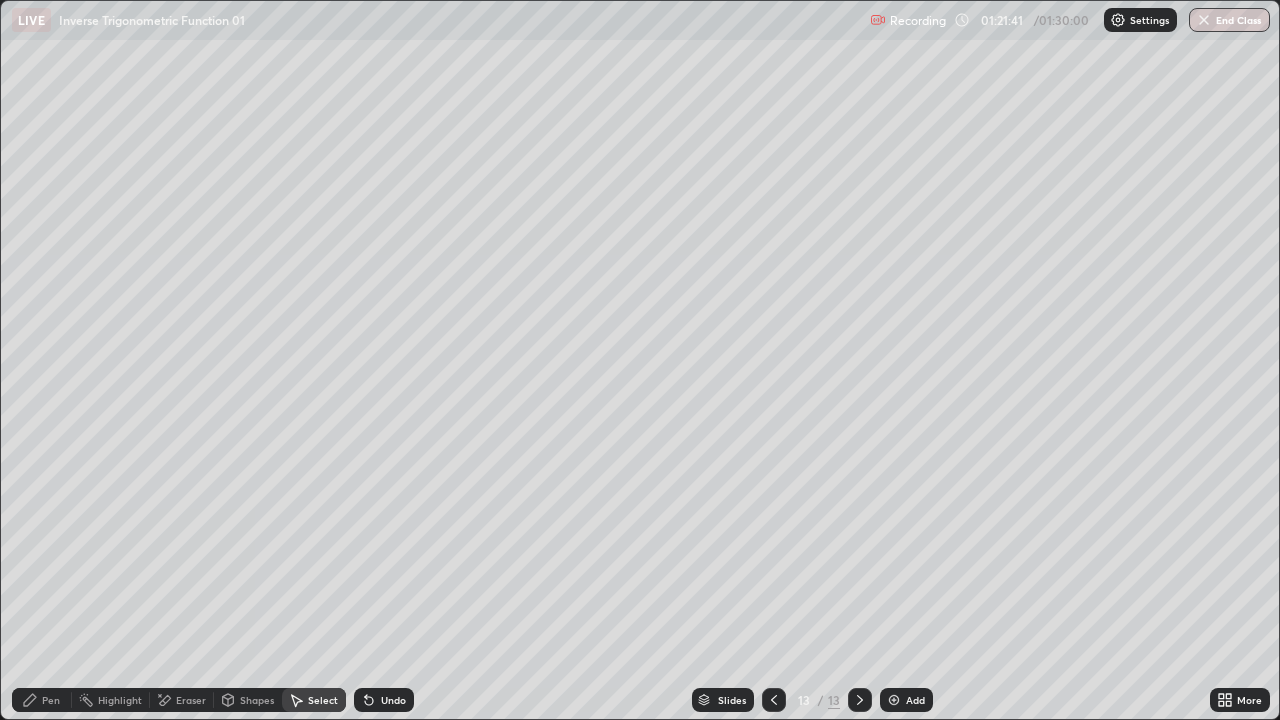 click on "Pen" at bounding box center [51, 700] 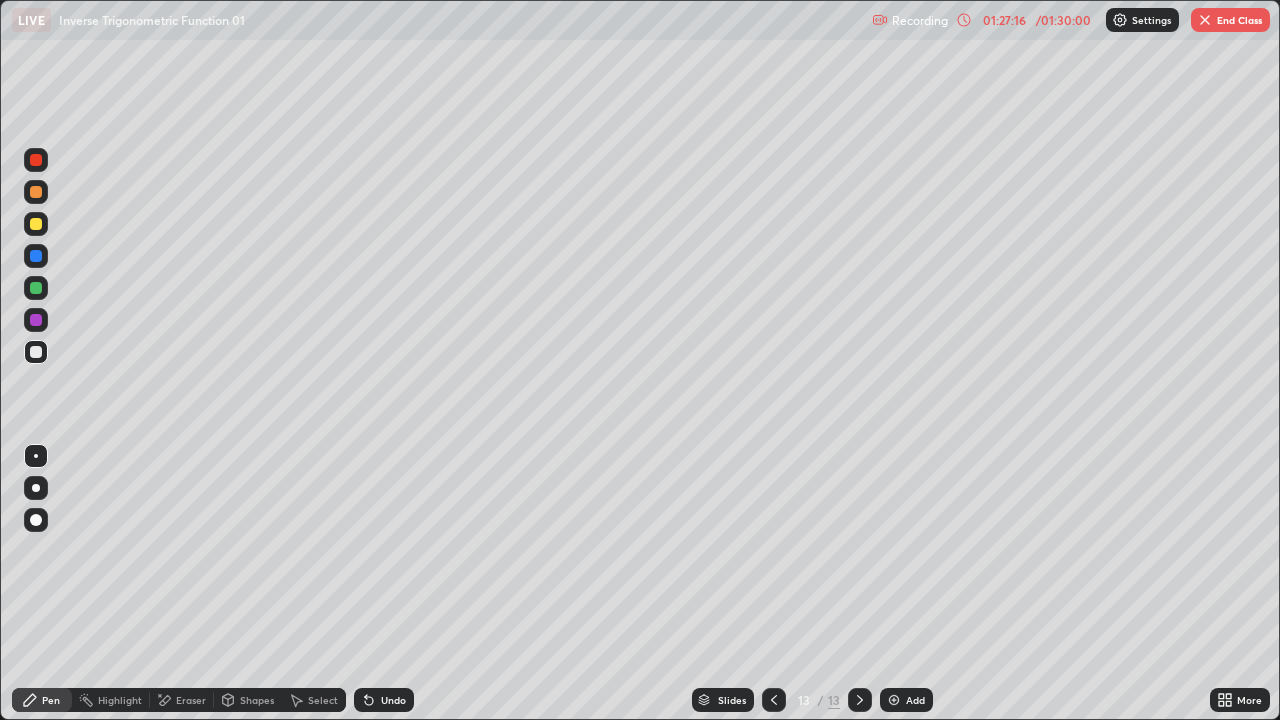 click at bounding box center [1205, 20] 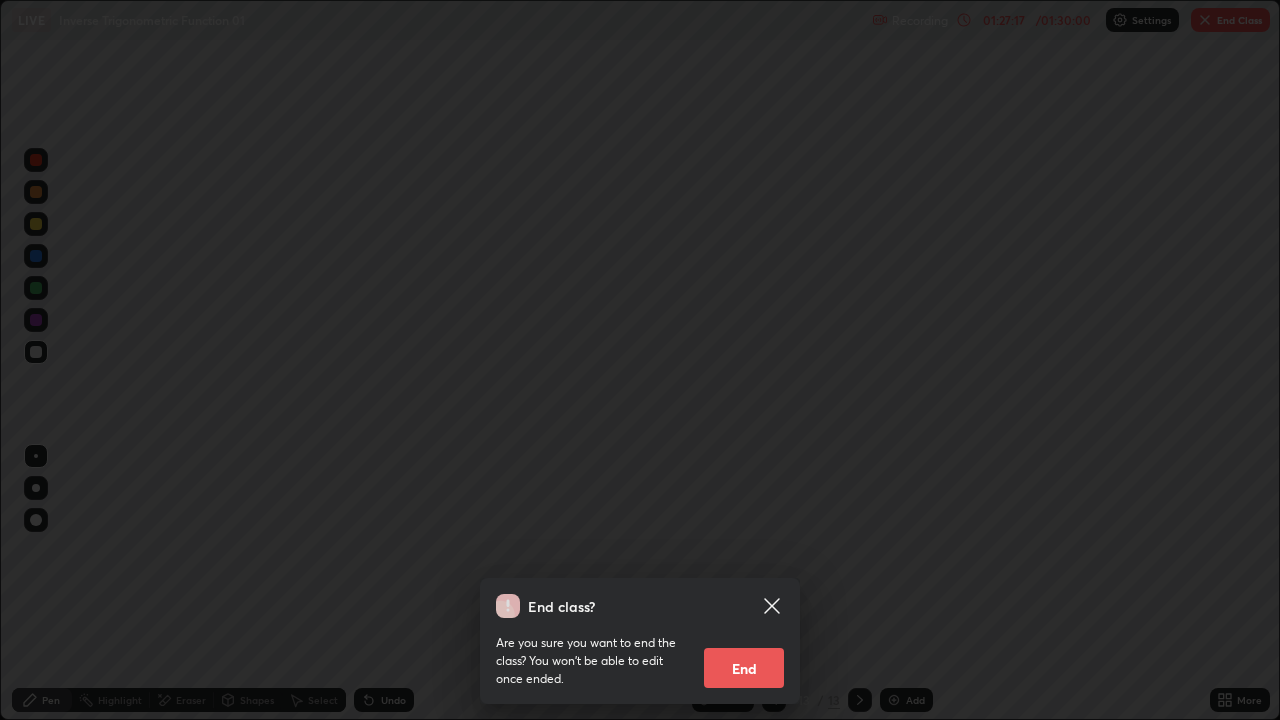 click on "End" at bounding box center [744, 668] 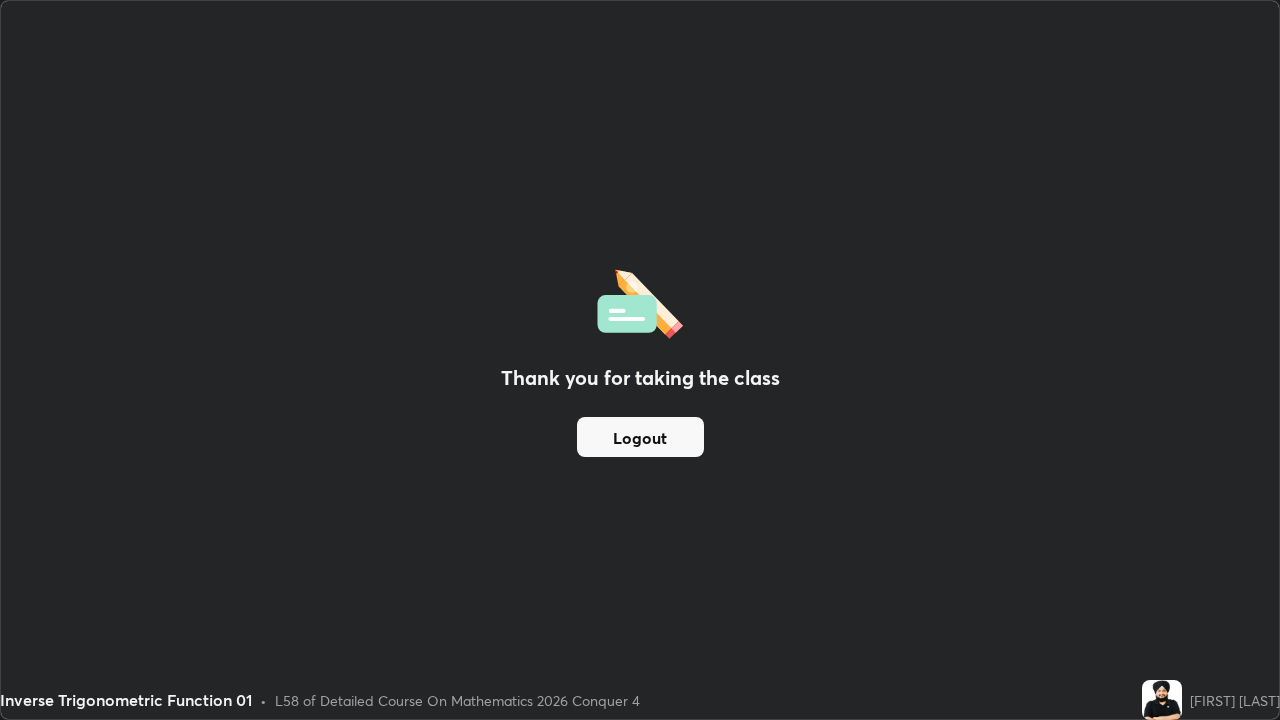 click on "Logout" at bounding box center (640, 437) 